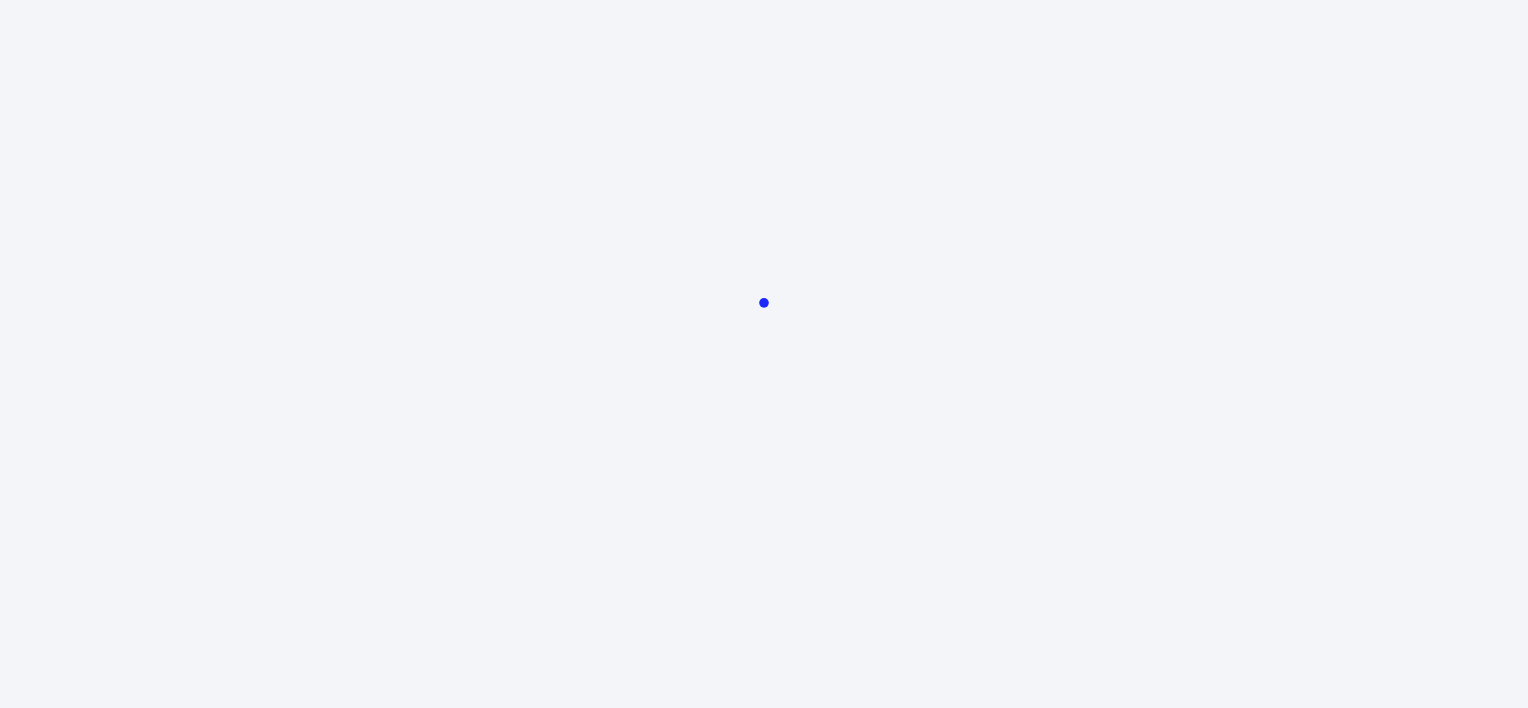 scroll, scrollTop: 0, scrollLeft: 0, axis: both 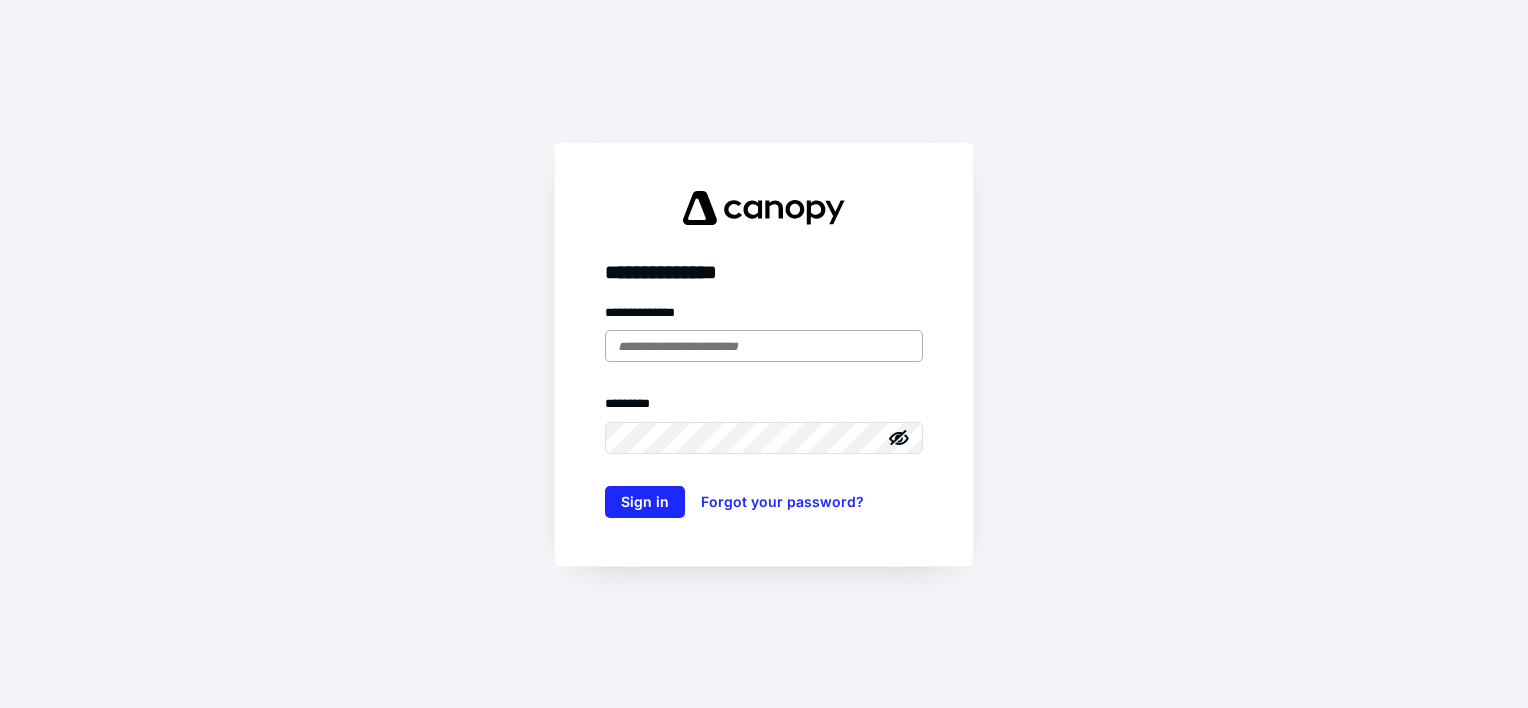 click at bounding box center (764, 346) 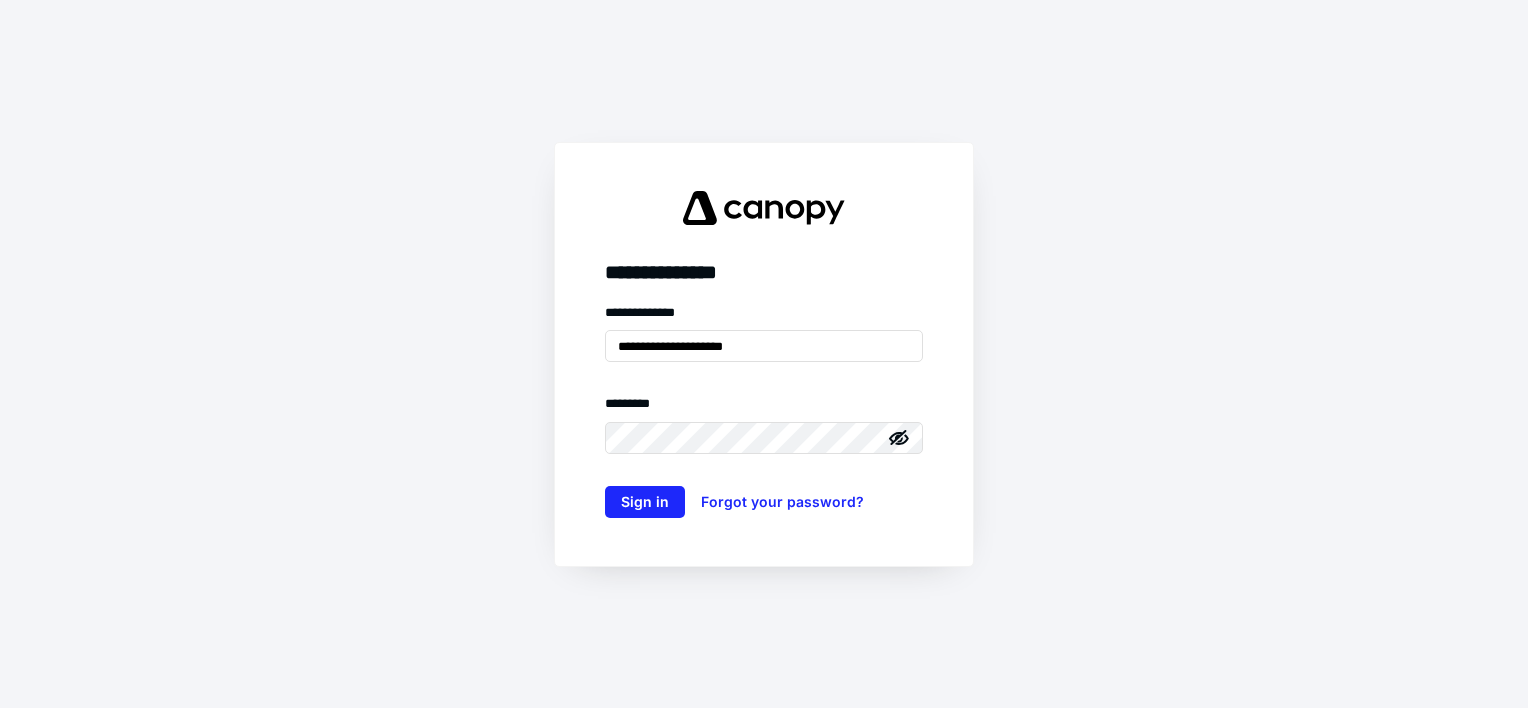 type on "**********" 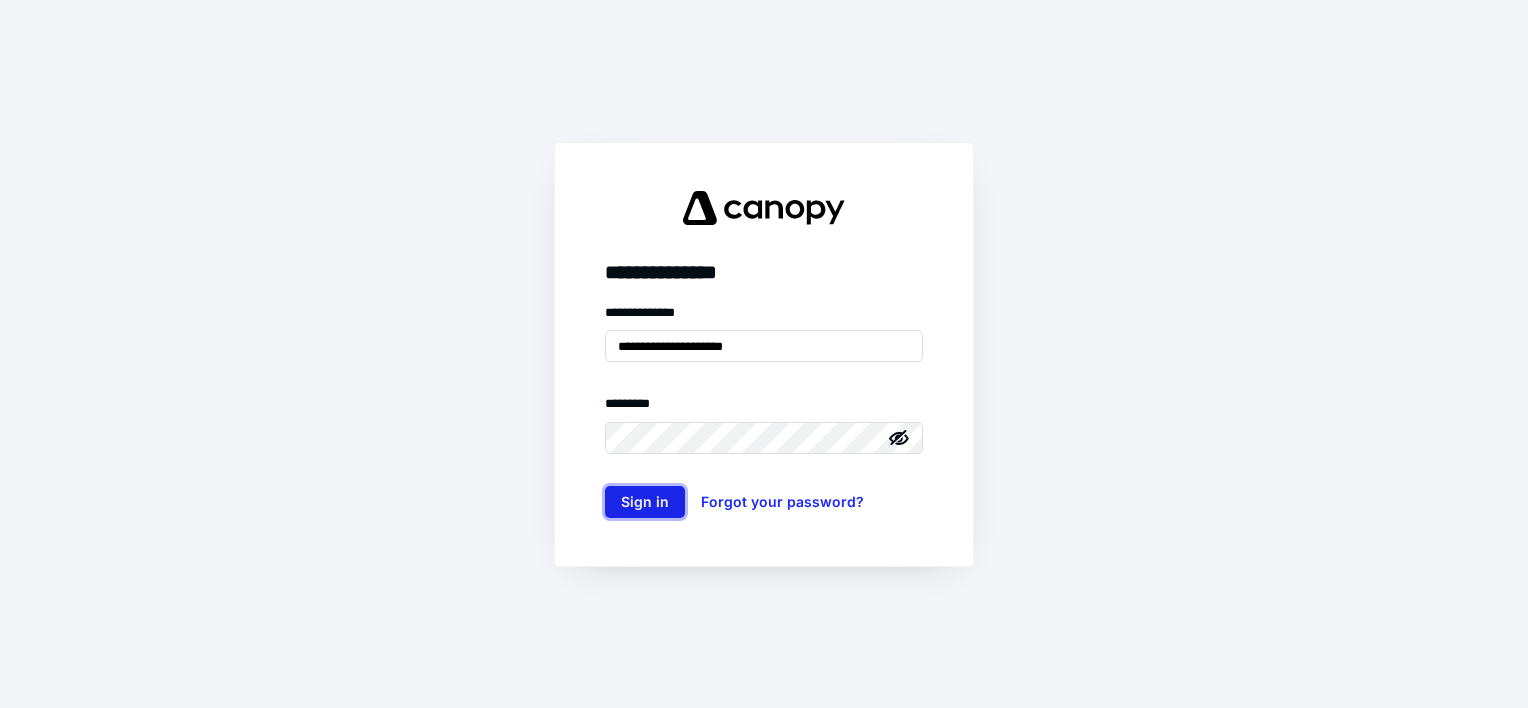 click on "Sign in" at bounding box center (645, 502) 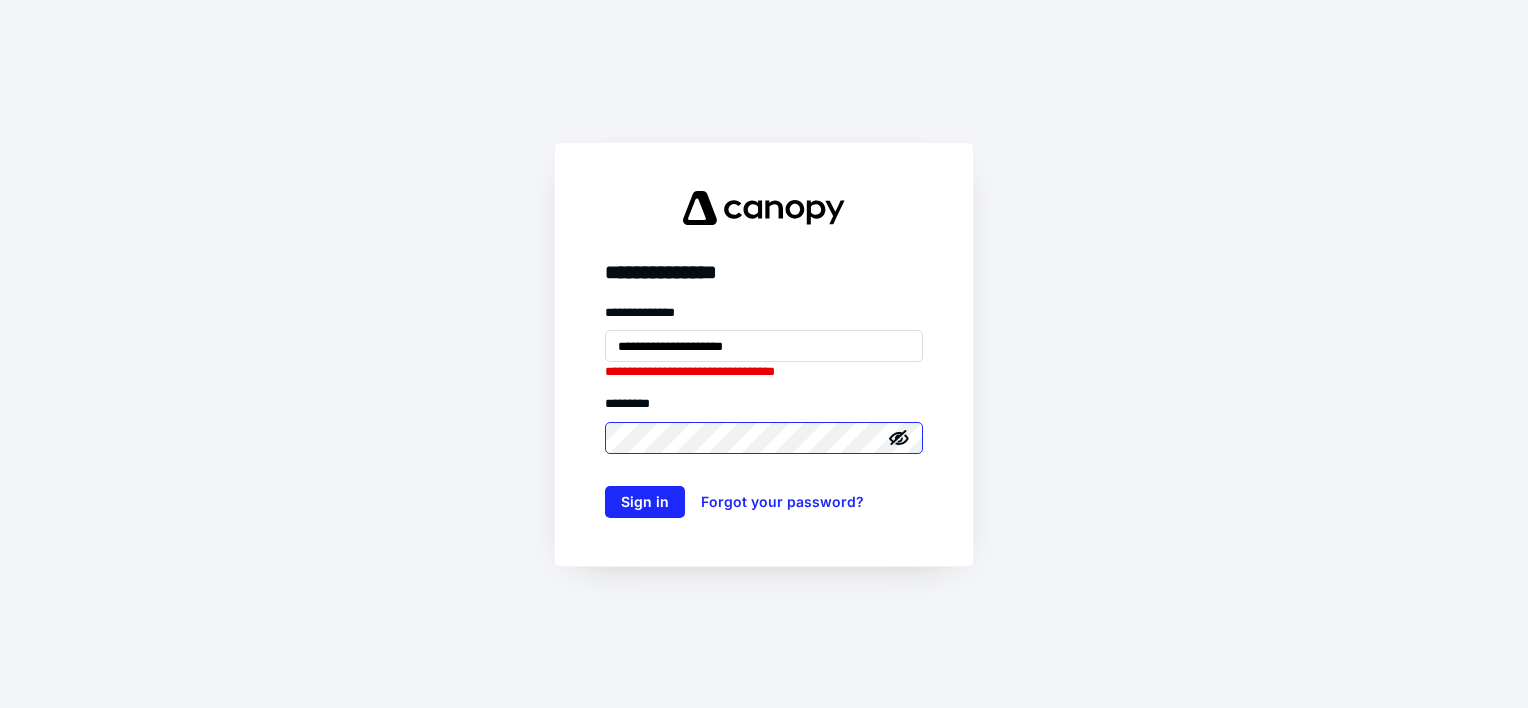 click on "Sign in" at bounding box center [645, 502] 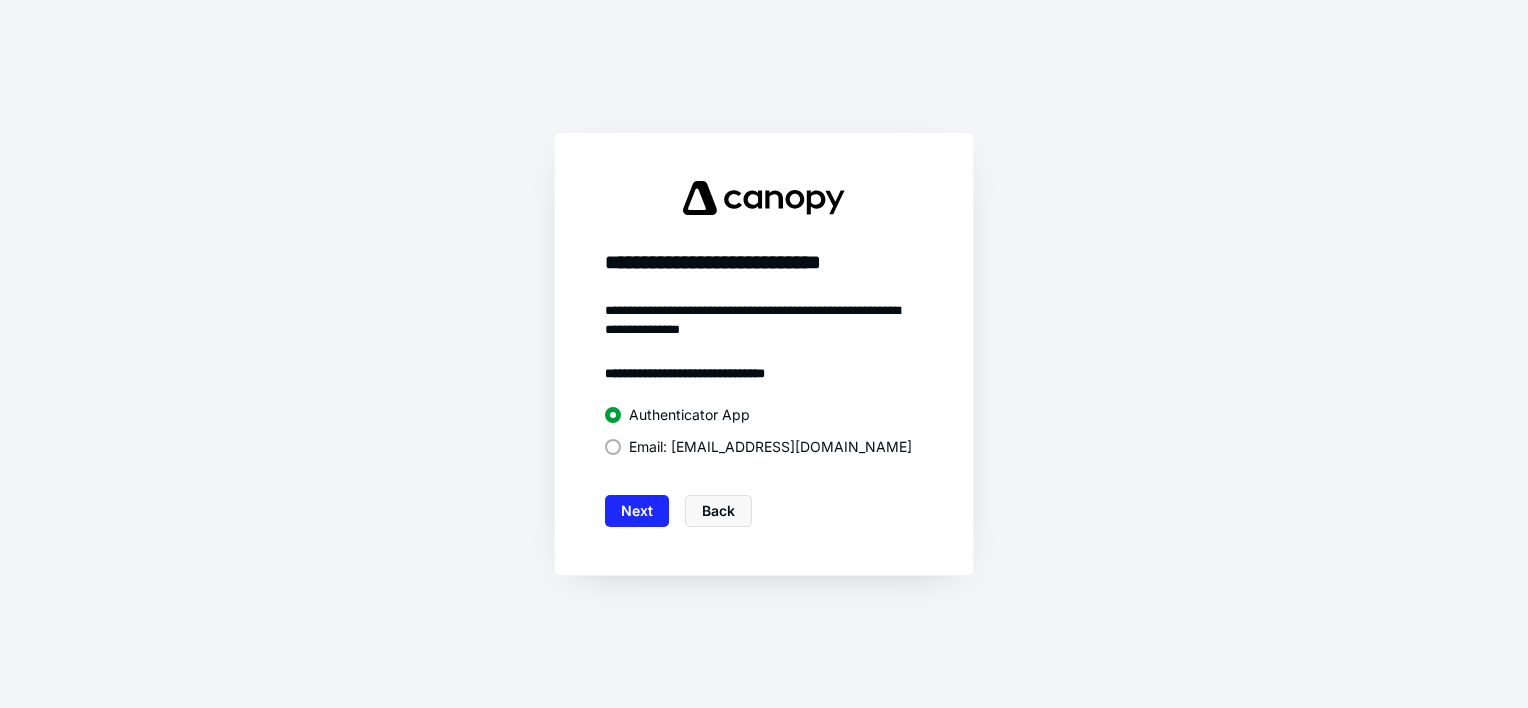 click on "Next" at bounding box center (637, 511) 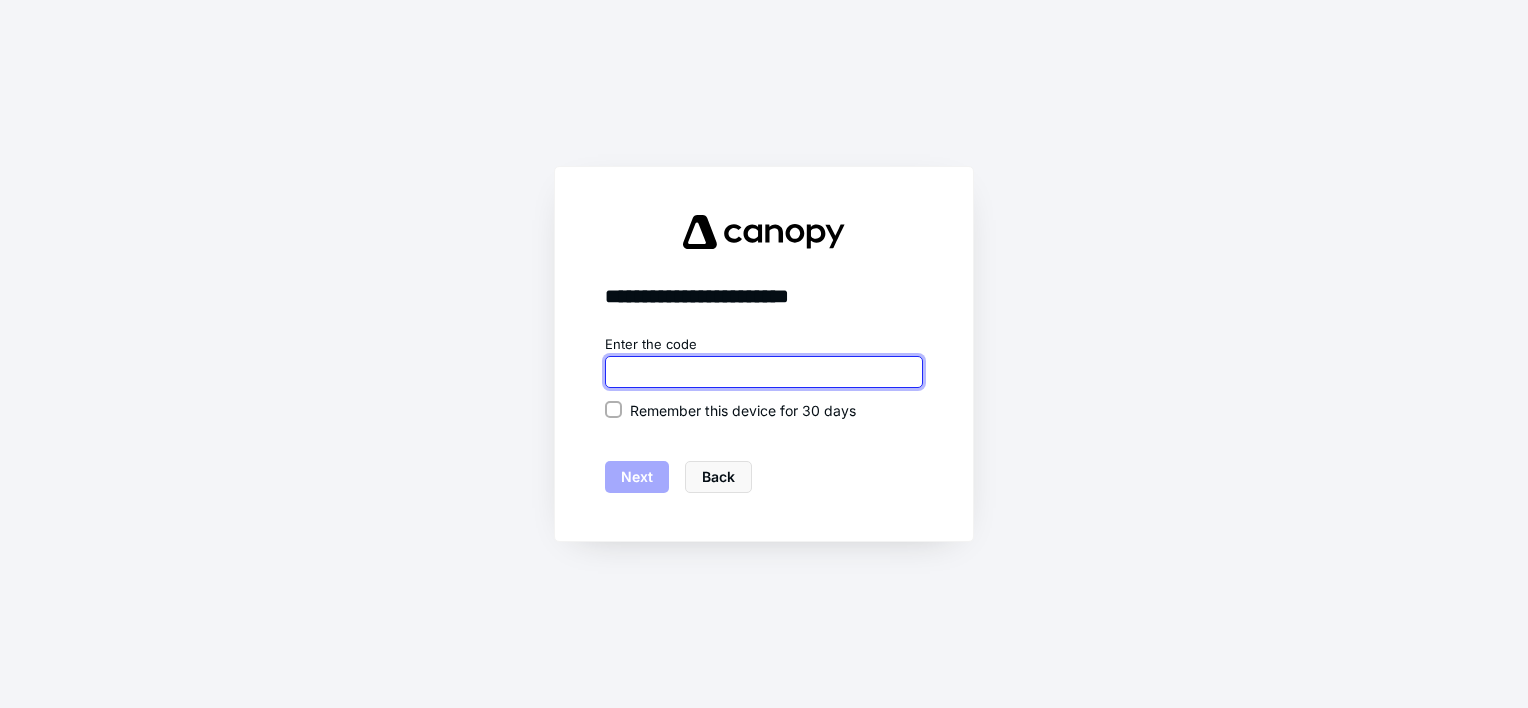 click at bounding box center [764, 372] 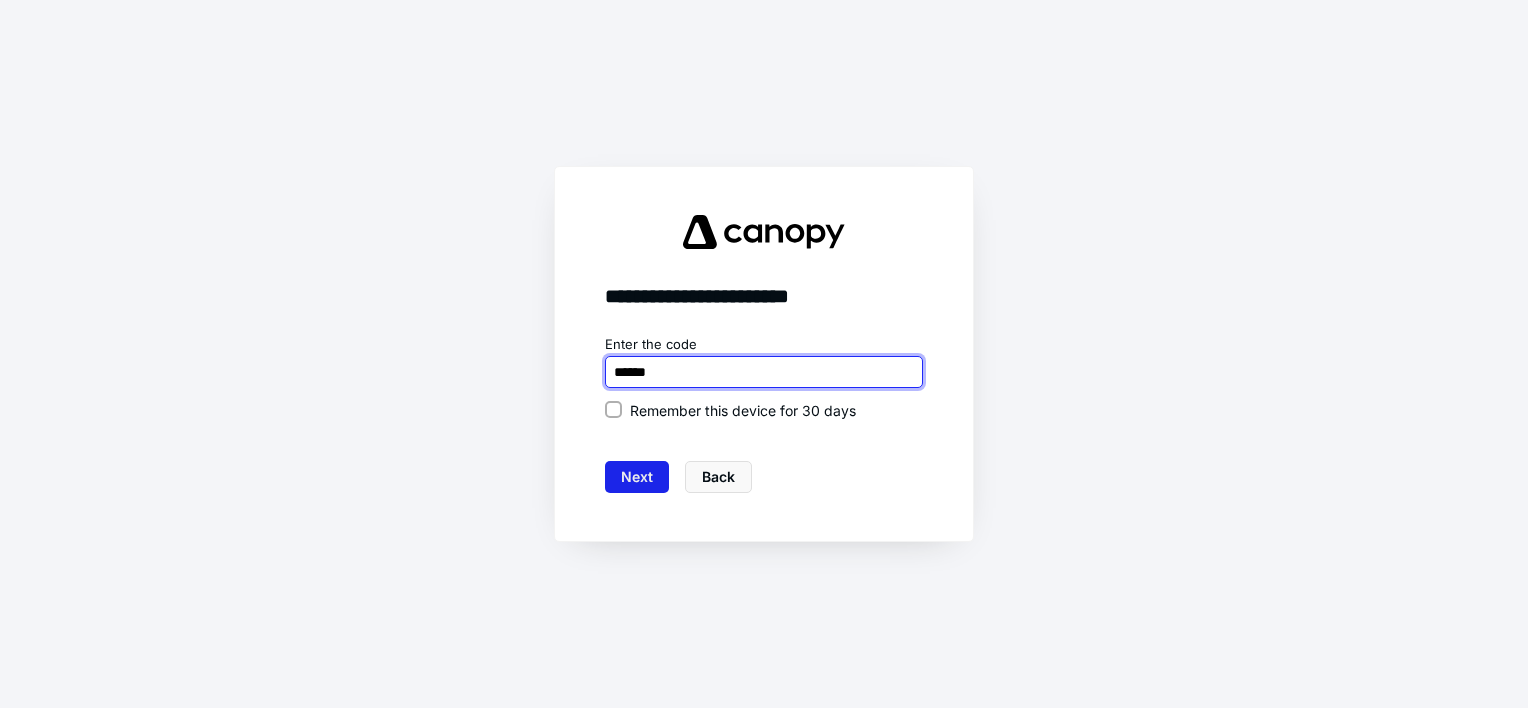 type on "******" 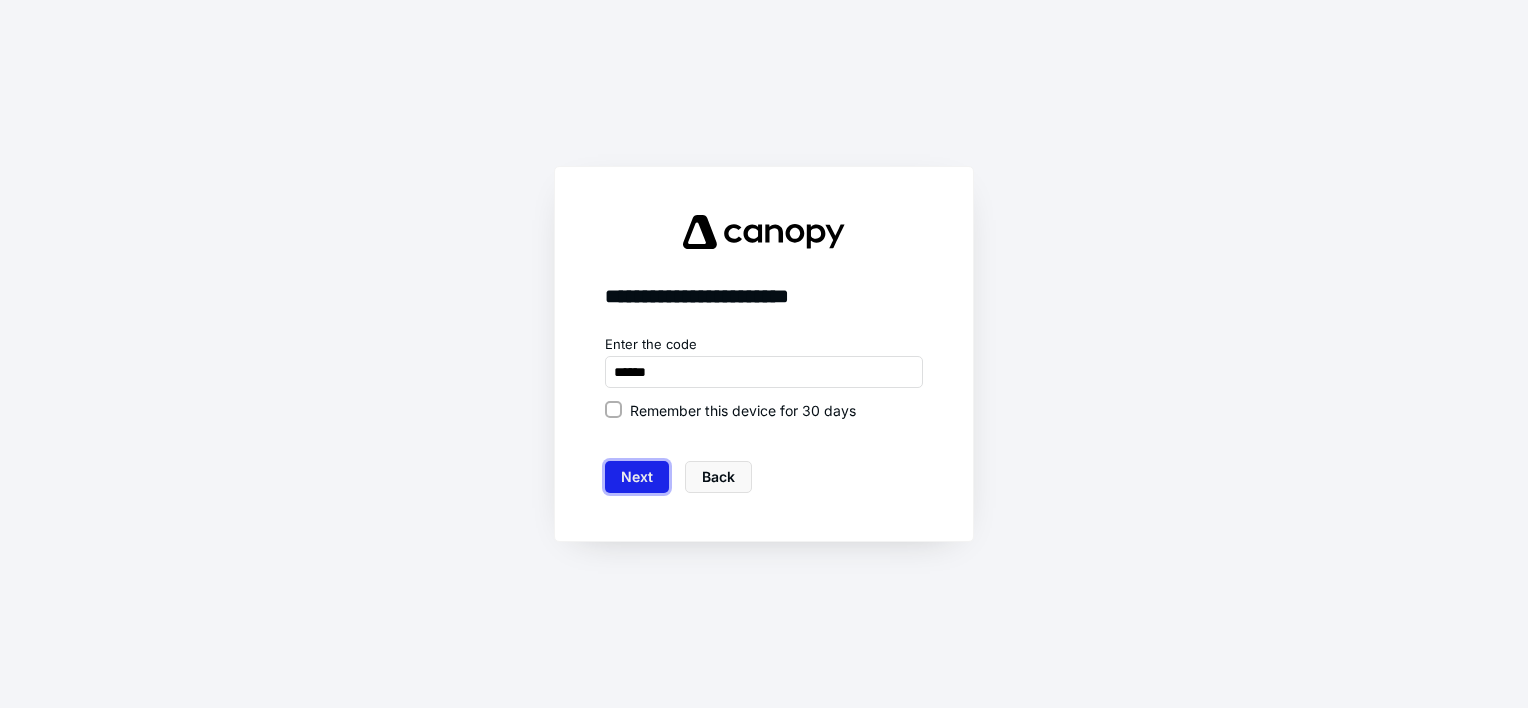 click on "Next" at bounding box center [637, 477] 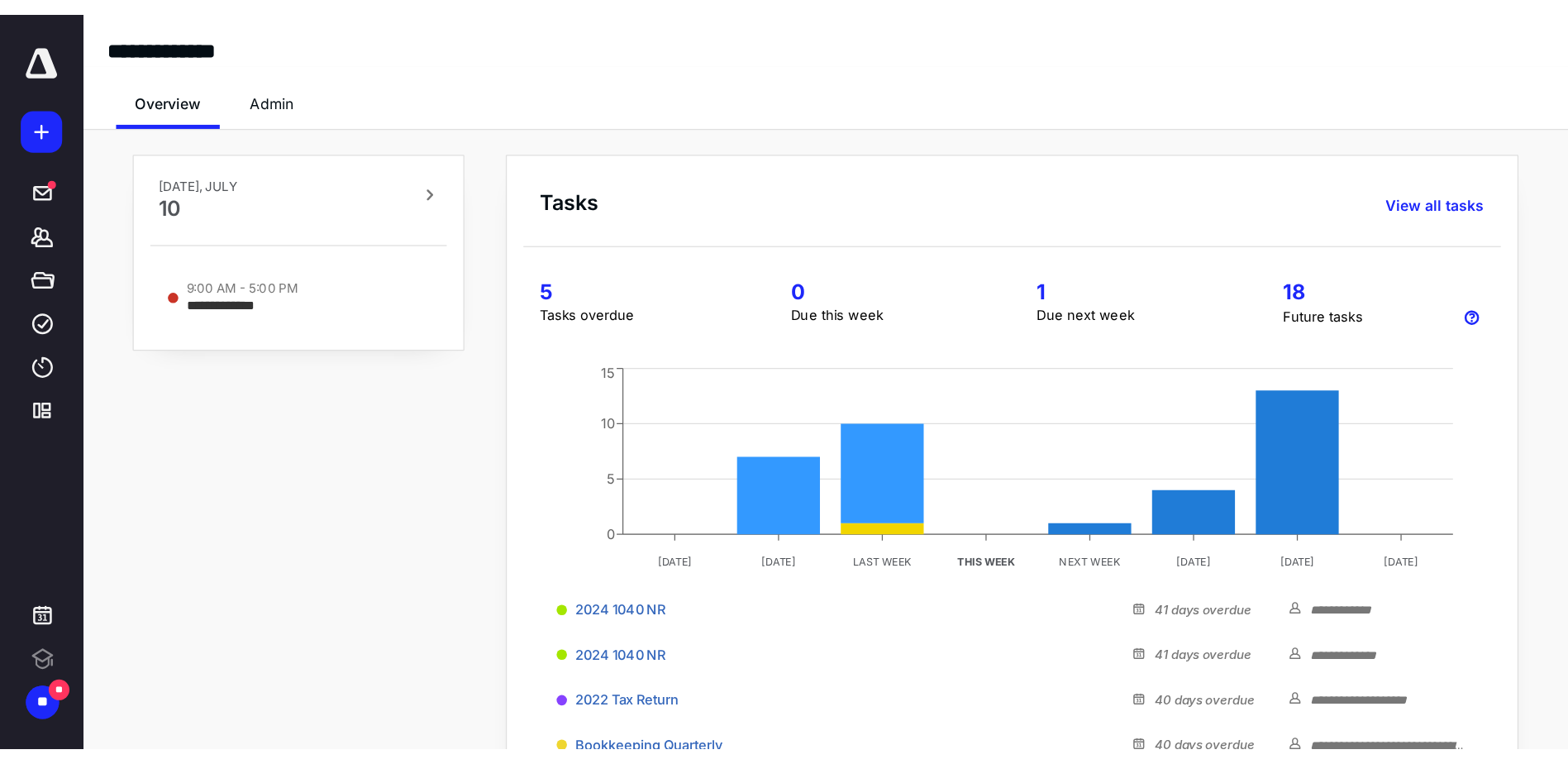 scroll, scrollTop: 0, scrollLeft: 0, axis: both 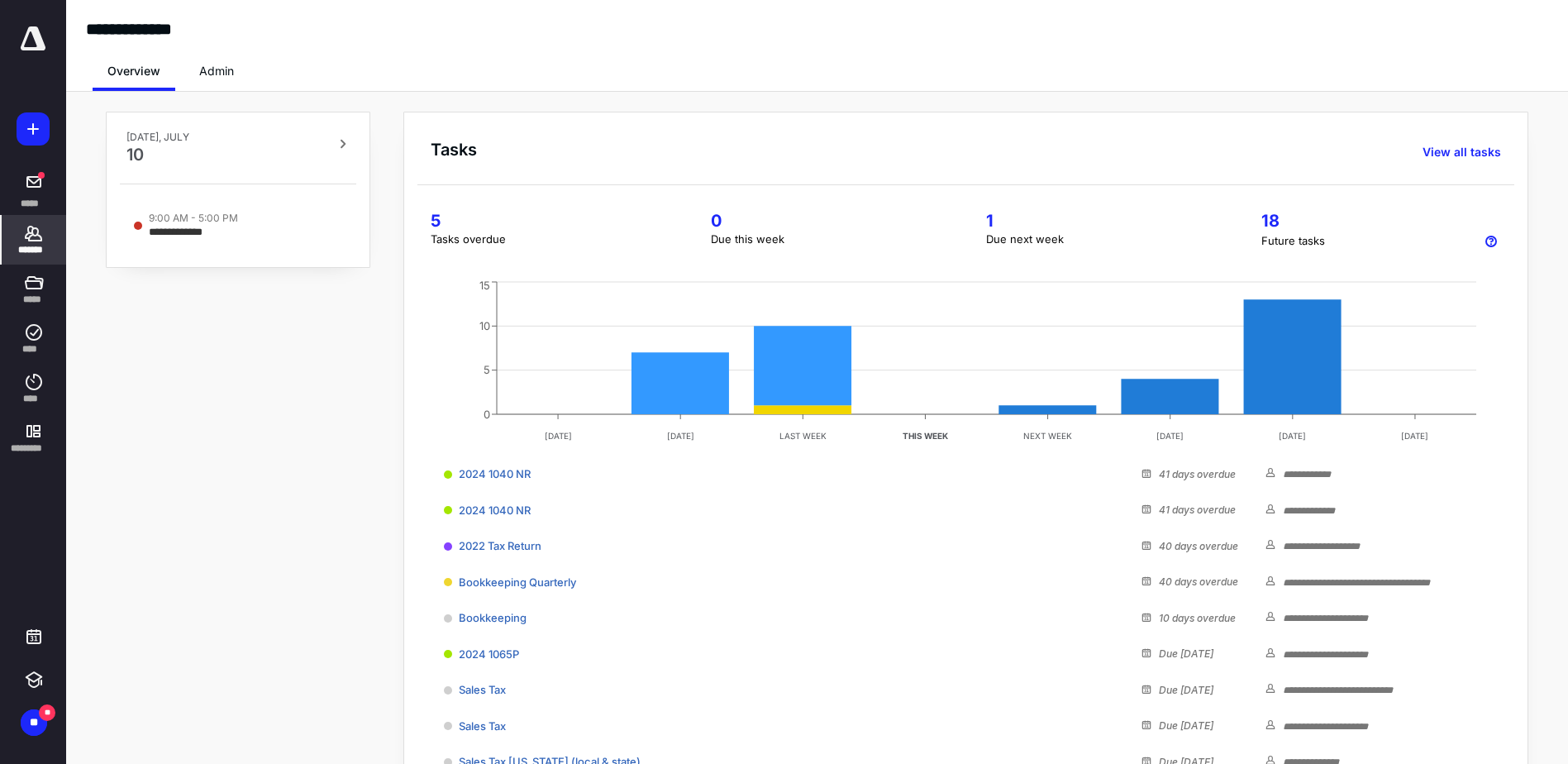 click 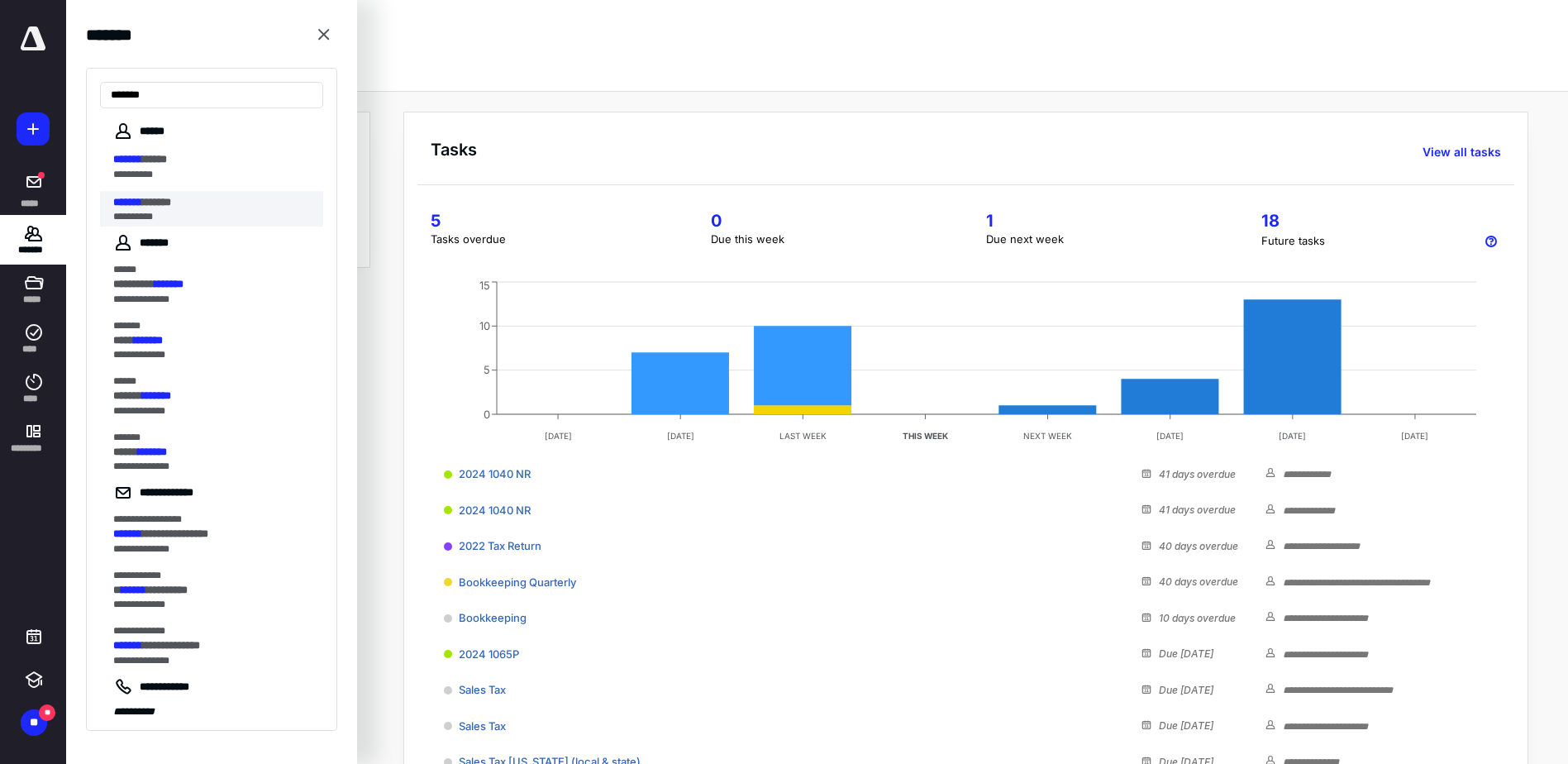 type on "*******" 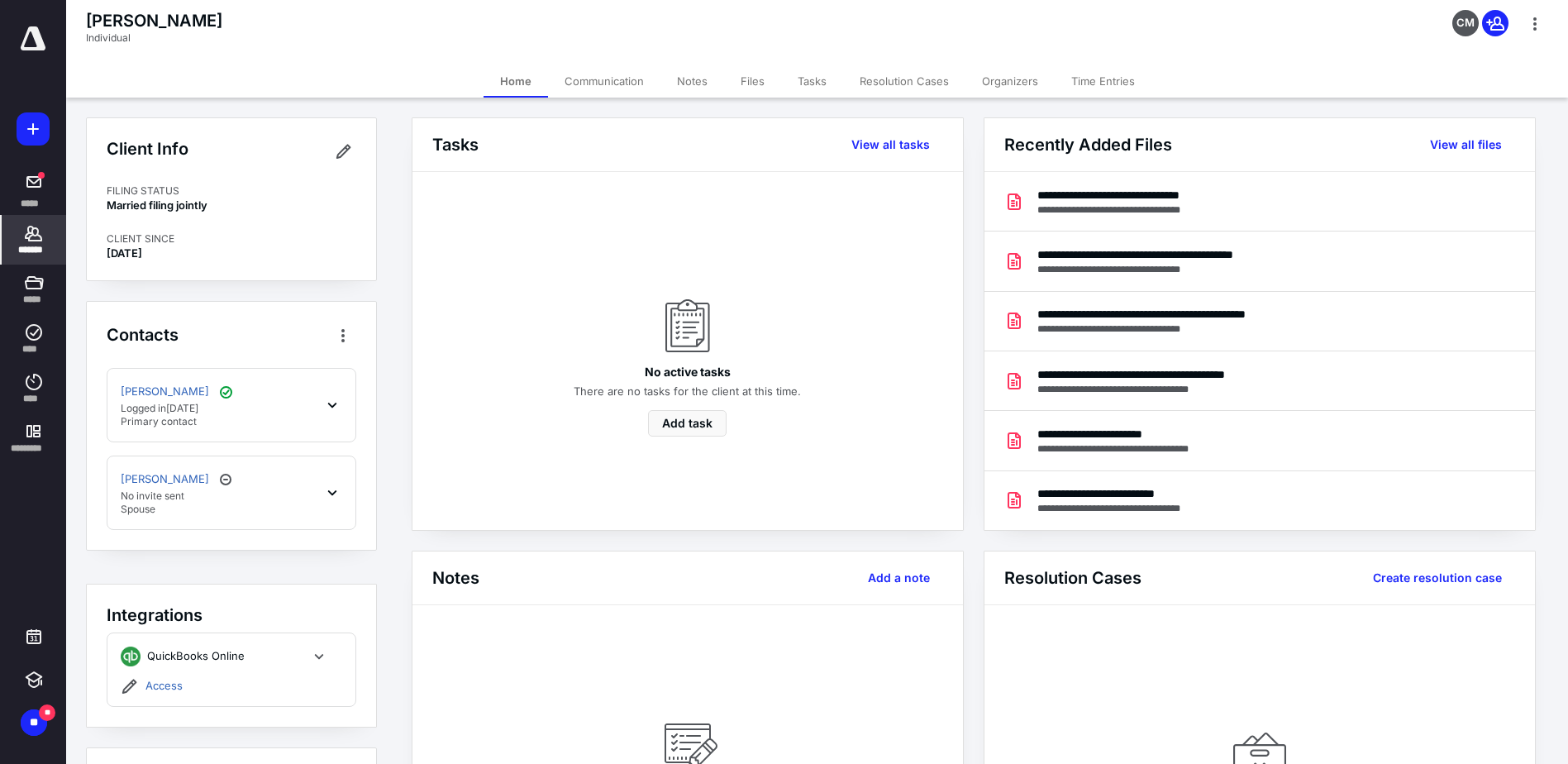 click on "Tasks" at bounding box center (812, 81) 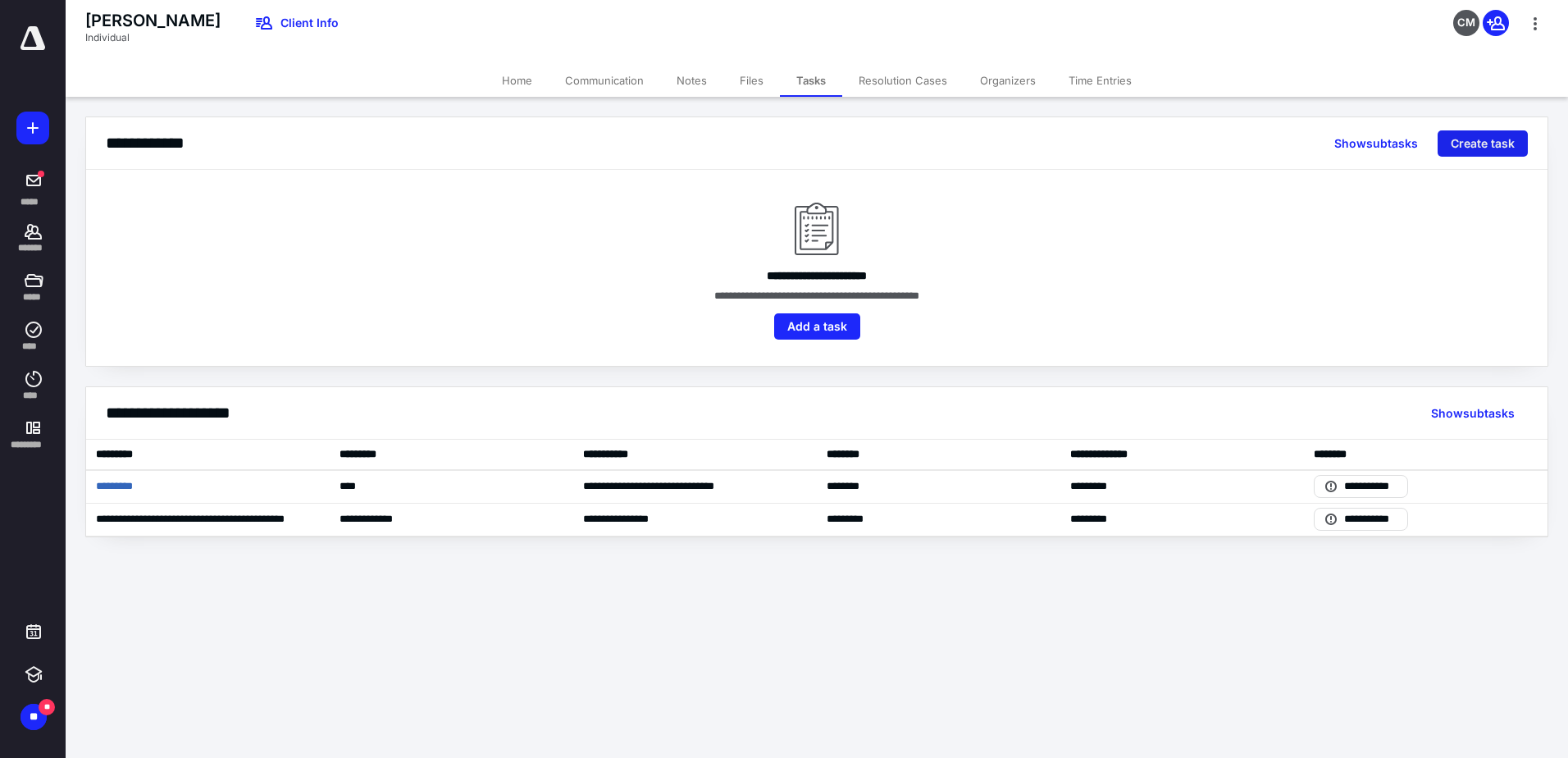 click on "Create task" at bounding box center [1483, 144] 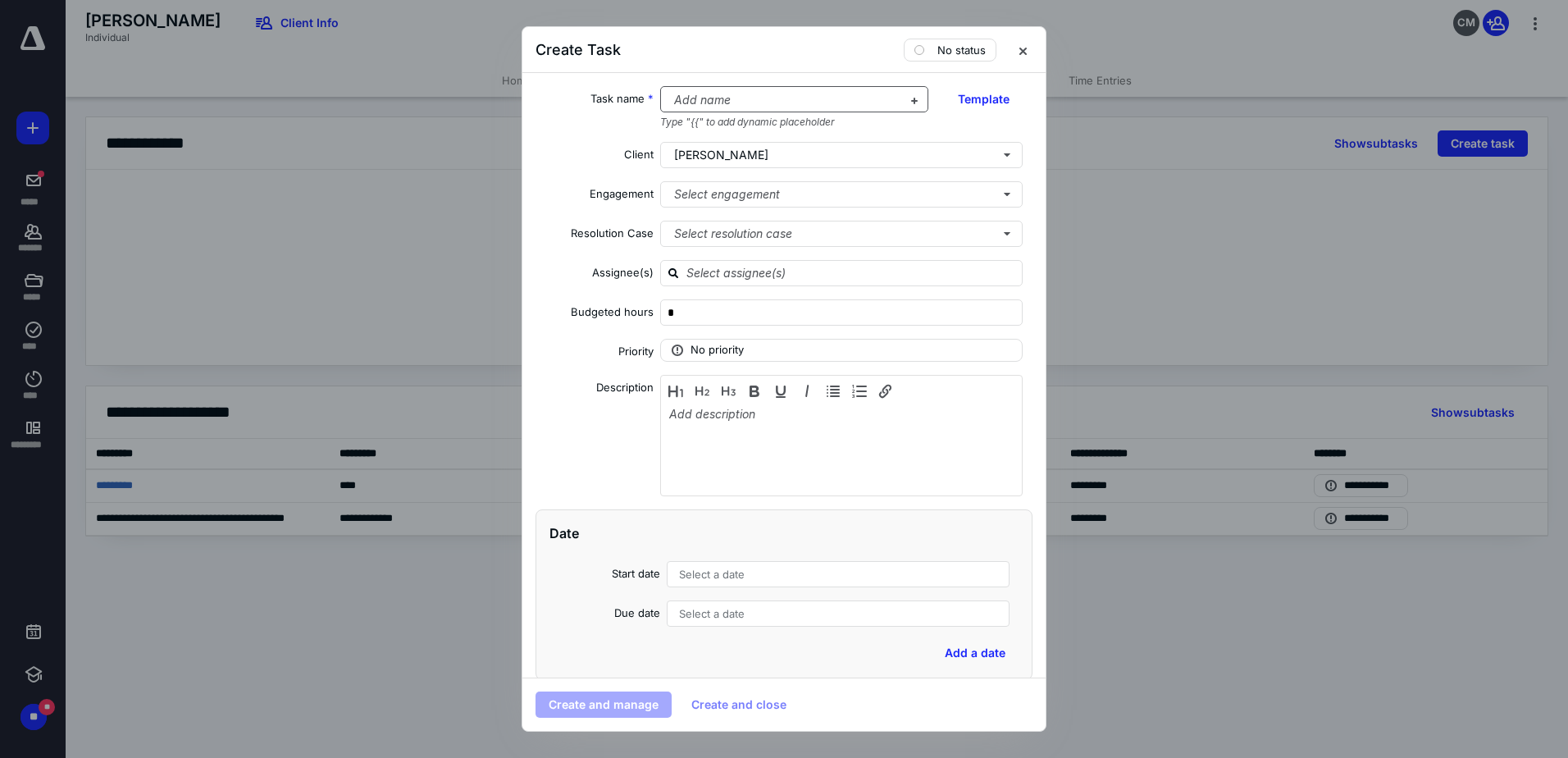 click at bounding box center [785, 100] 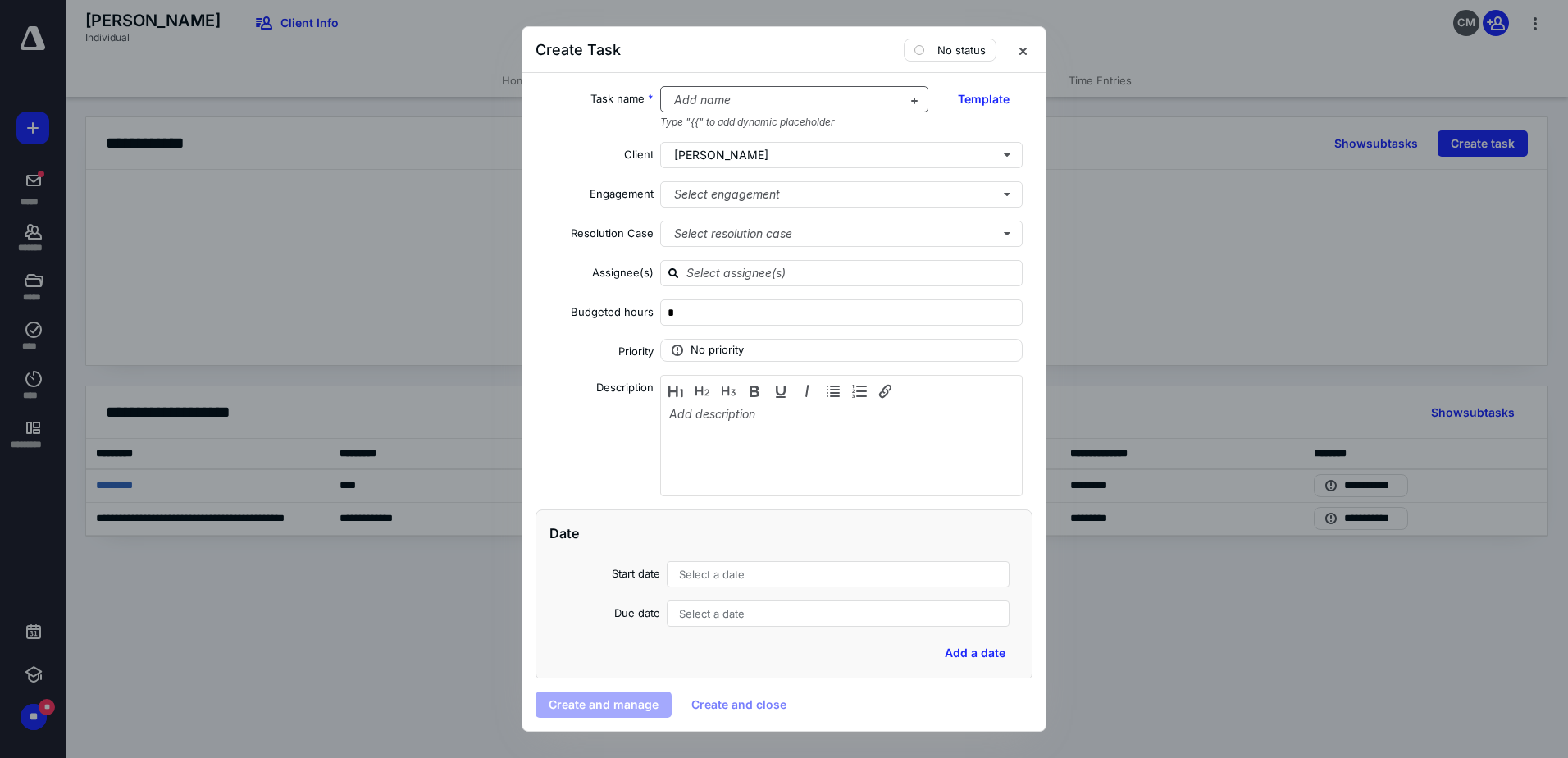 type 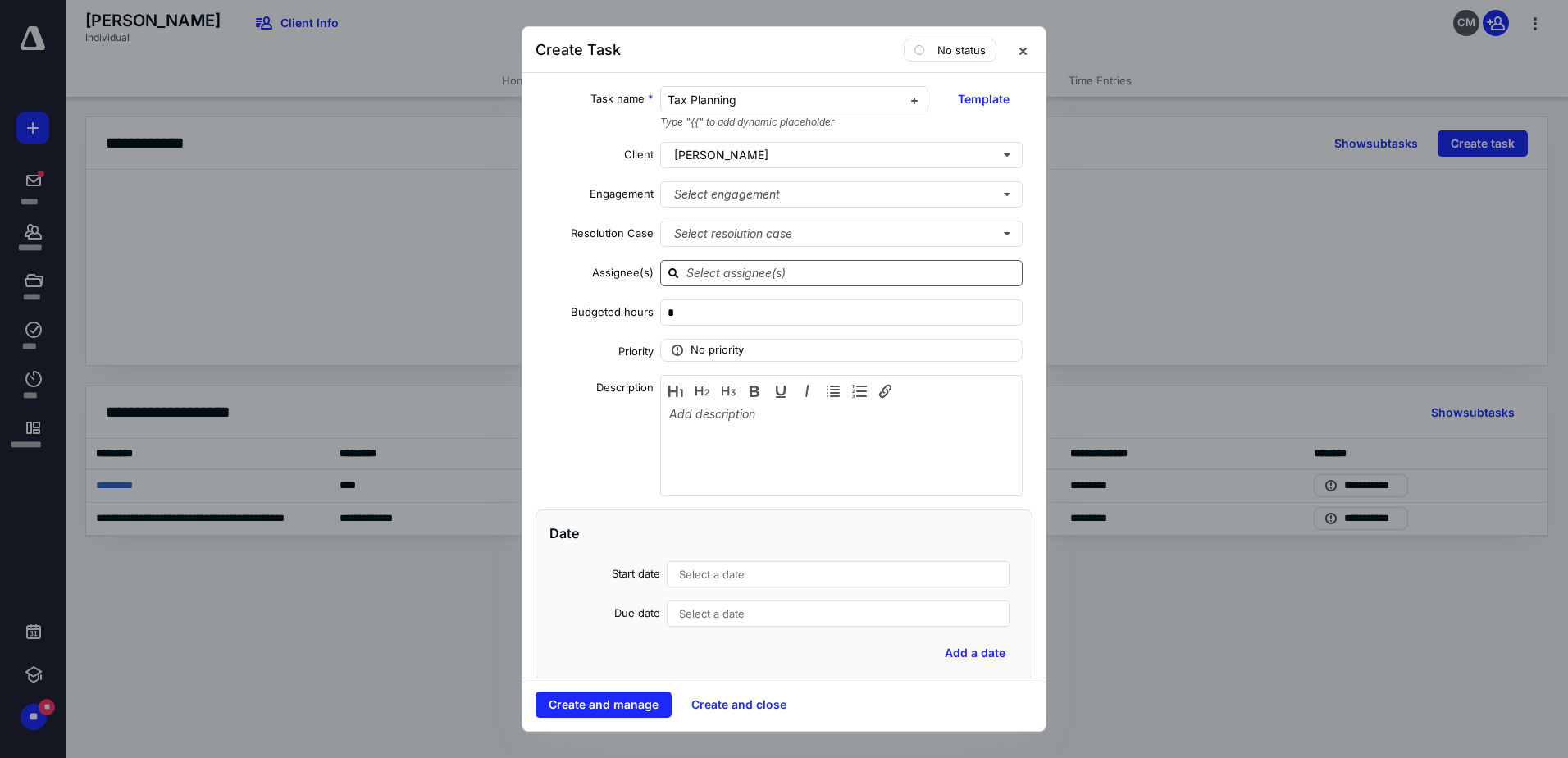 click at bounding box center (851, 272) 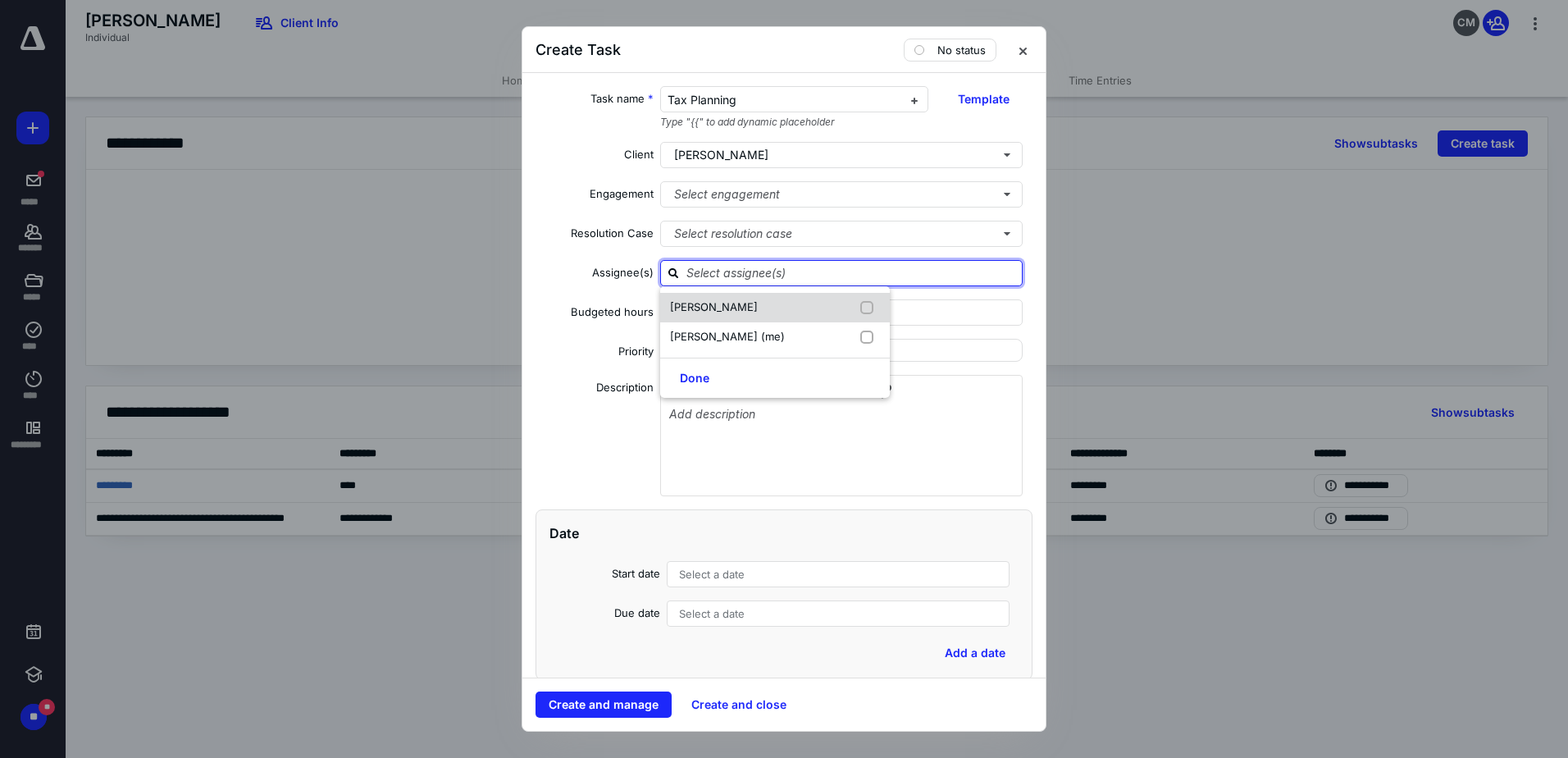 click at bounding box center [870, 308] 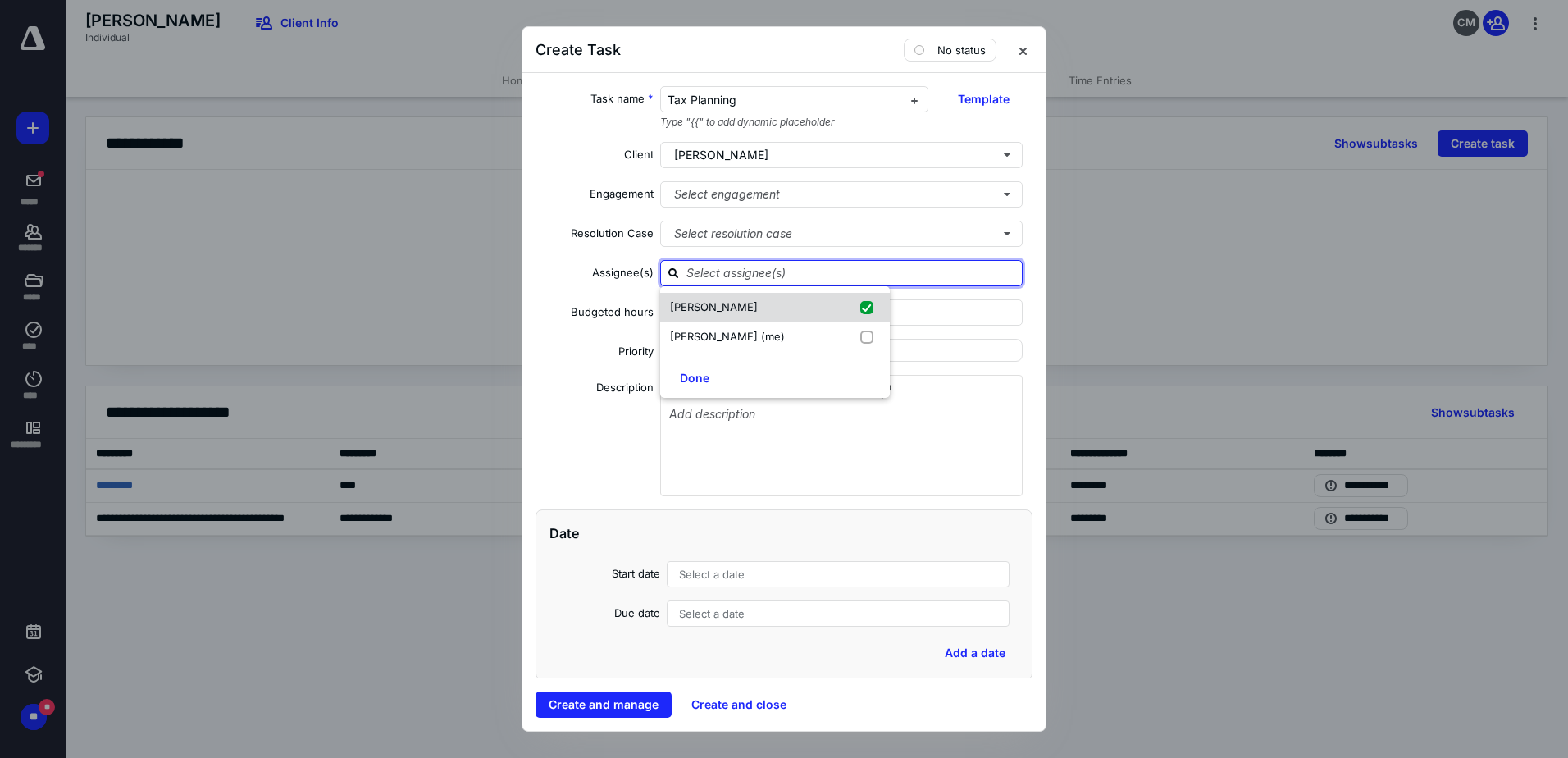 checkbox on "true" 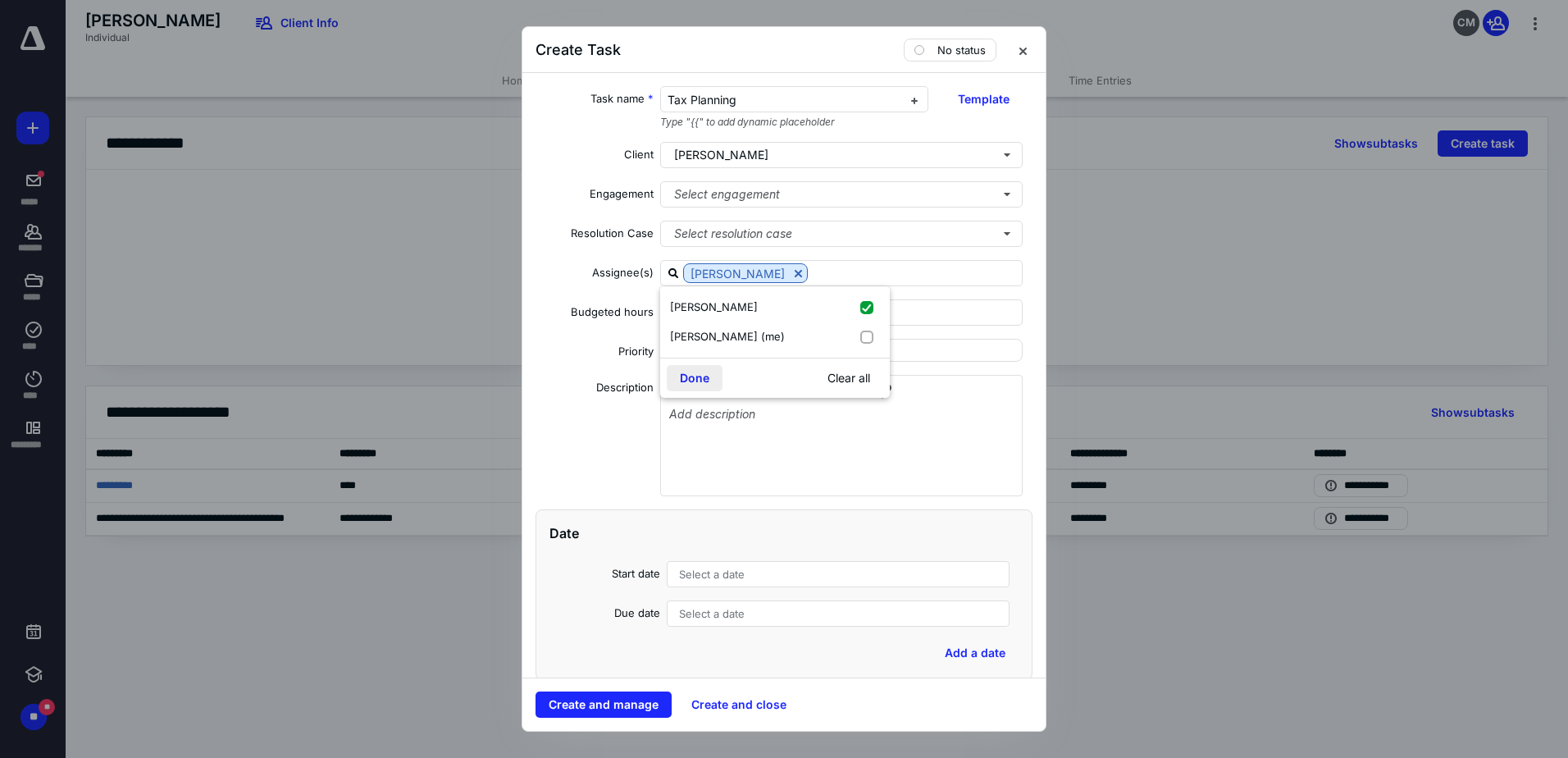 click on "Done" at bounding box center [695, 378] 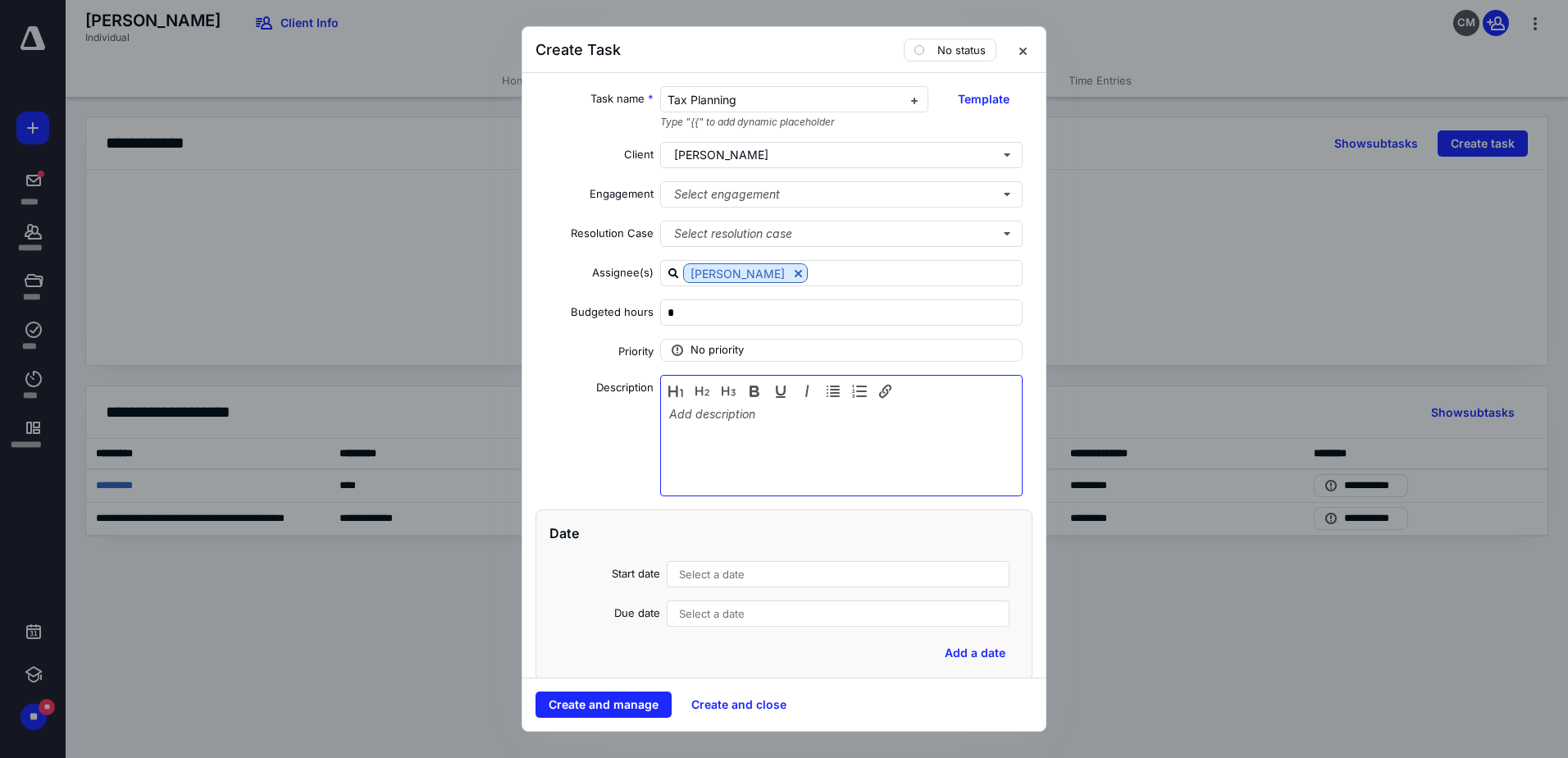 click at bounding box center (841, 448) 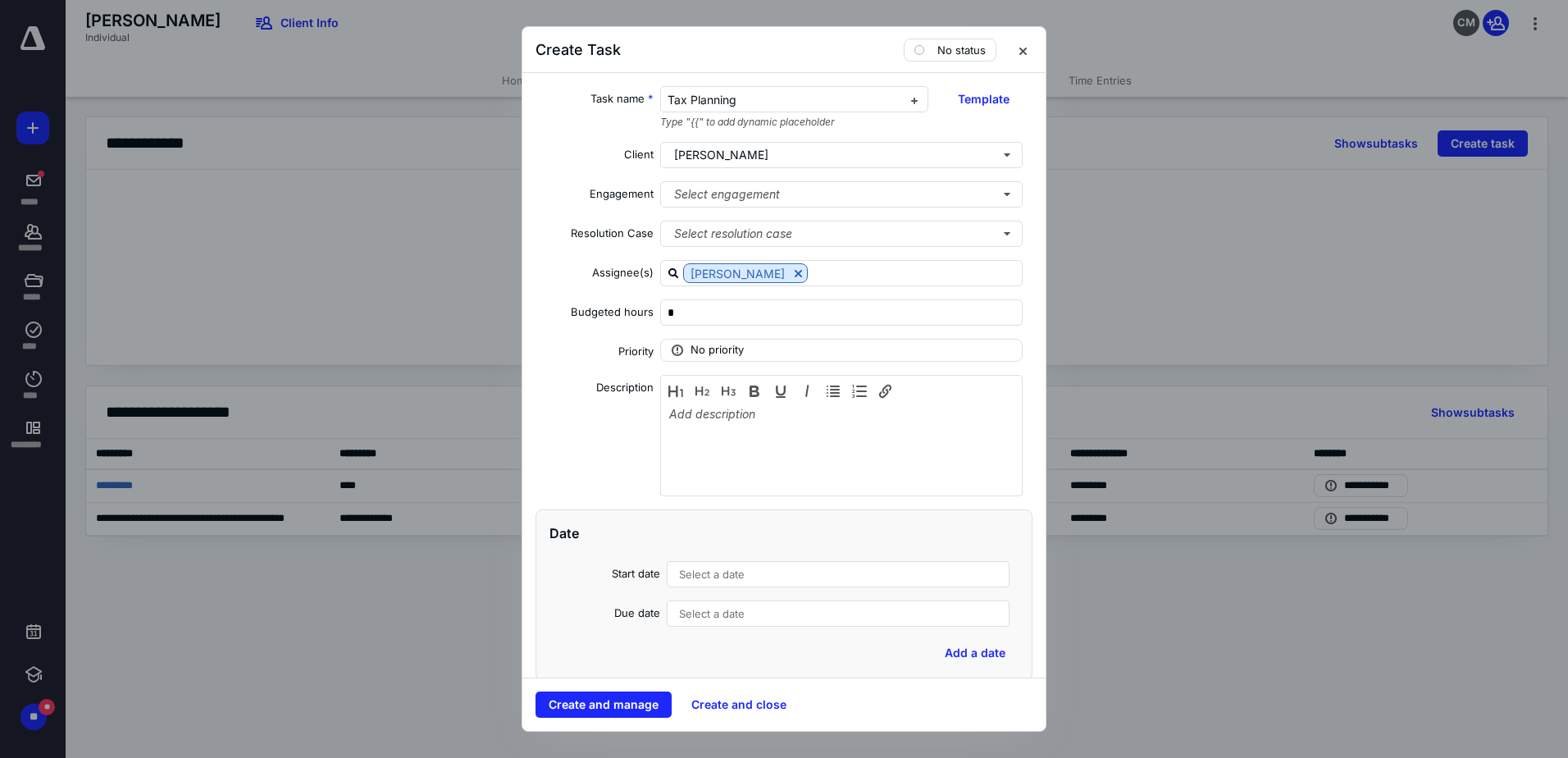 click on "Select a date" at bounding box center [712, 574] 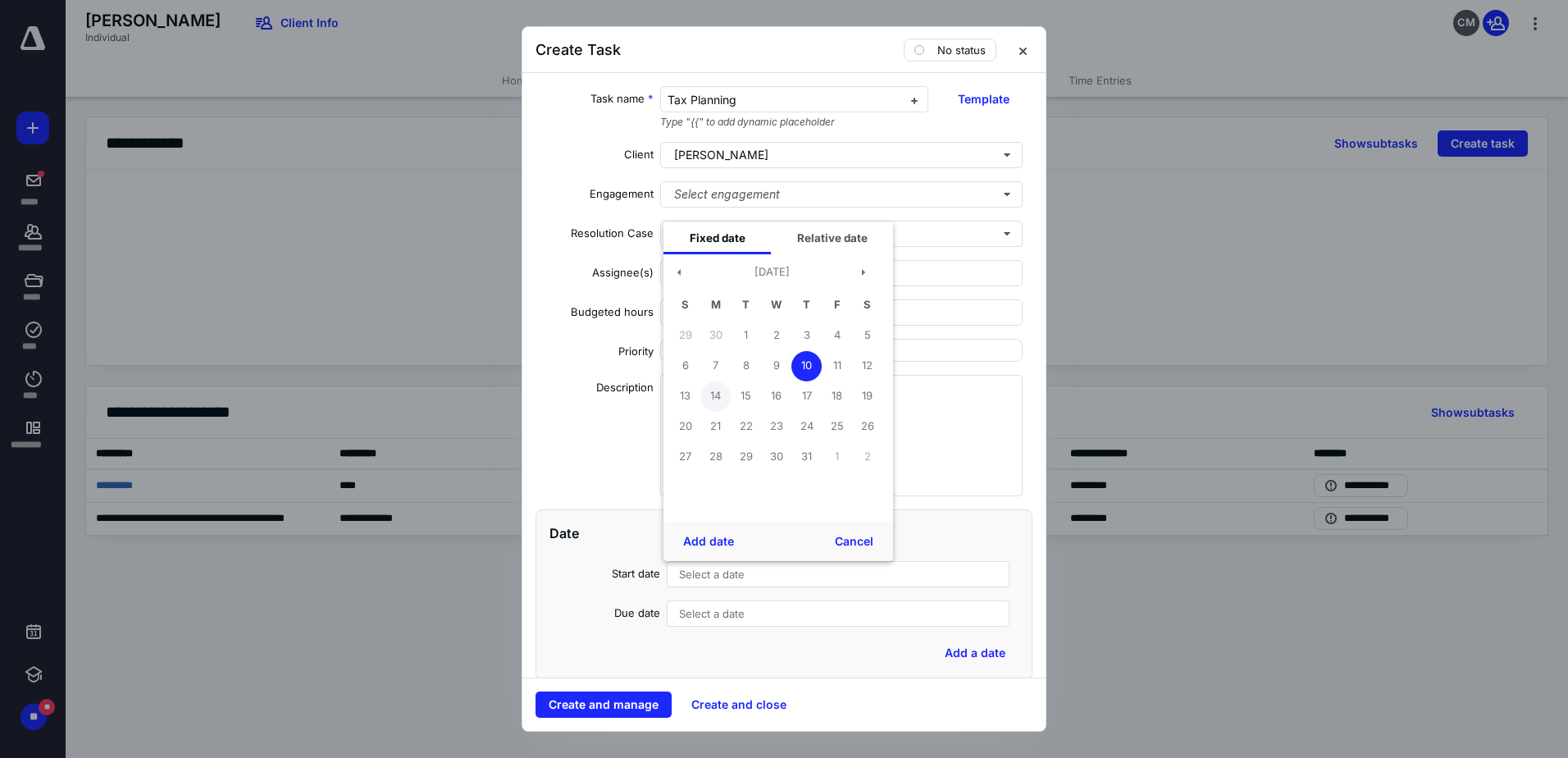 click on "14" at bounding box center [715, 396] 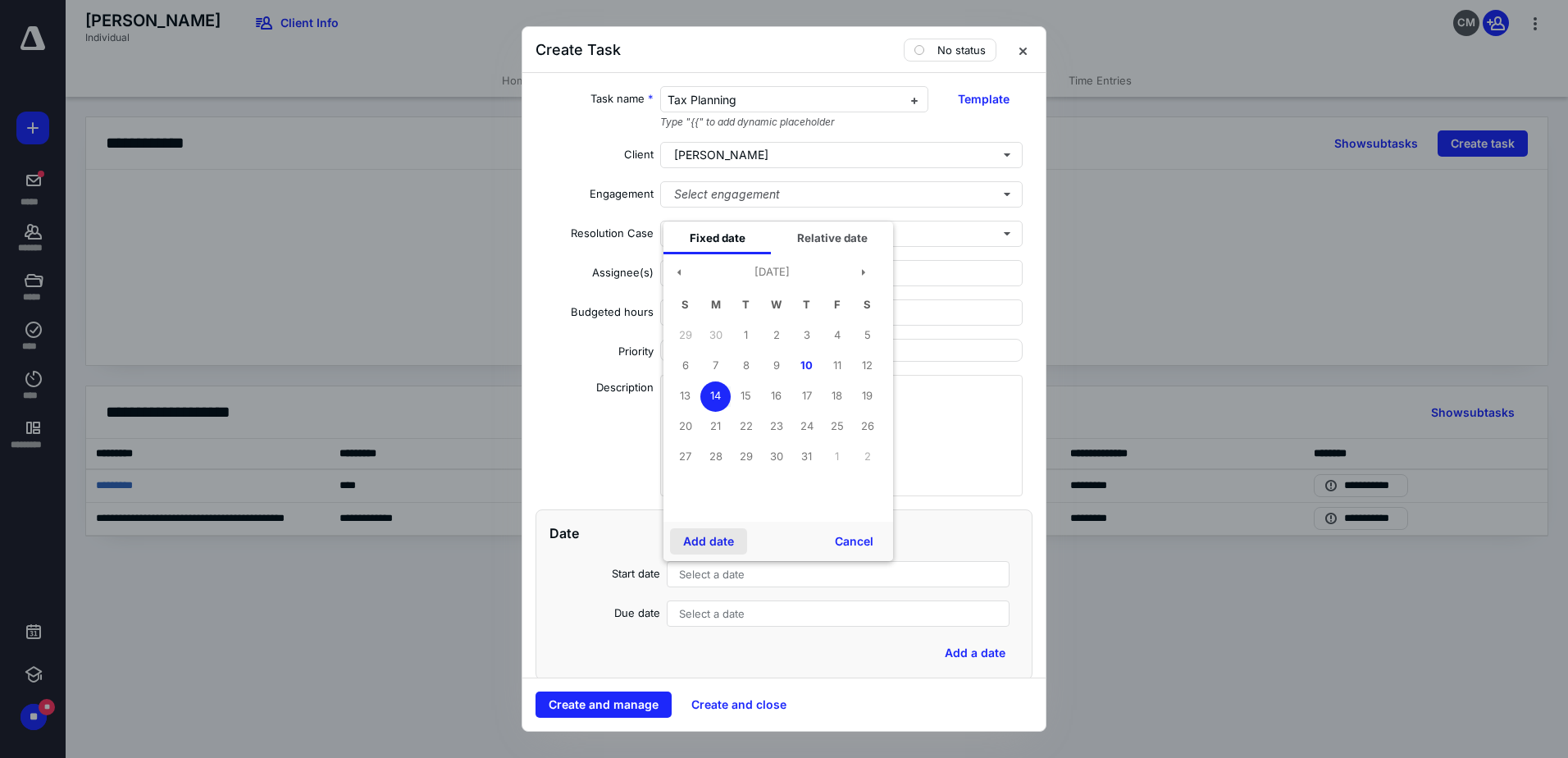 click on "Add date" at bounding box center (709, 541) 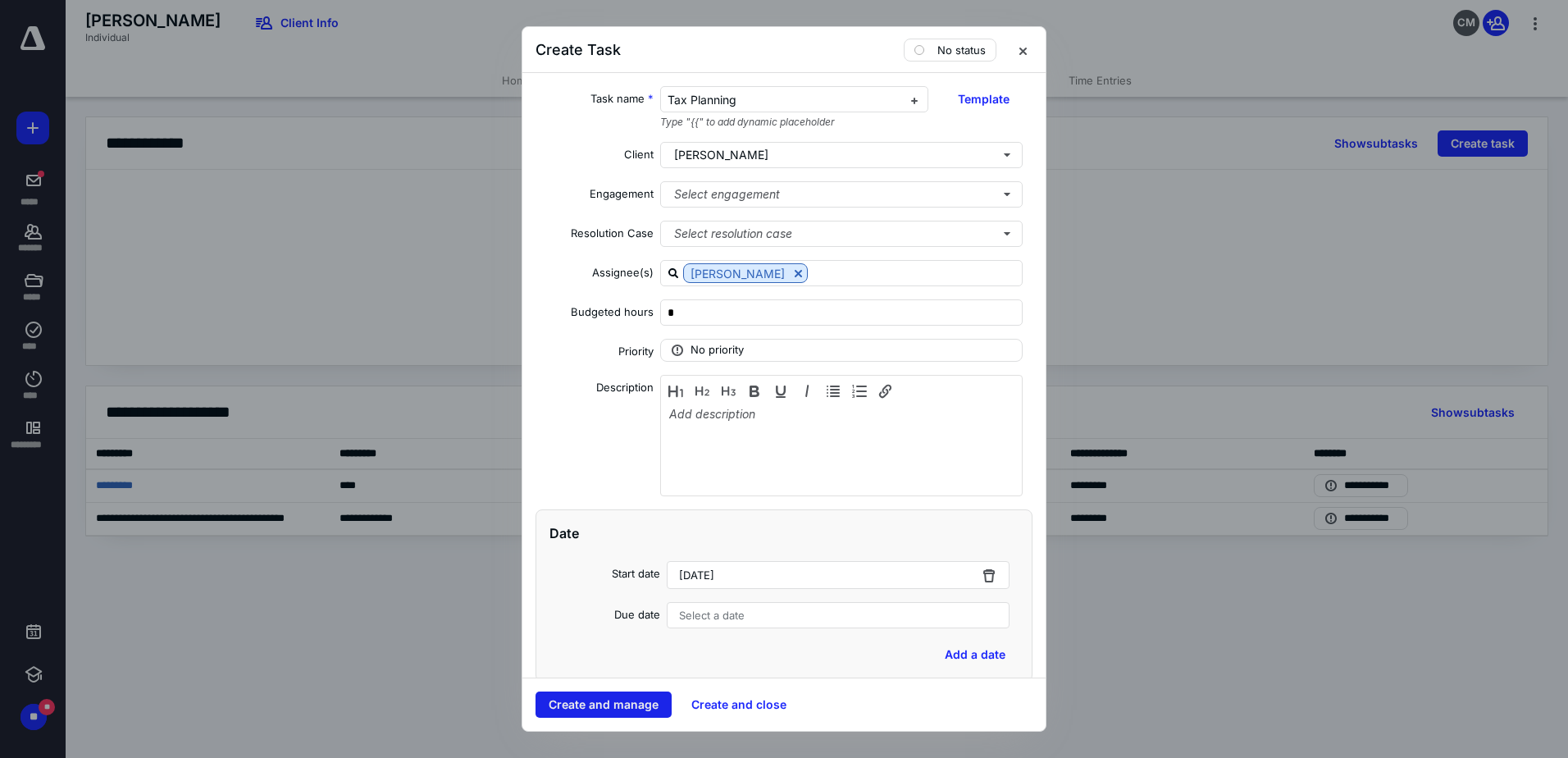 click on "Create and manage" at bounding box center [604, 705] 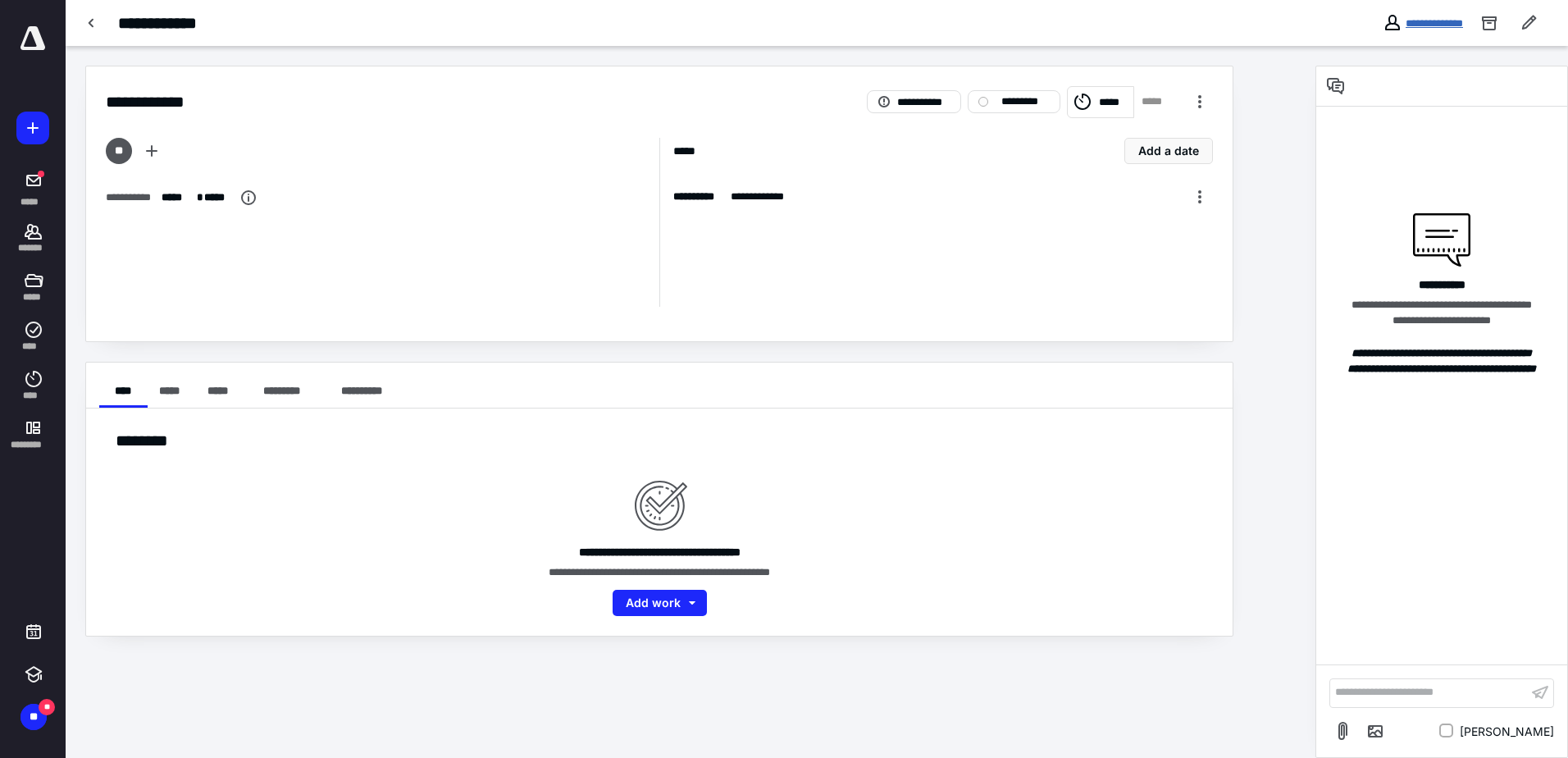 click on "**********" at bounding box center (1434, 23) 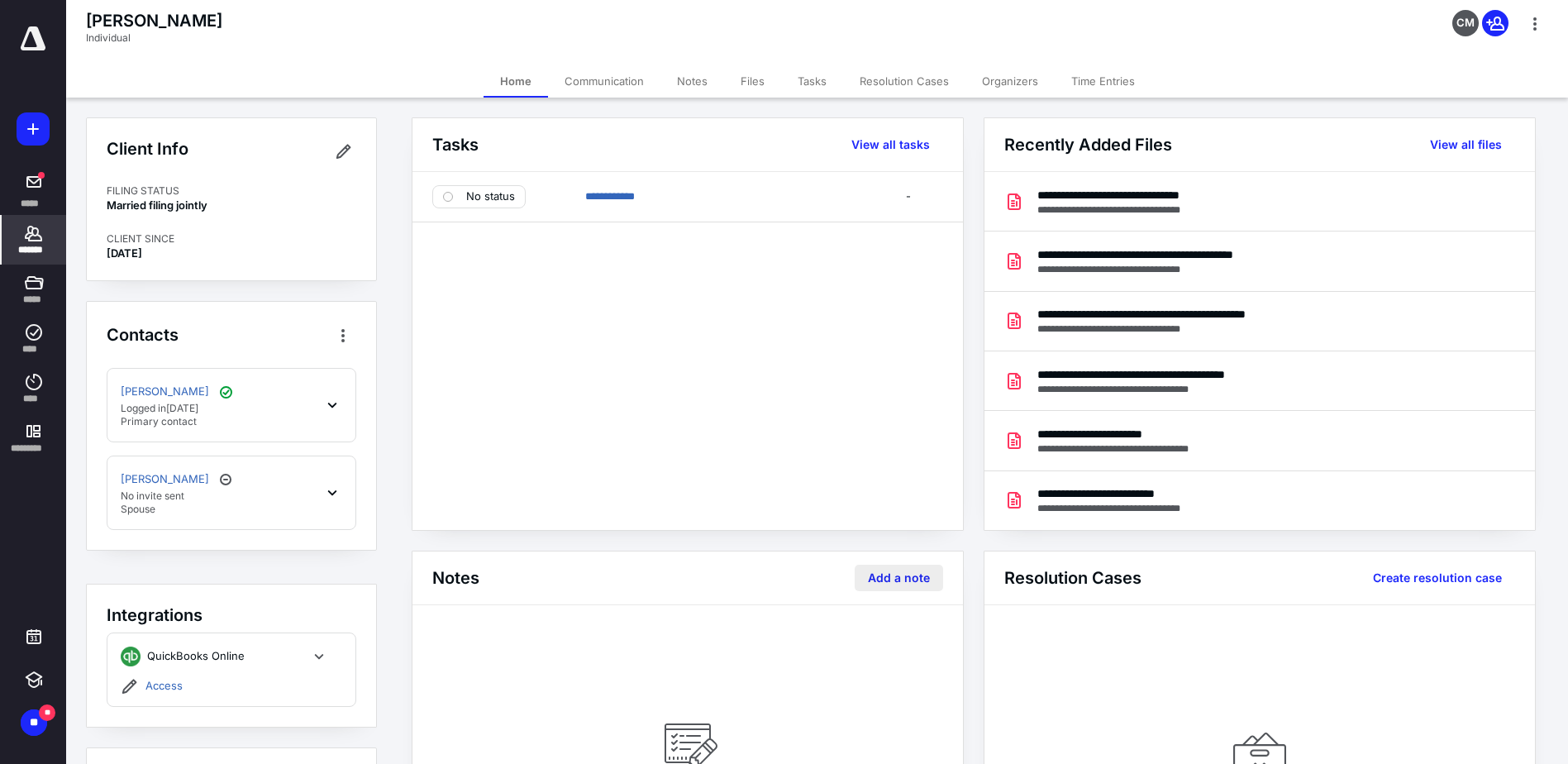 click on "Add a note" at bounding box center [898, 578] 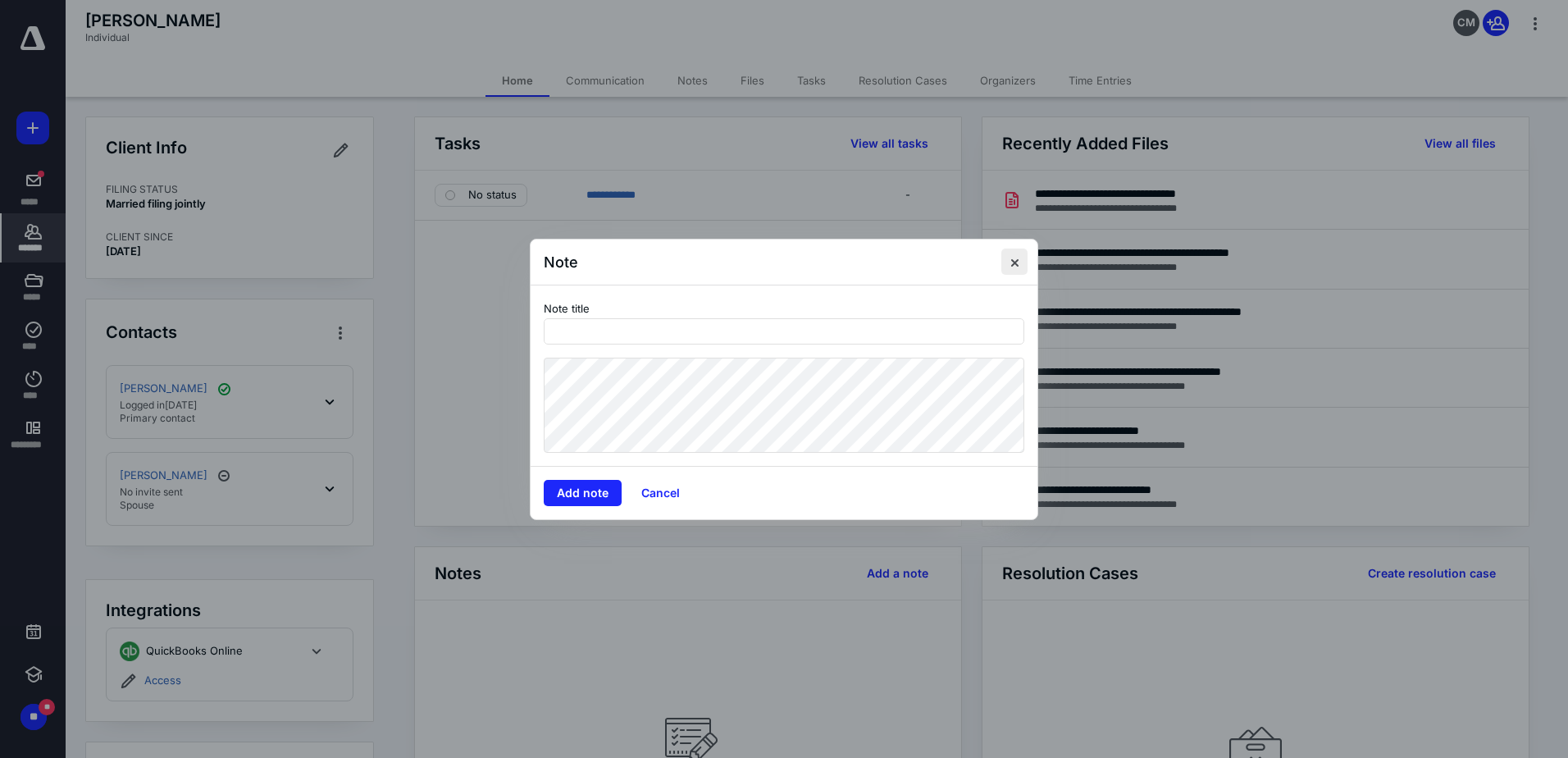 click at bounding box center [1014, 262] 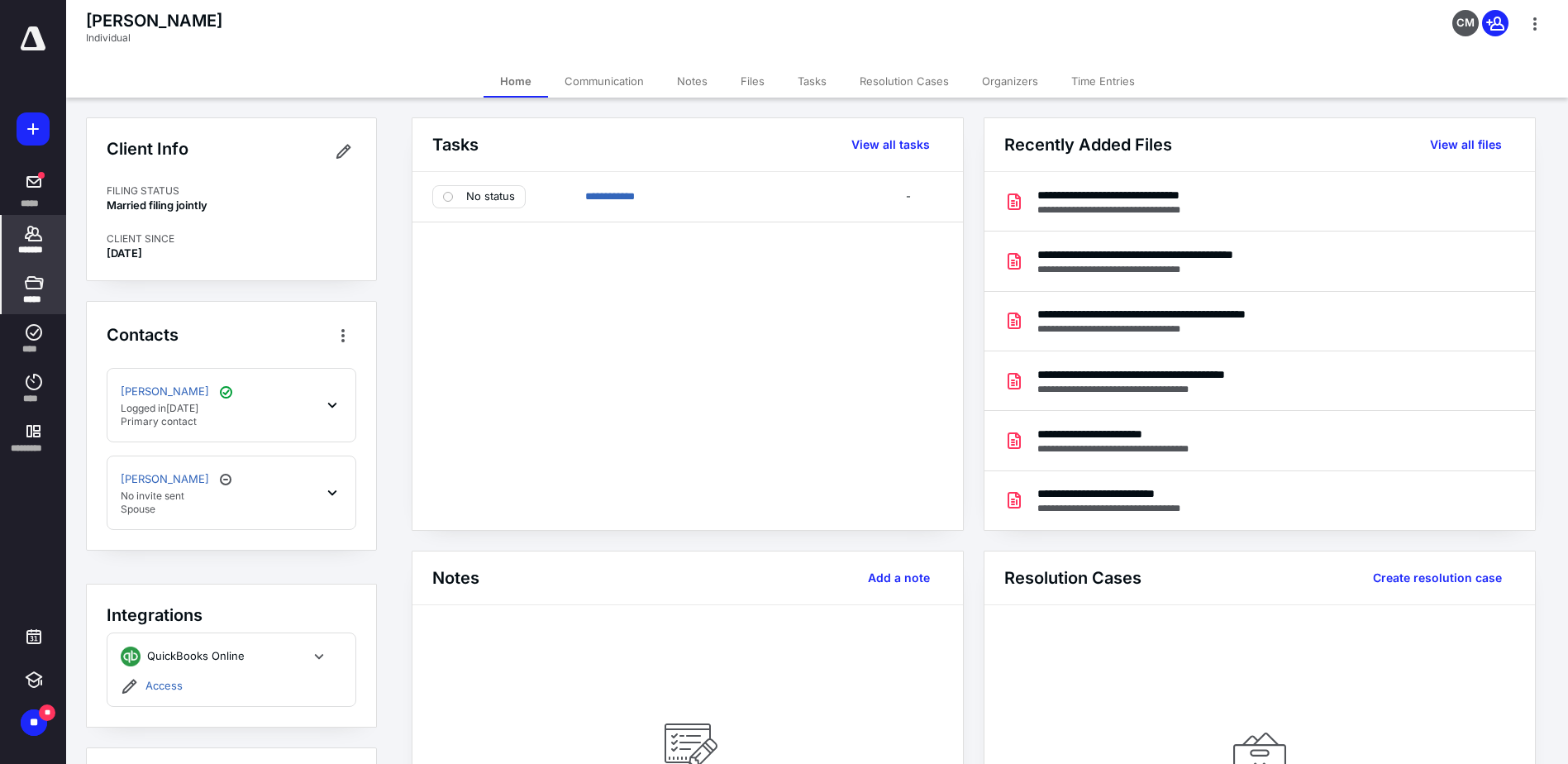 click 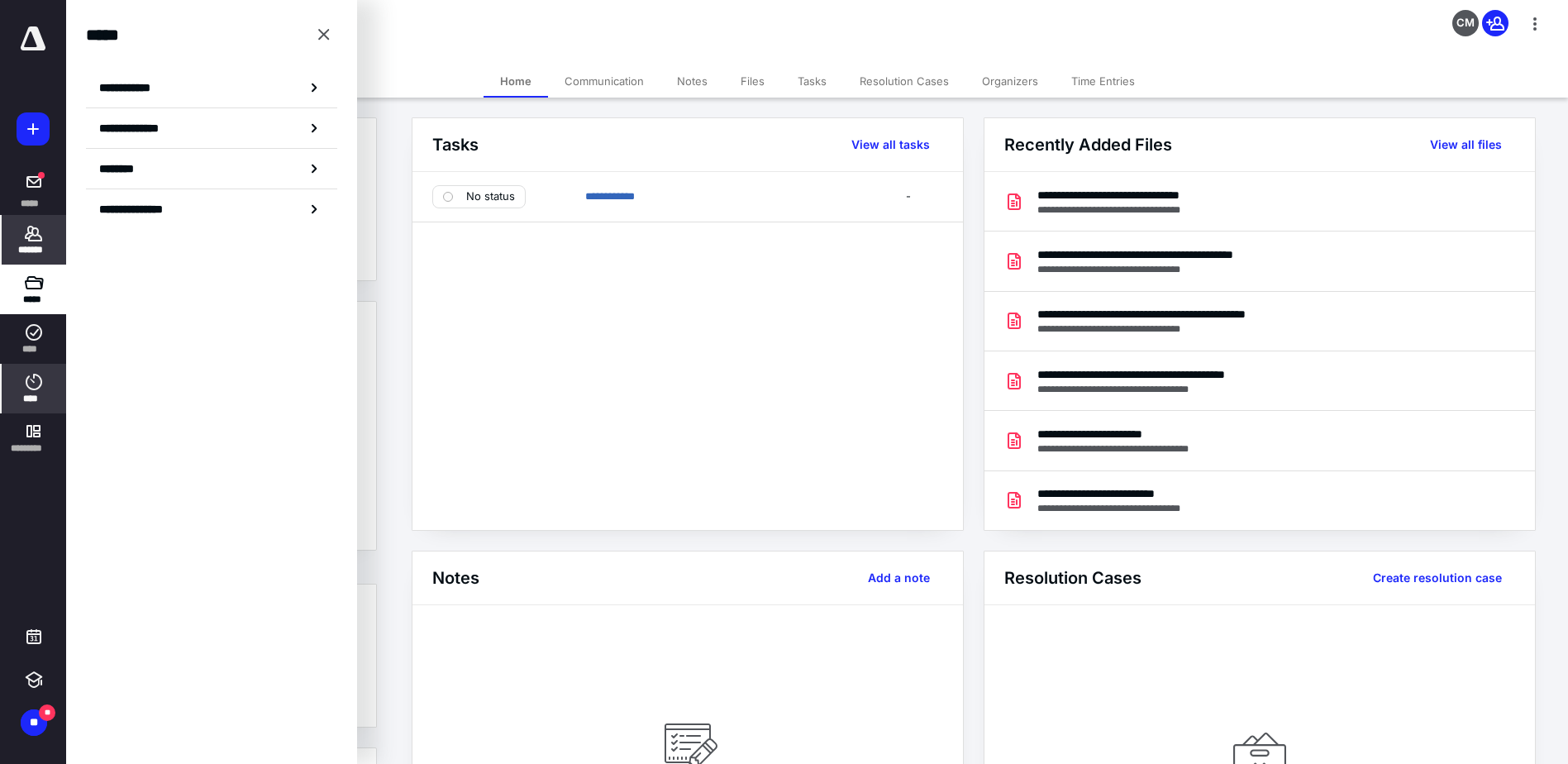 click 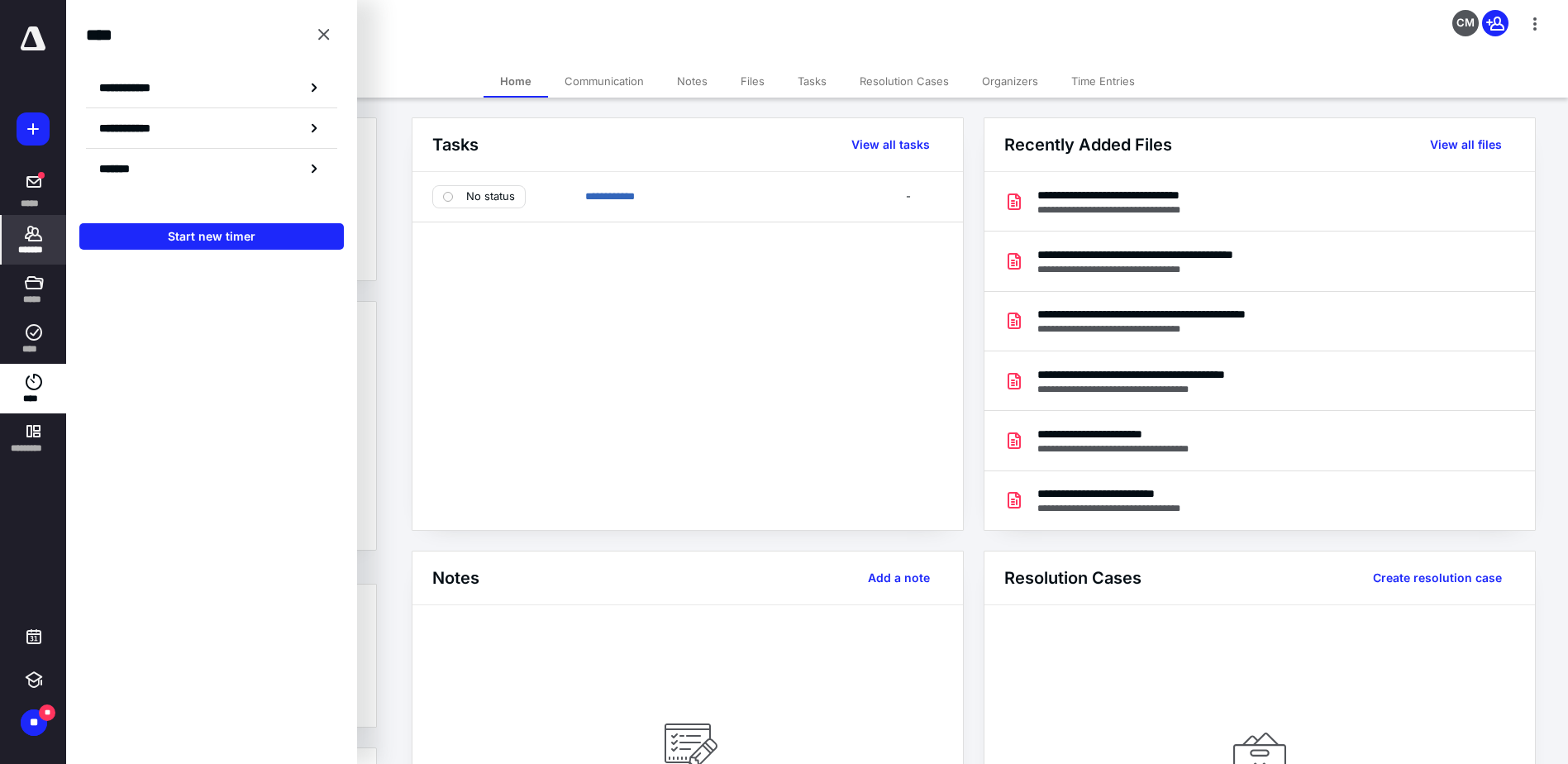 click 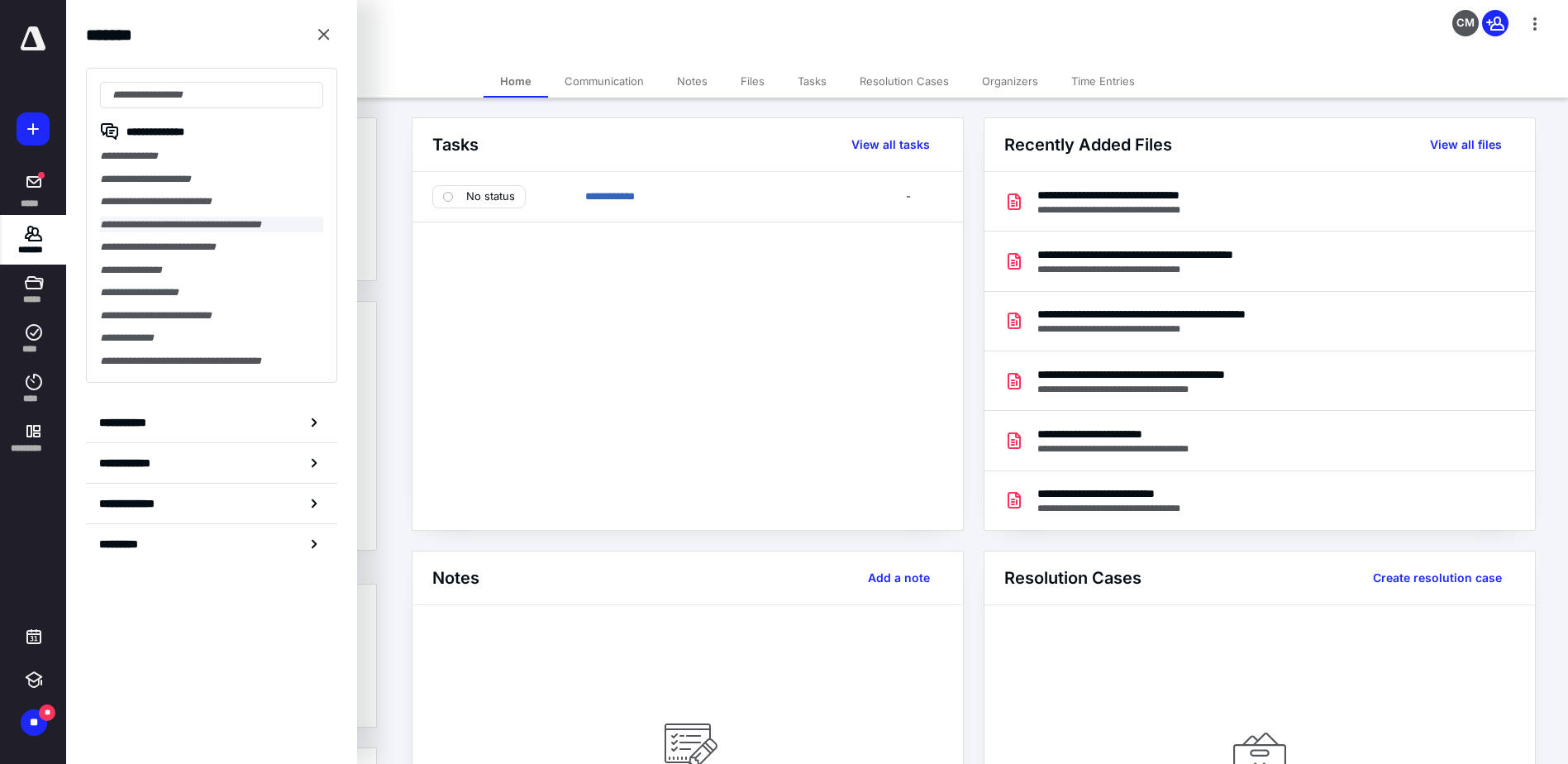 click on "**********" at bounding box center (212, 225) 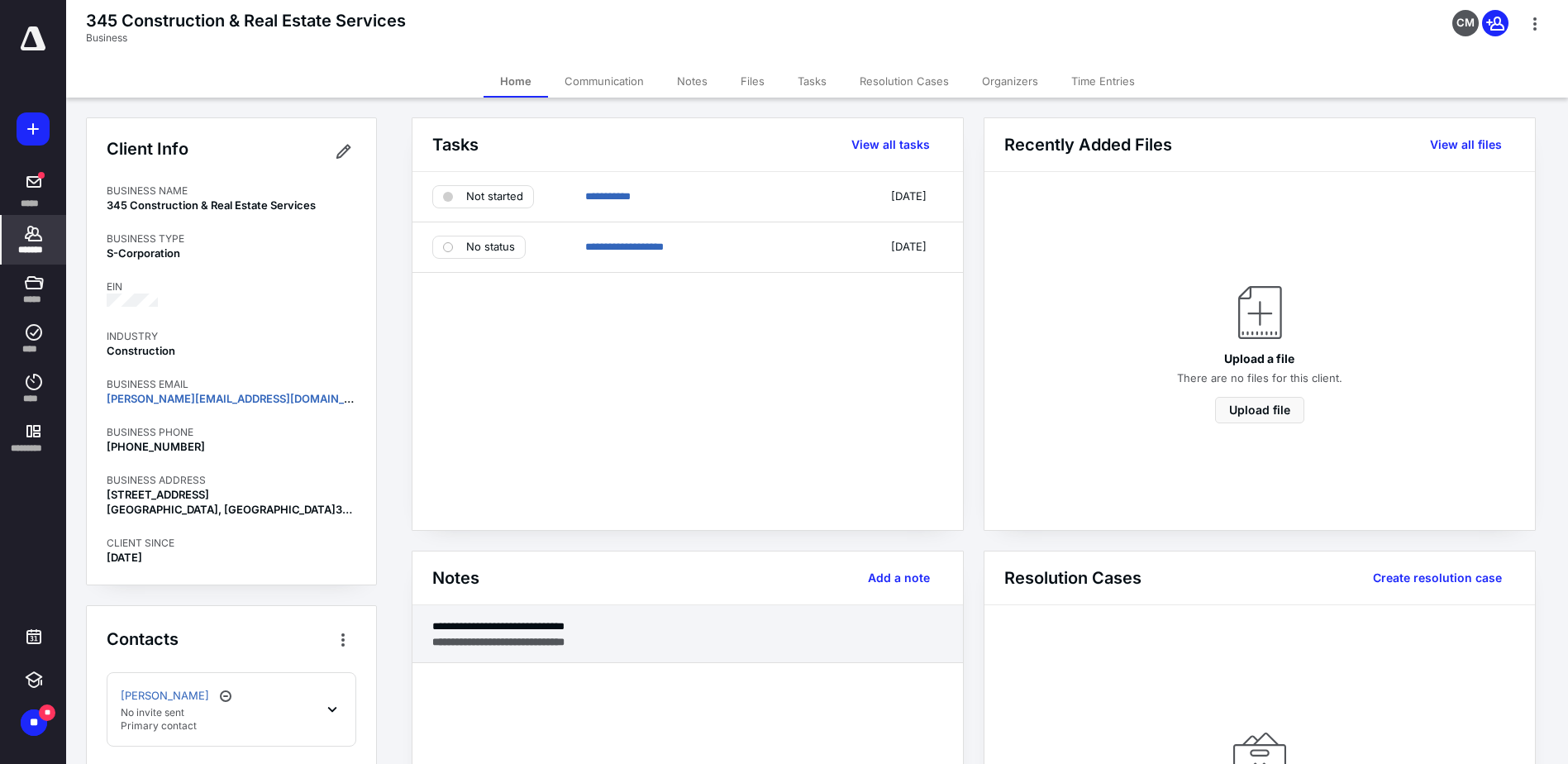 click on "**********" at bounding box center (688, 626) 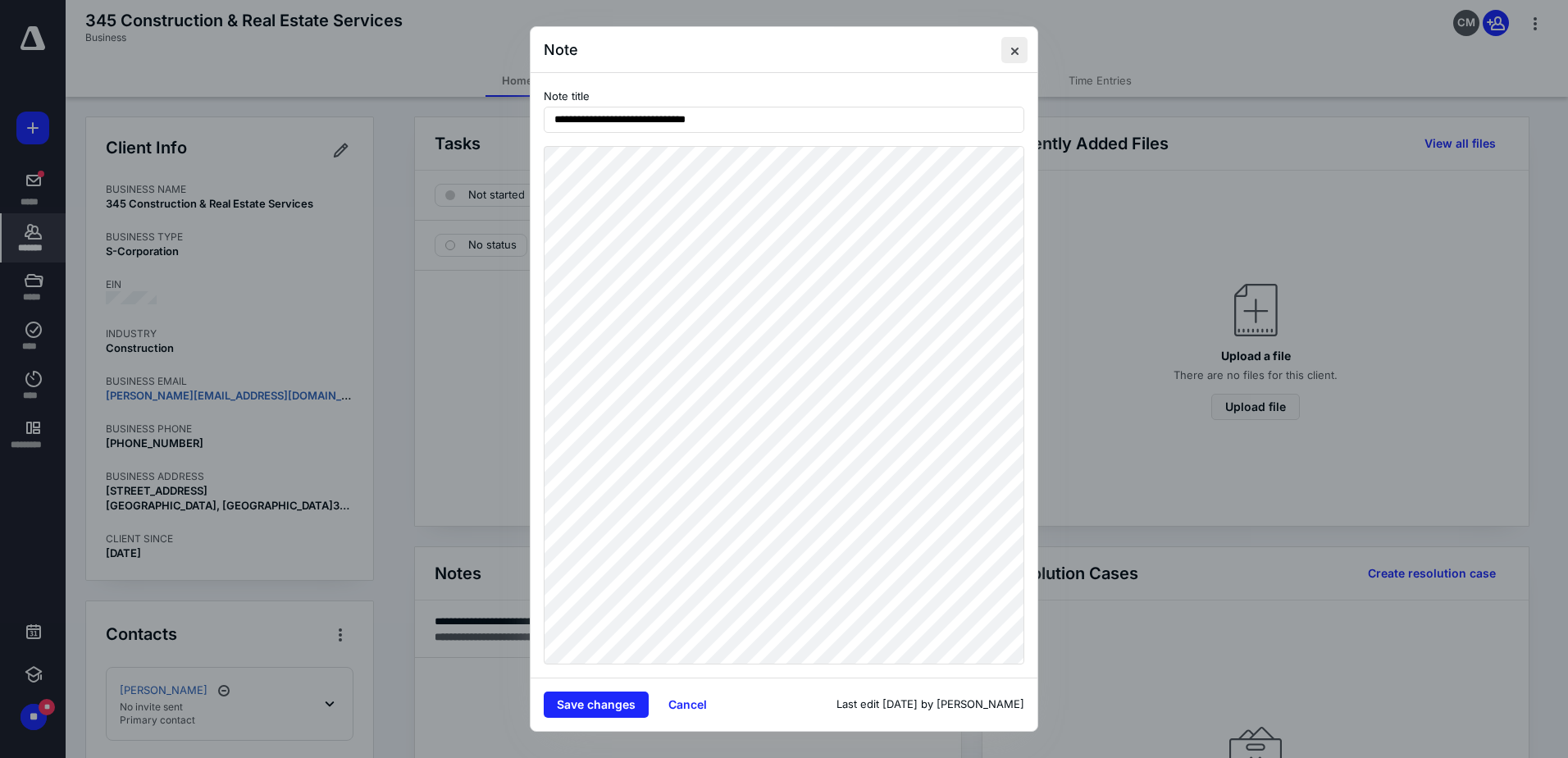 click at bounding box center (1014, 50) 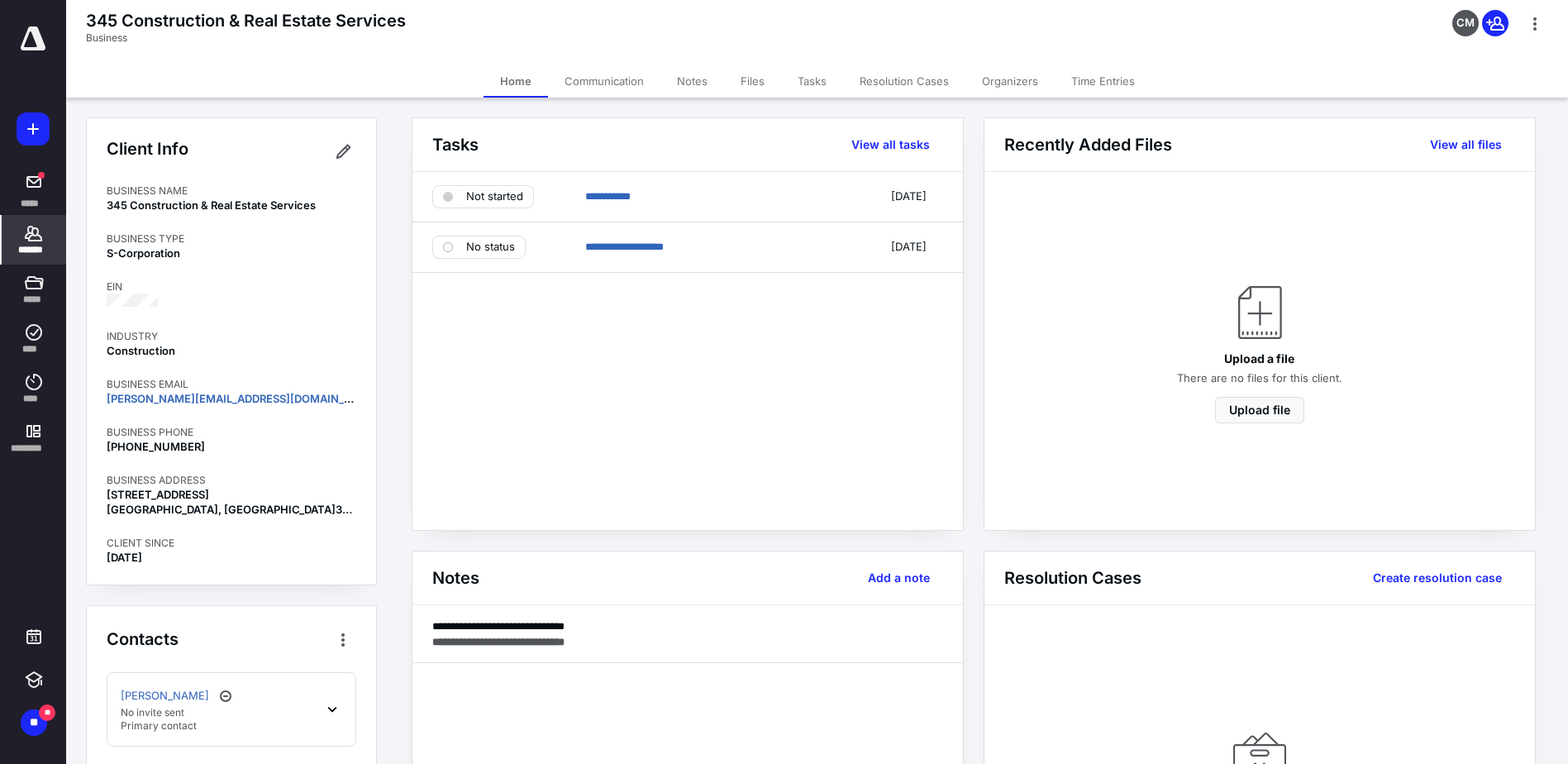 click on "*******" at bounding box center [34, 240] 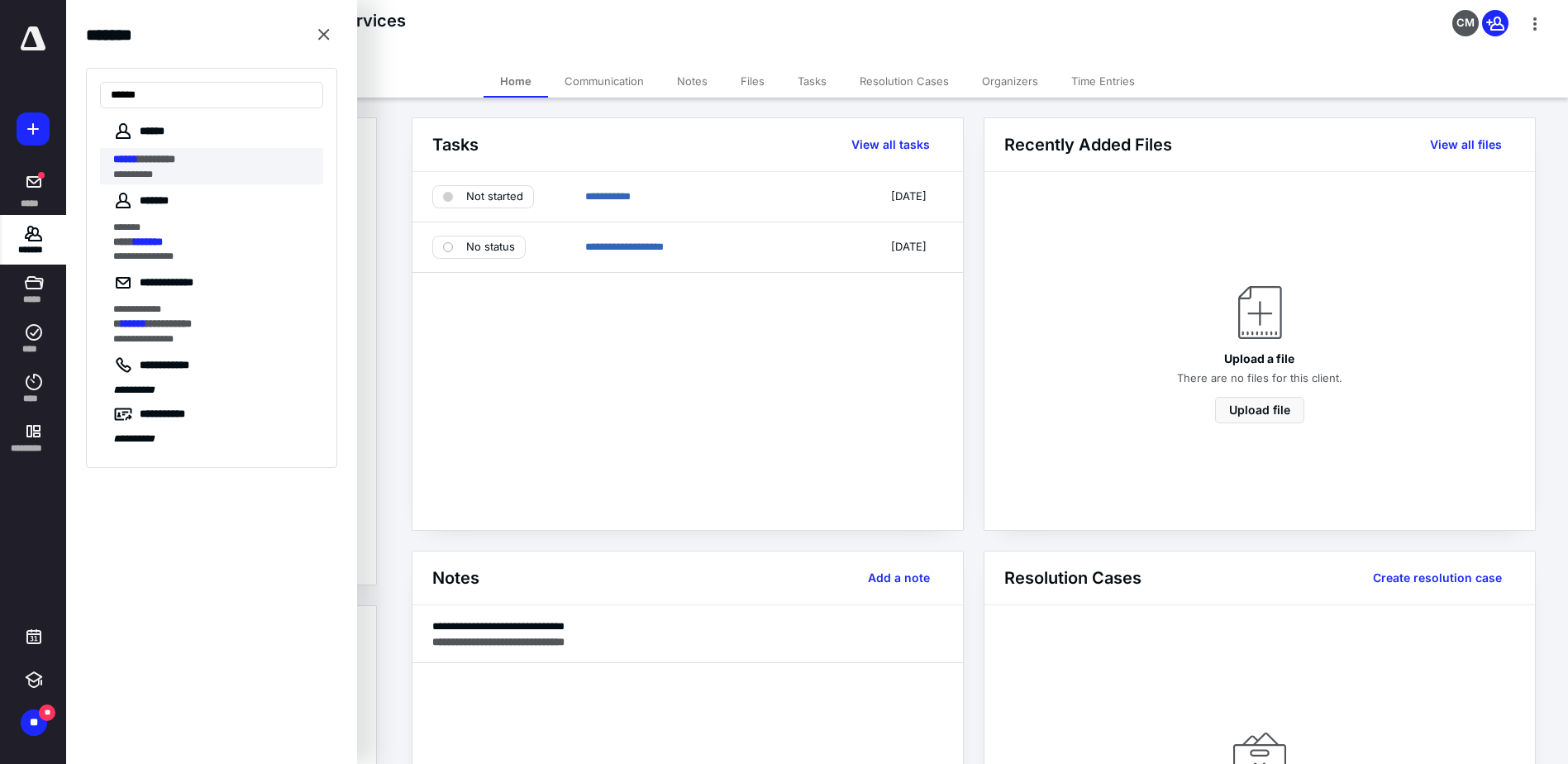 type on "******" 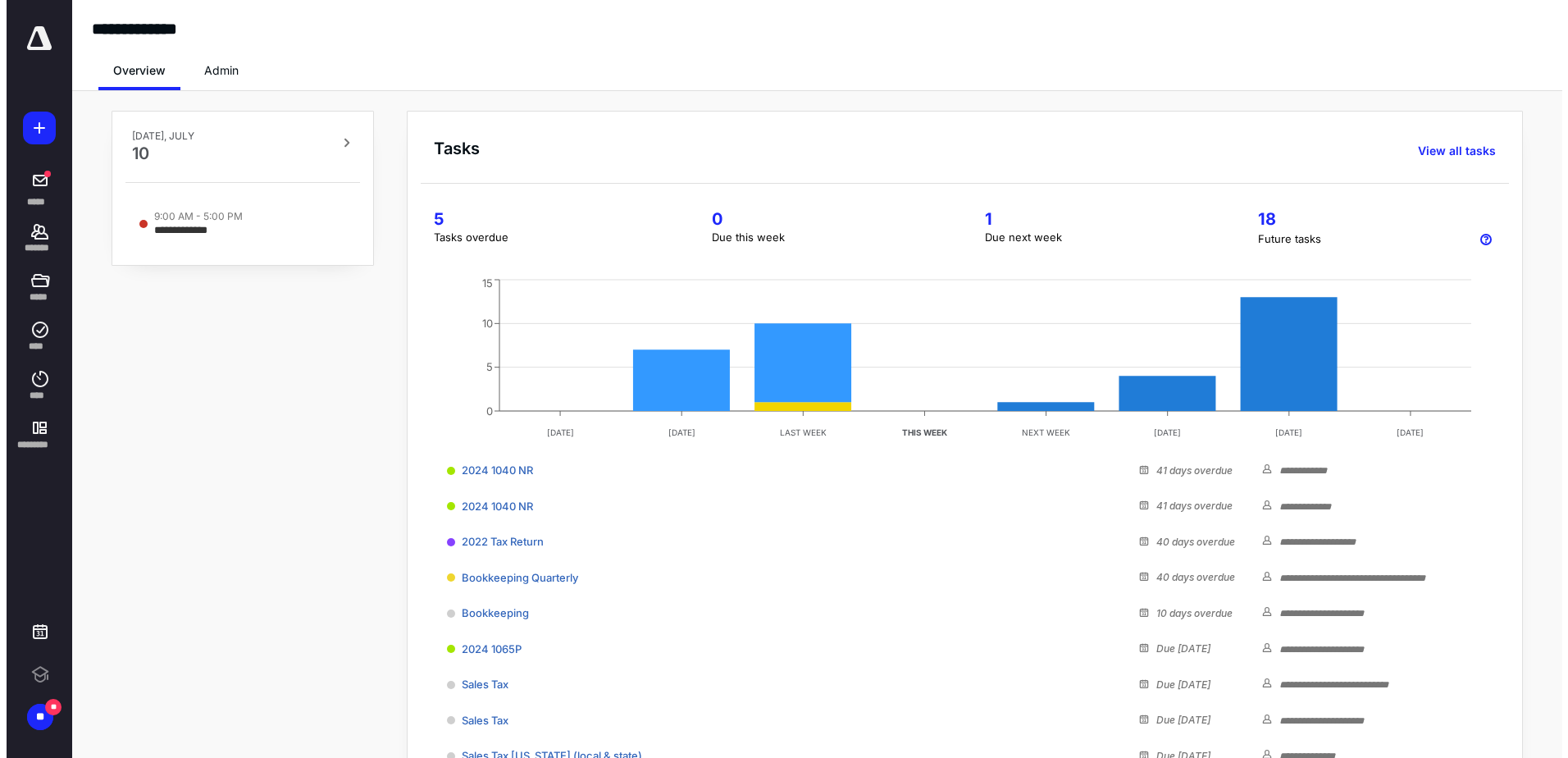 scroll, scrollTop: 0, scrollLeft: 0, axis: both 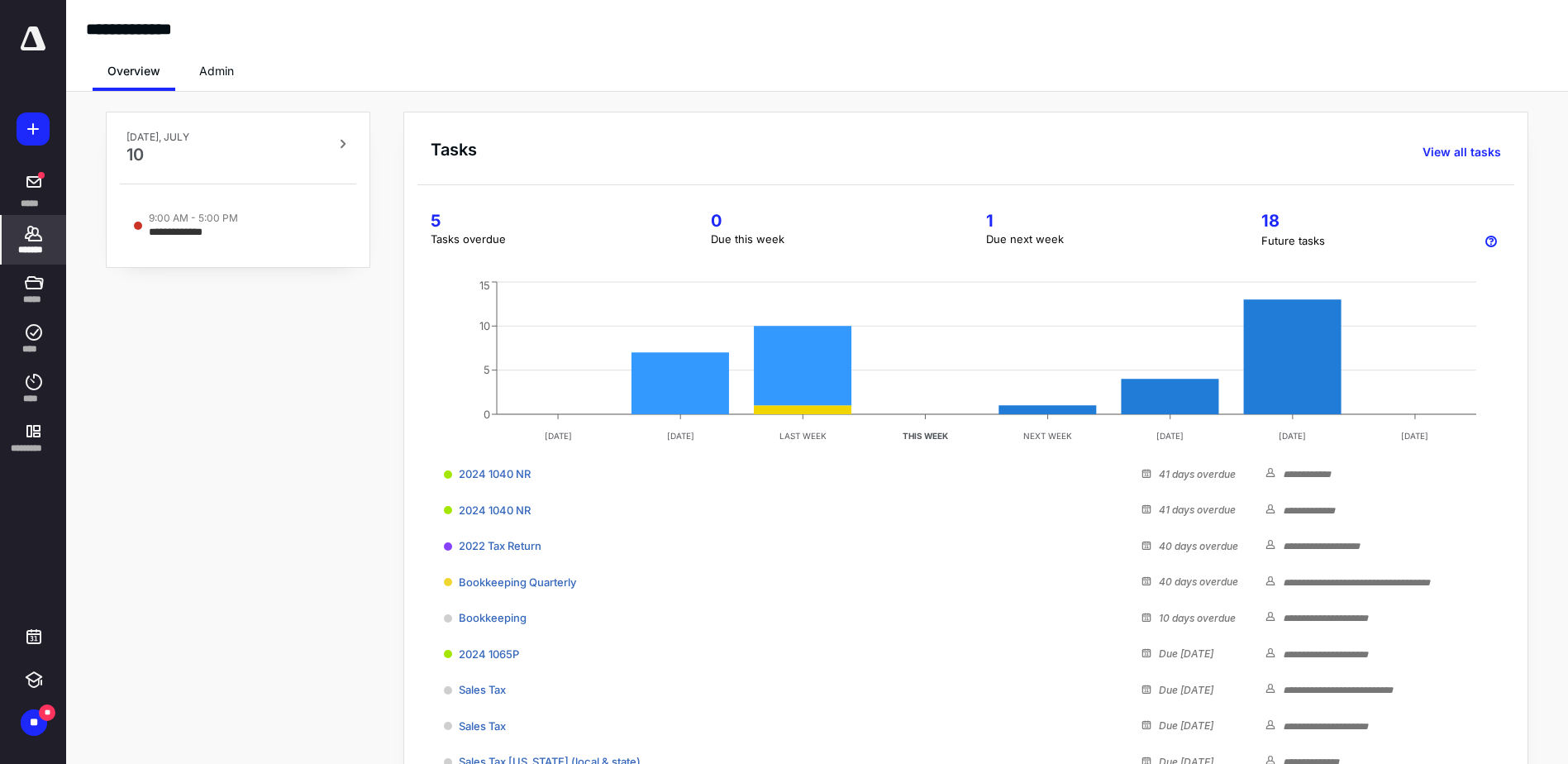 click 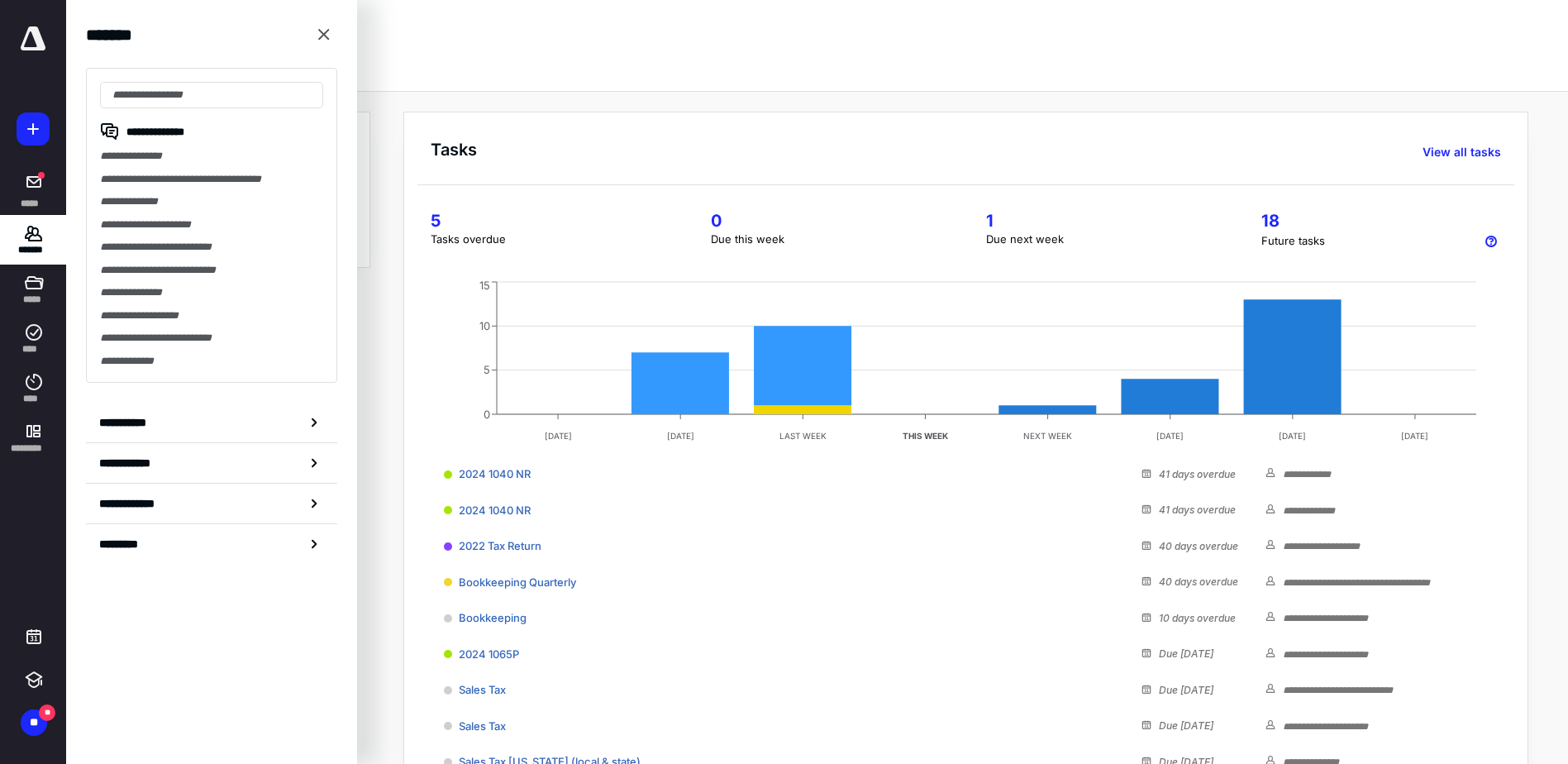 click on "**********" at bounding box center [212, 225] 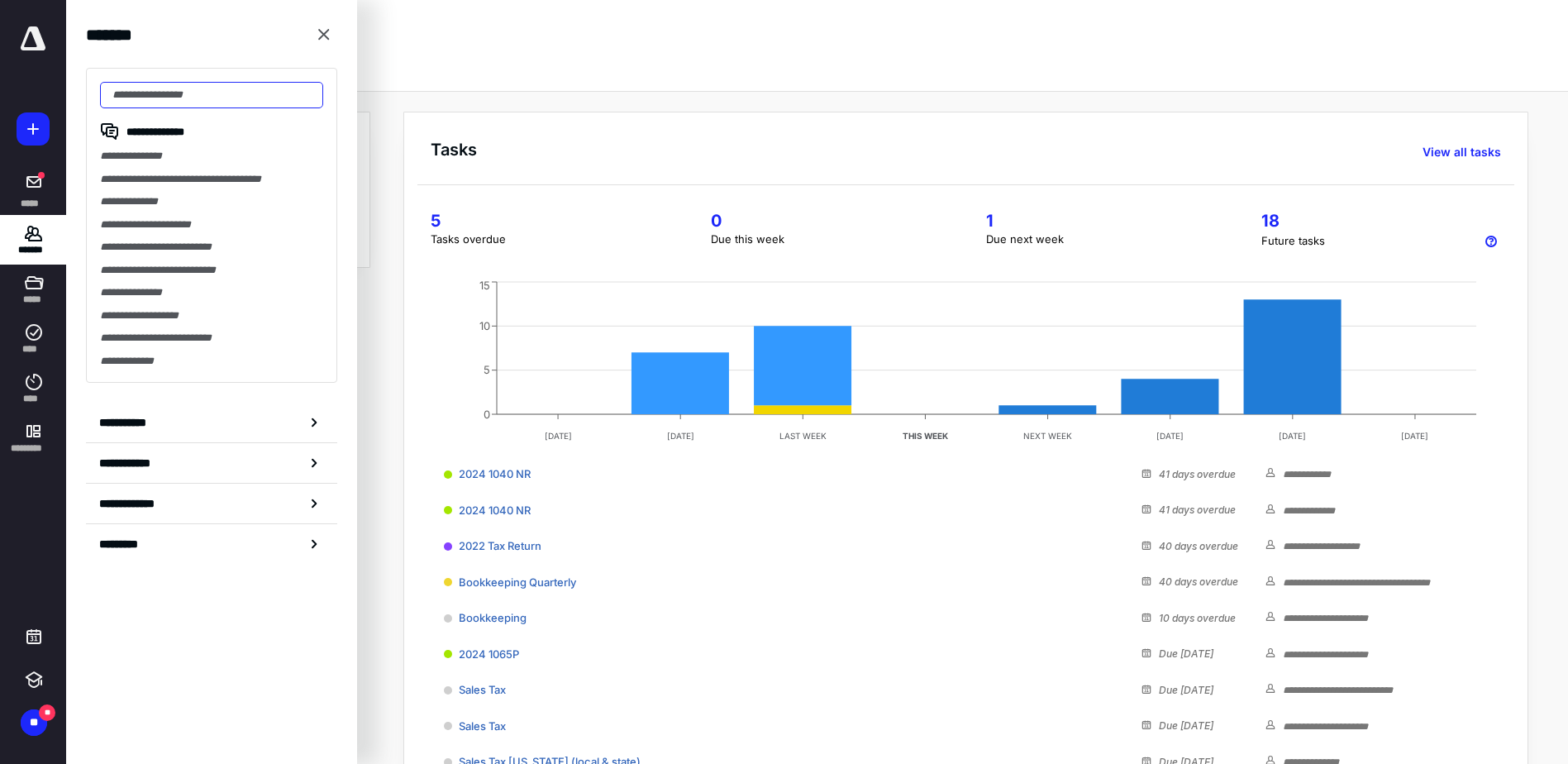 click at bounding box center [212, 95] 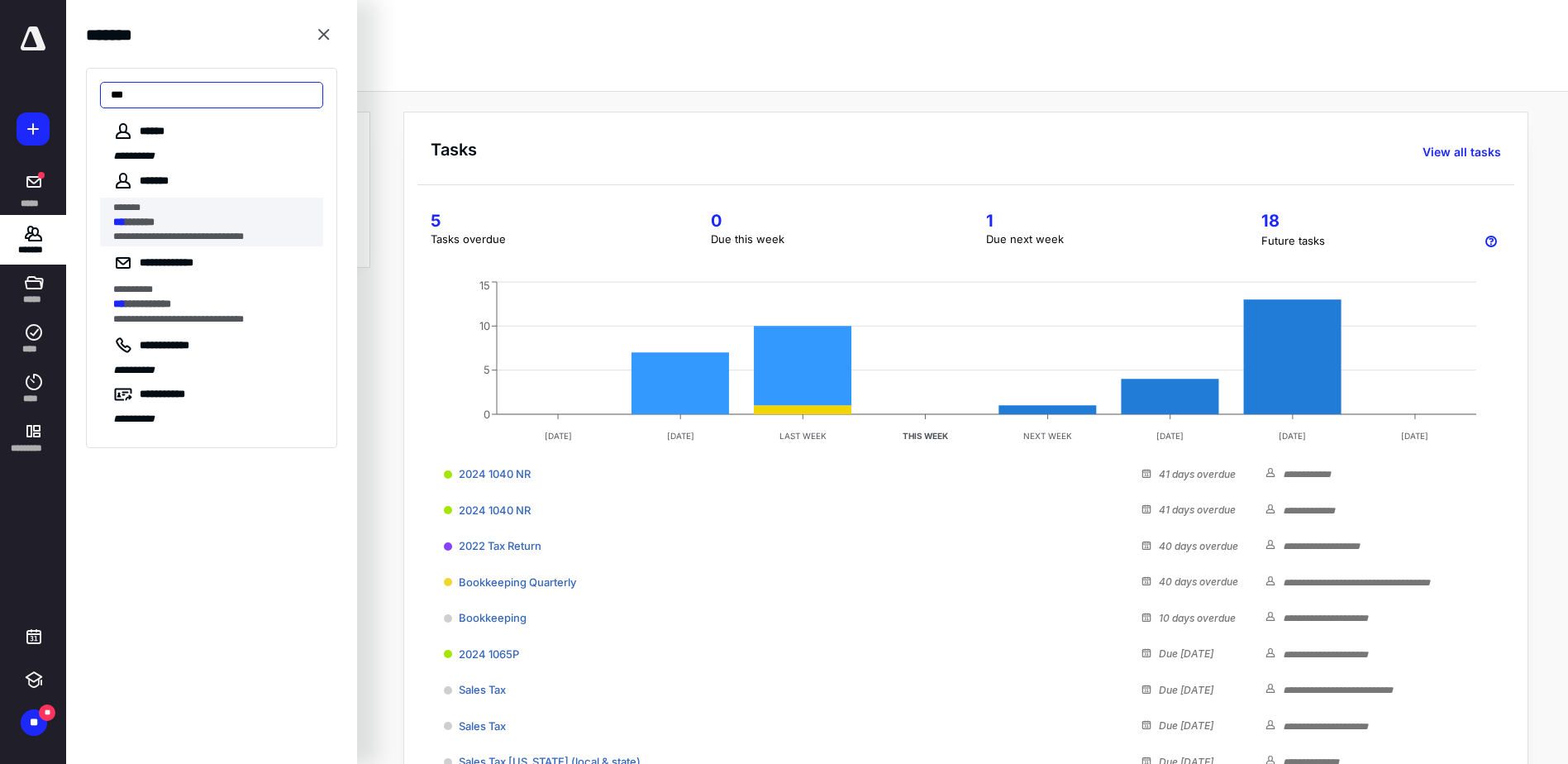 type on "***" 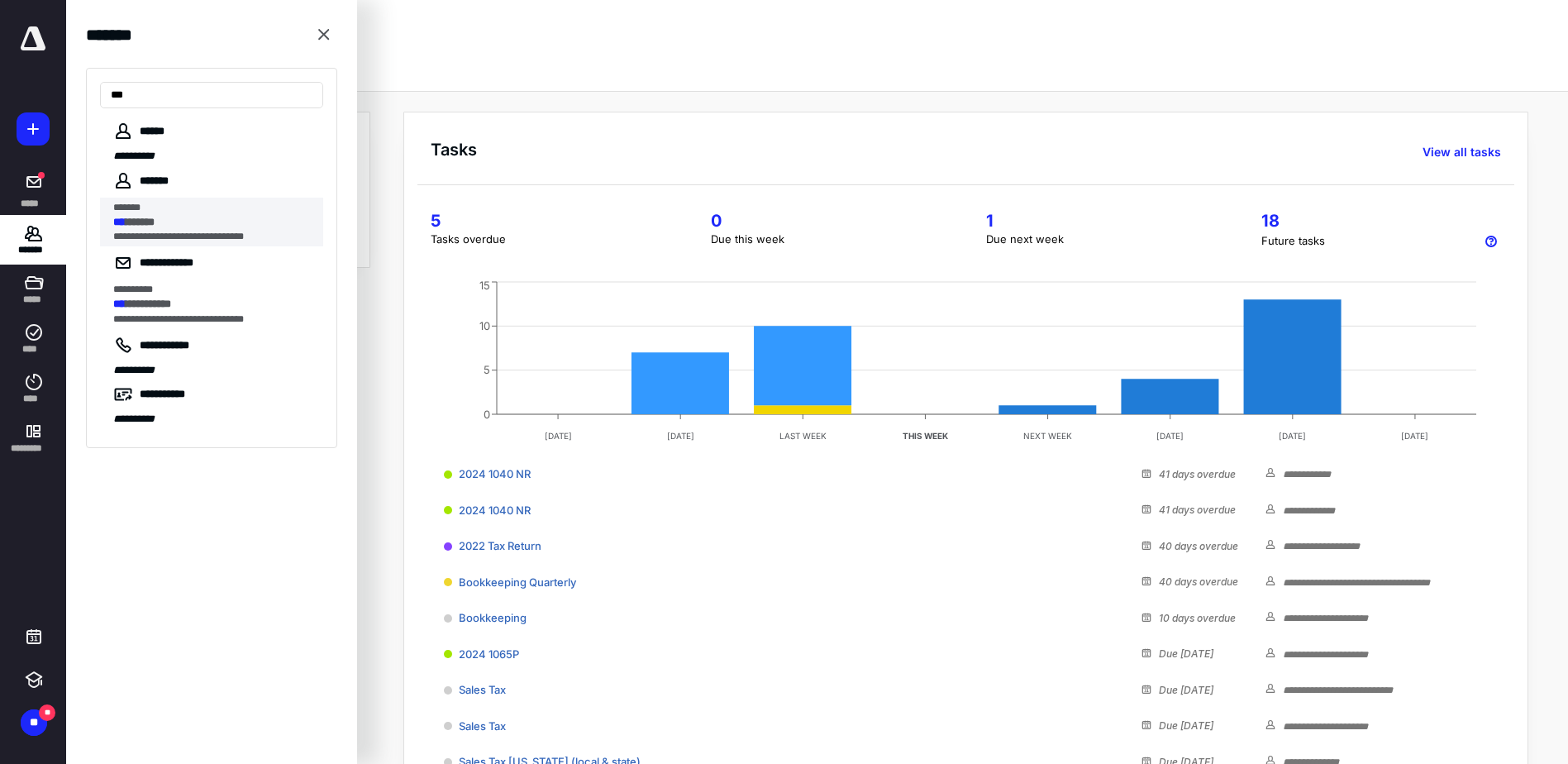 click on "******" at bounding box center (140, 222) 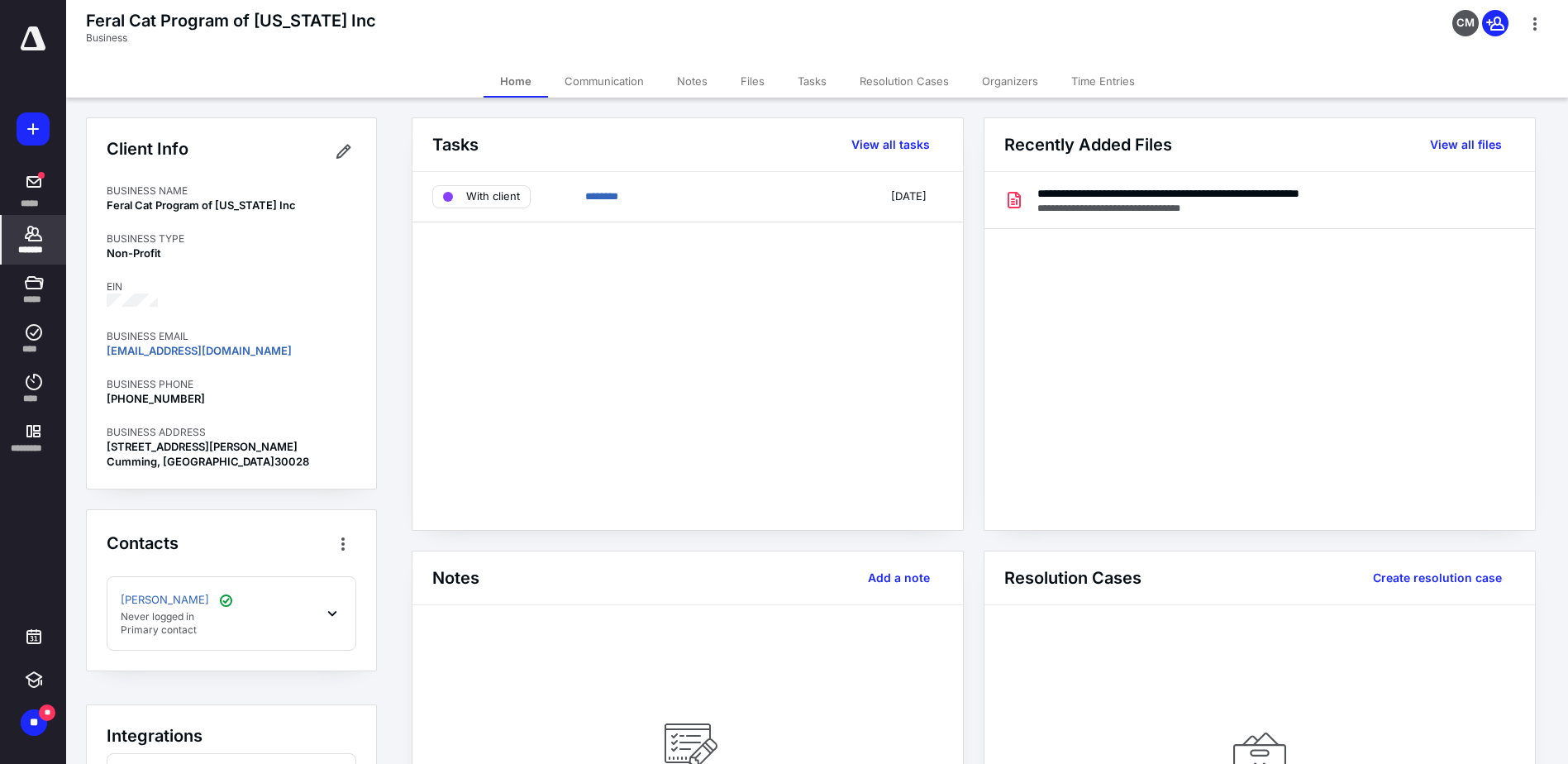 click on "Communication" at bounding box center (604, 81) 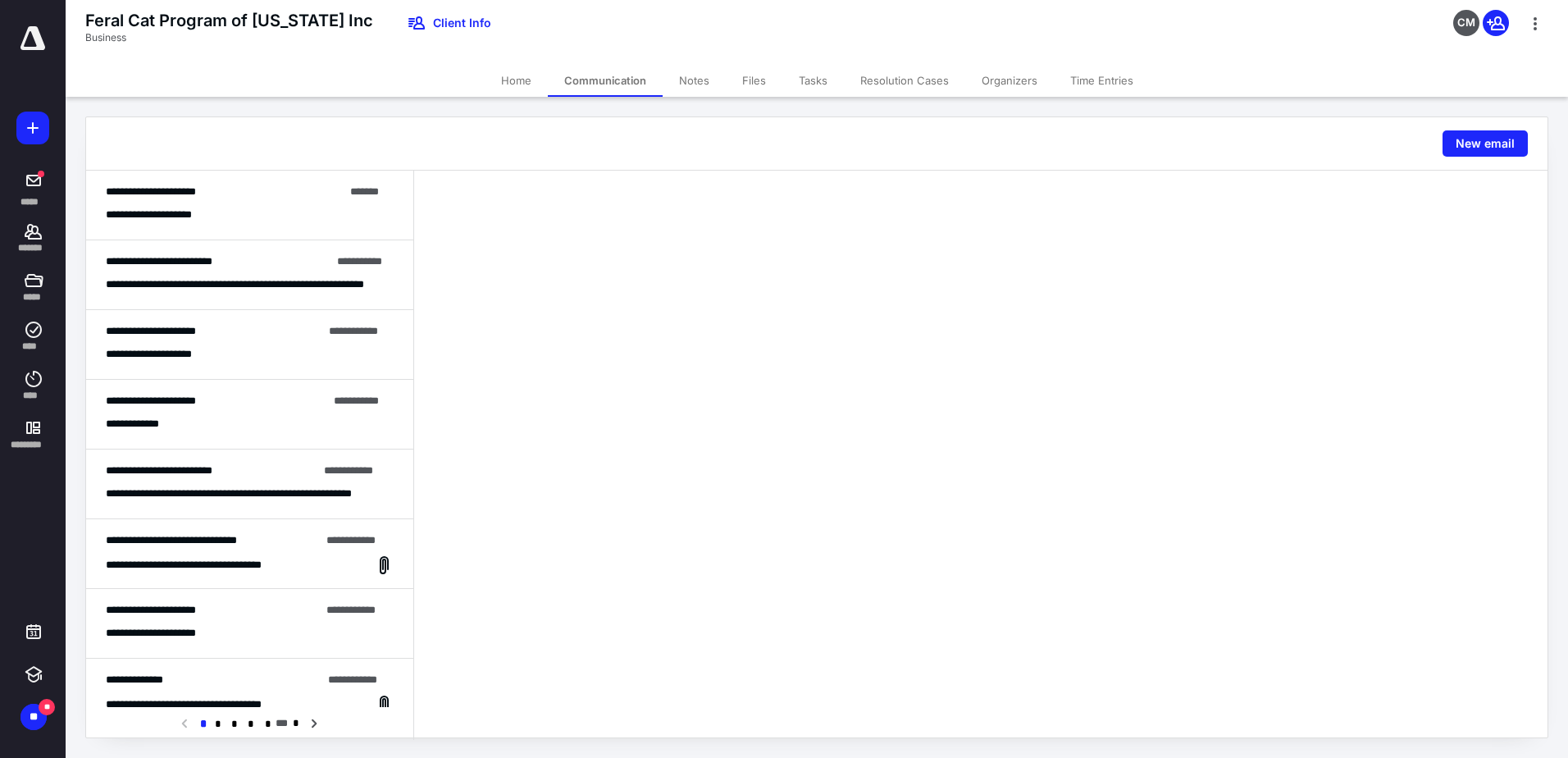 click on "**********" at bounding box center [249, 215] 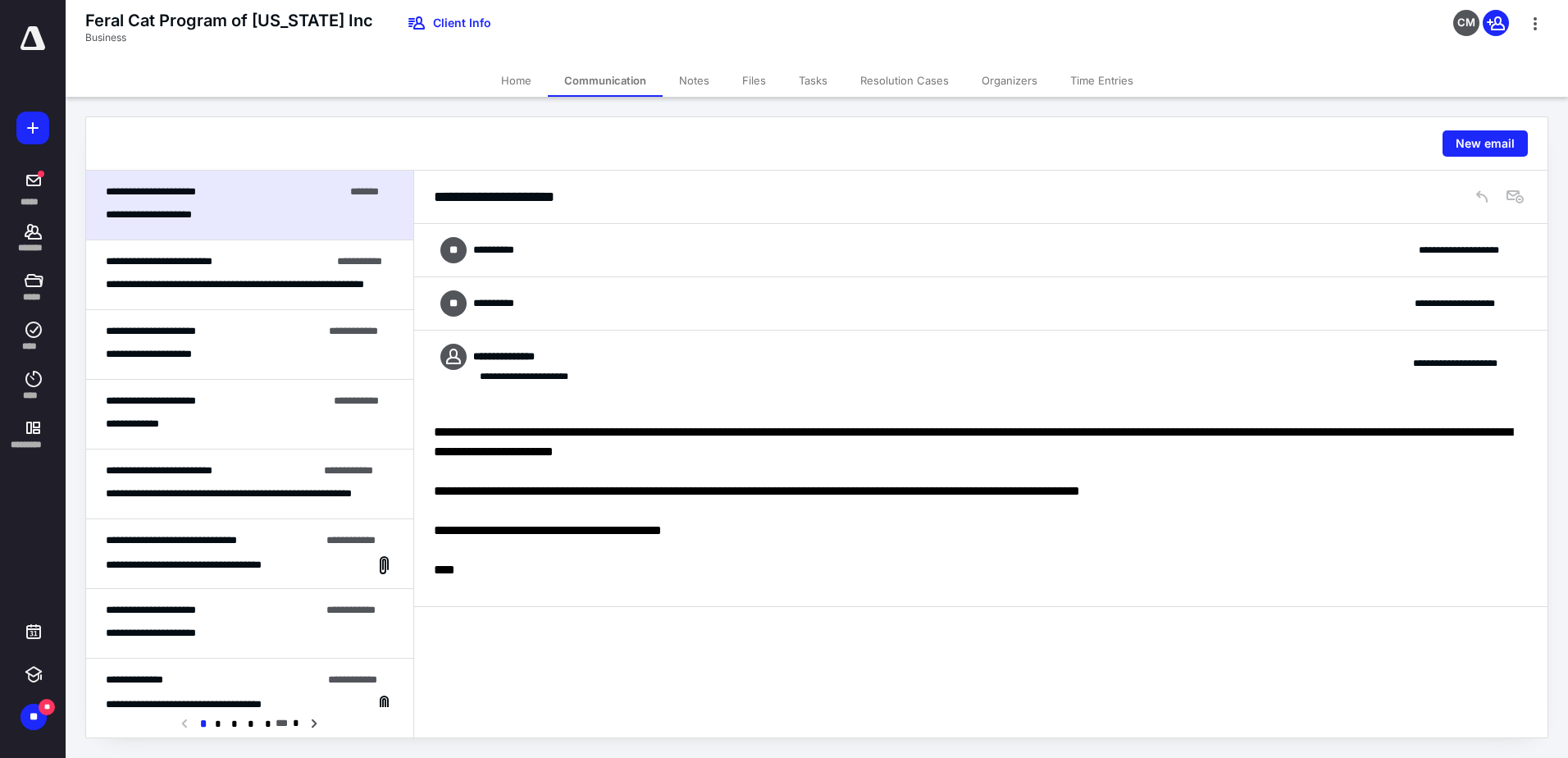 click on "**********" at bounding box center (218, 262) 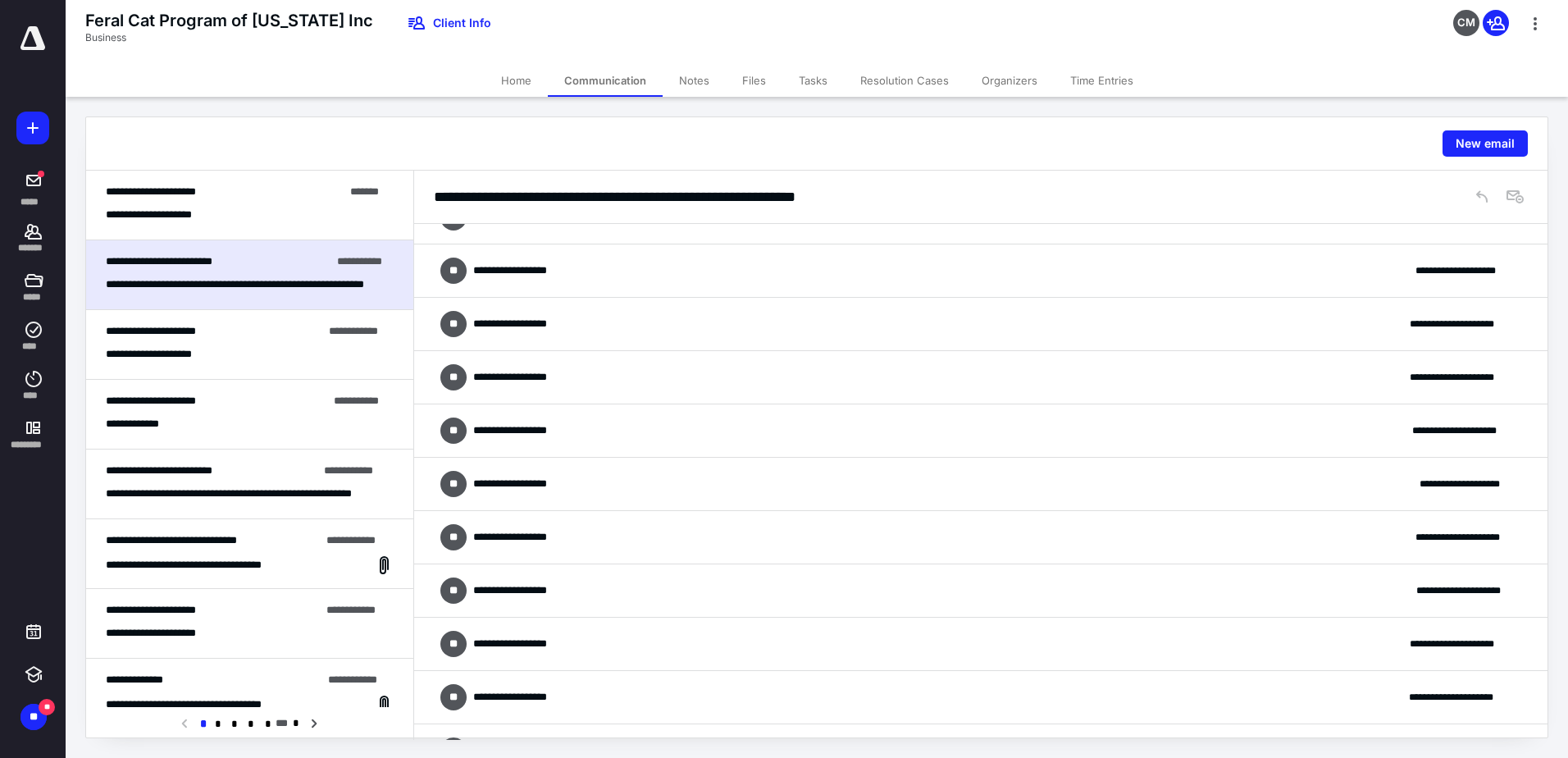 scroll, scrollTop: 0, scrollLeft: 0, axis: both 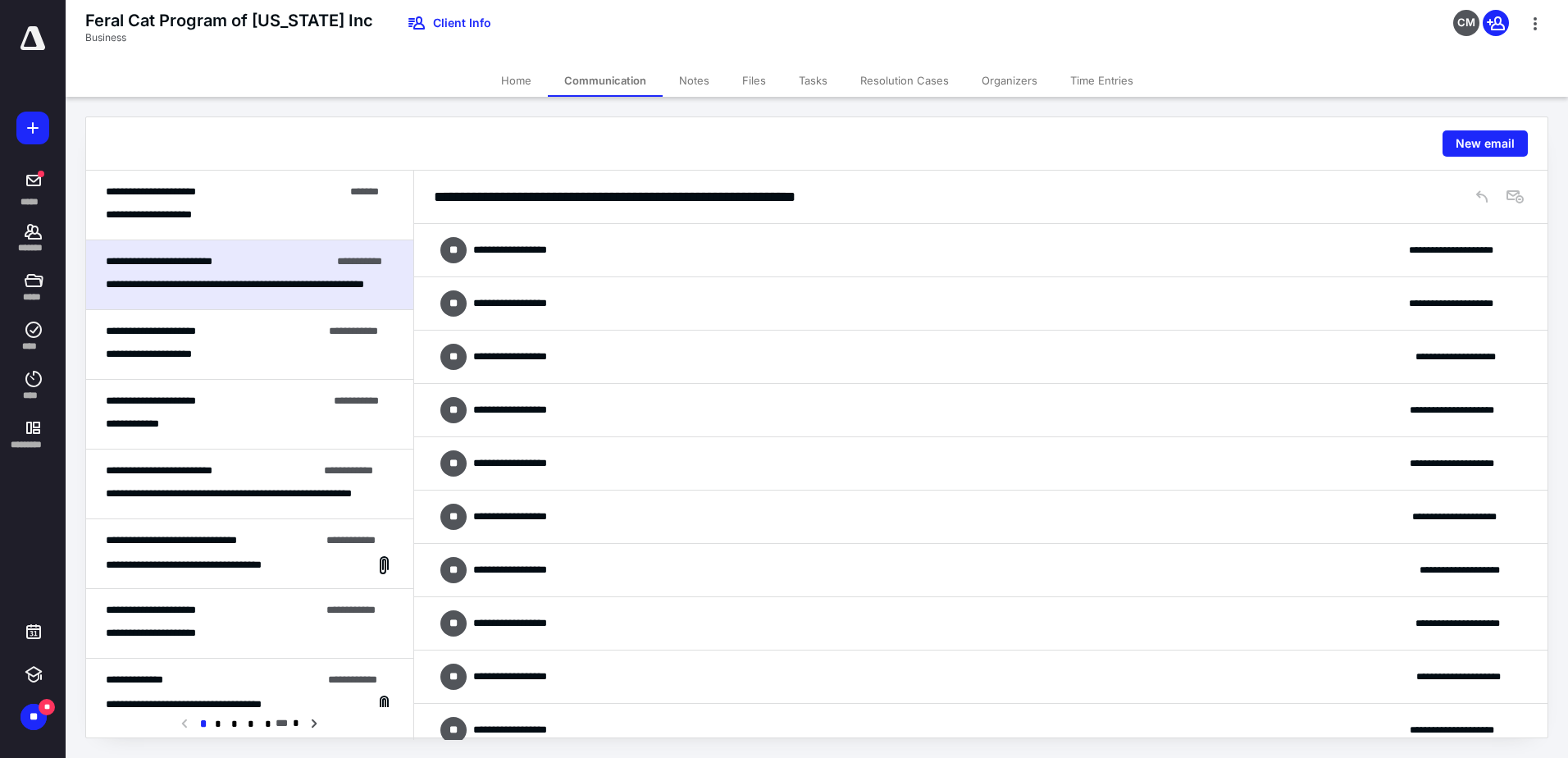 click on "**********" at bounding box center [214, 331] 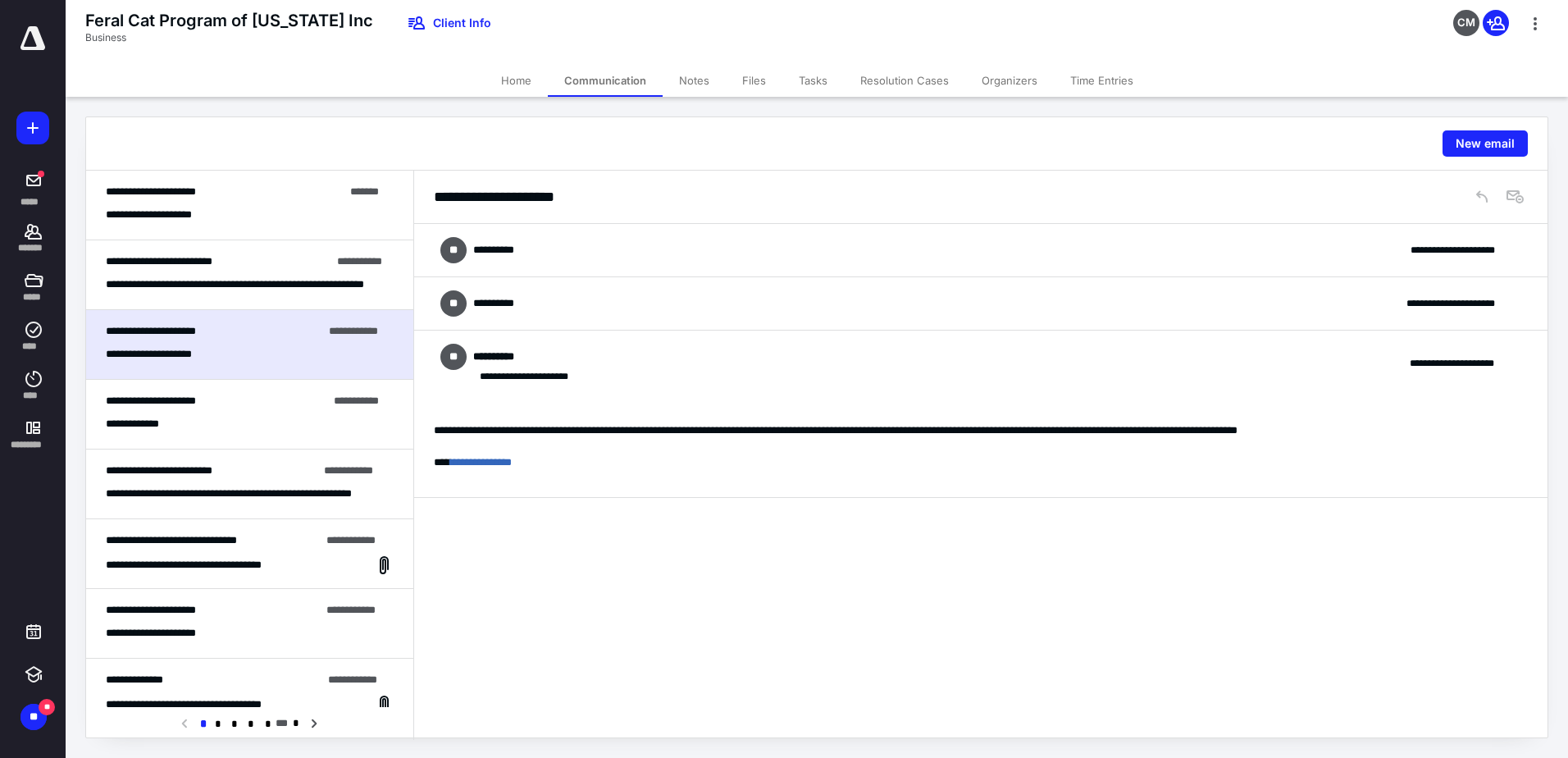 click on "**********" at bounding box center (151, 400) 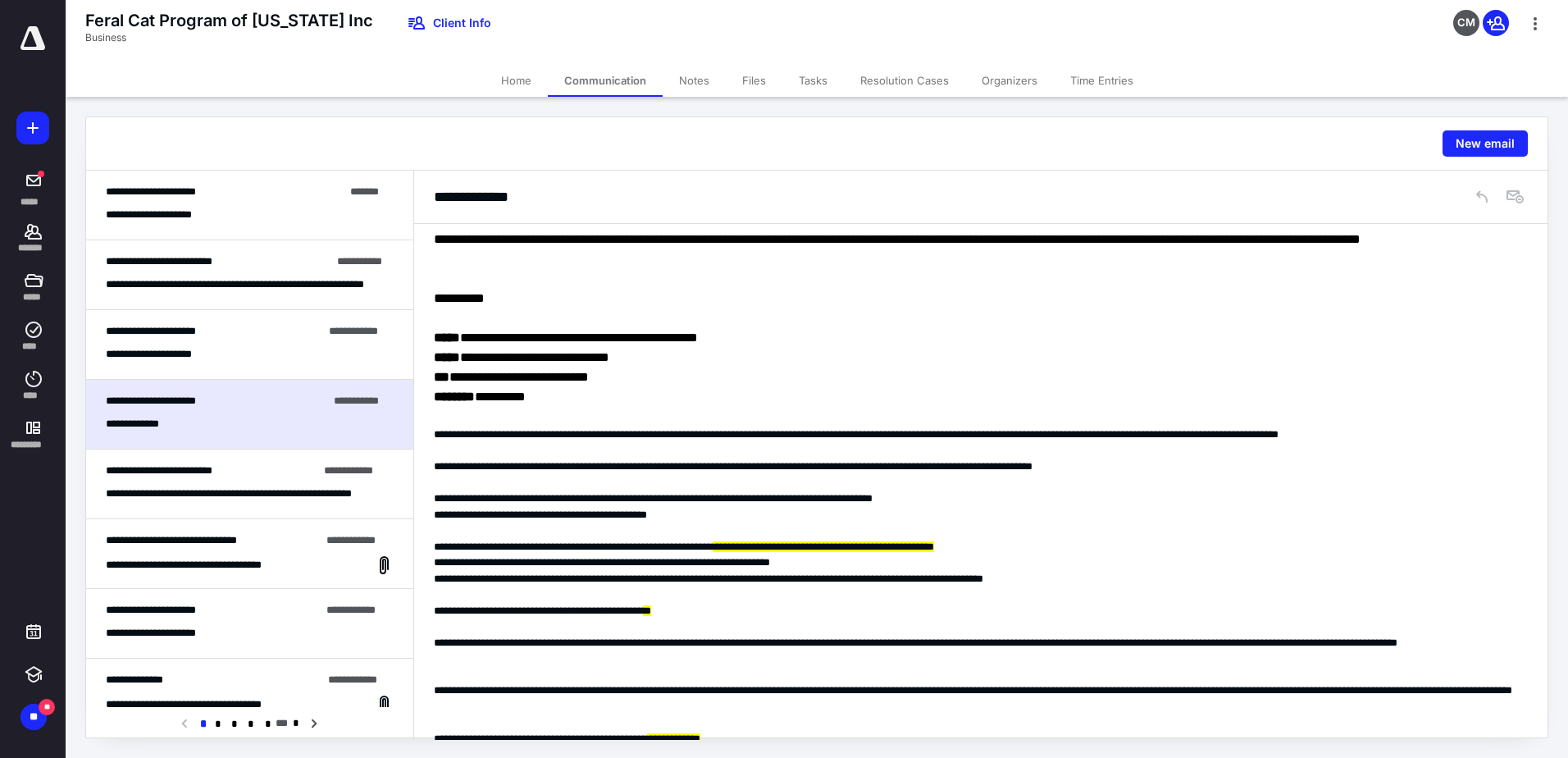 scroll, scrollTop: 0, scrollLeft: 0, axis: both 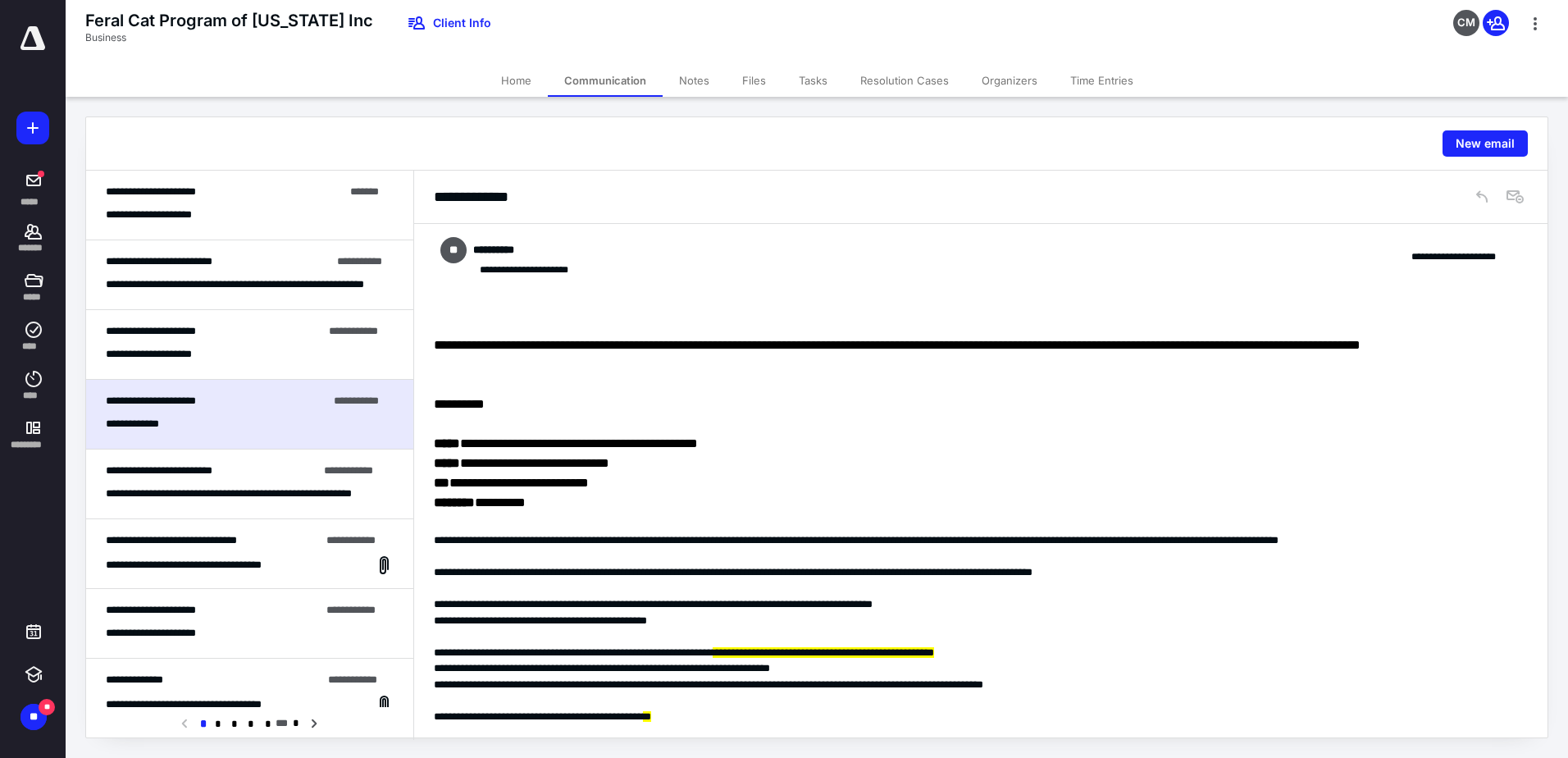 click on "**********" at bounding box center [249, 345] 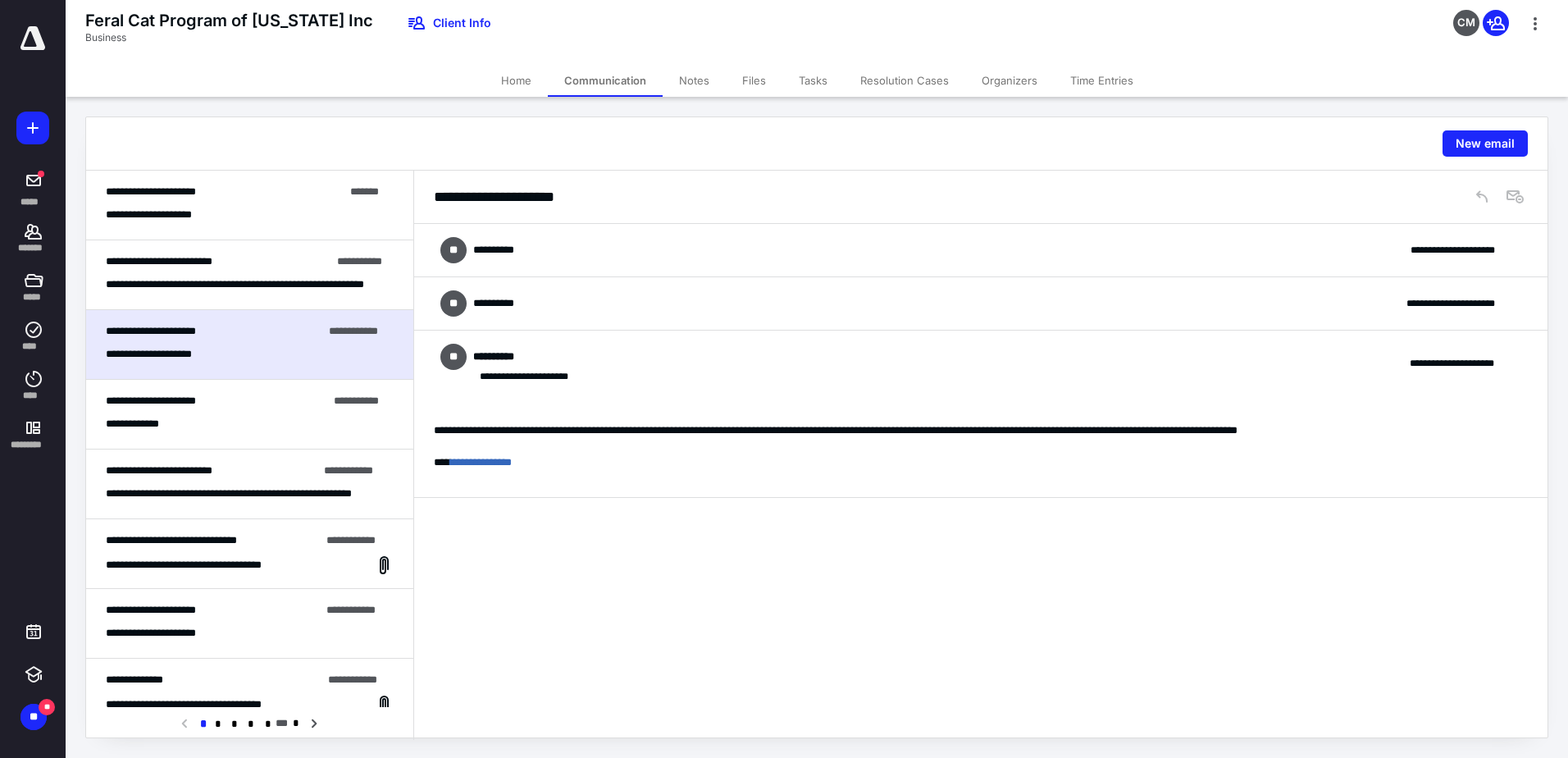 click on "**********" at bounding box center (981, 304) 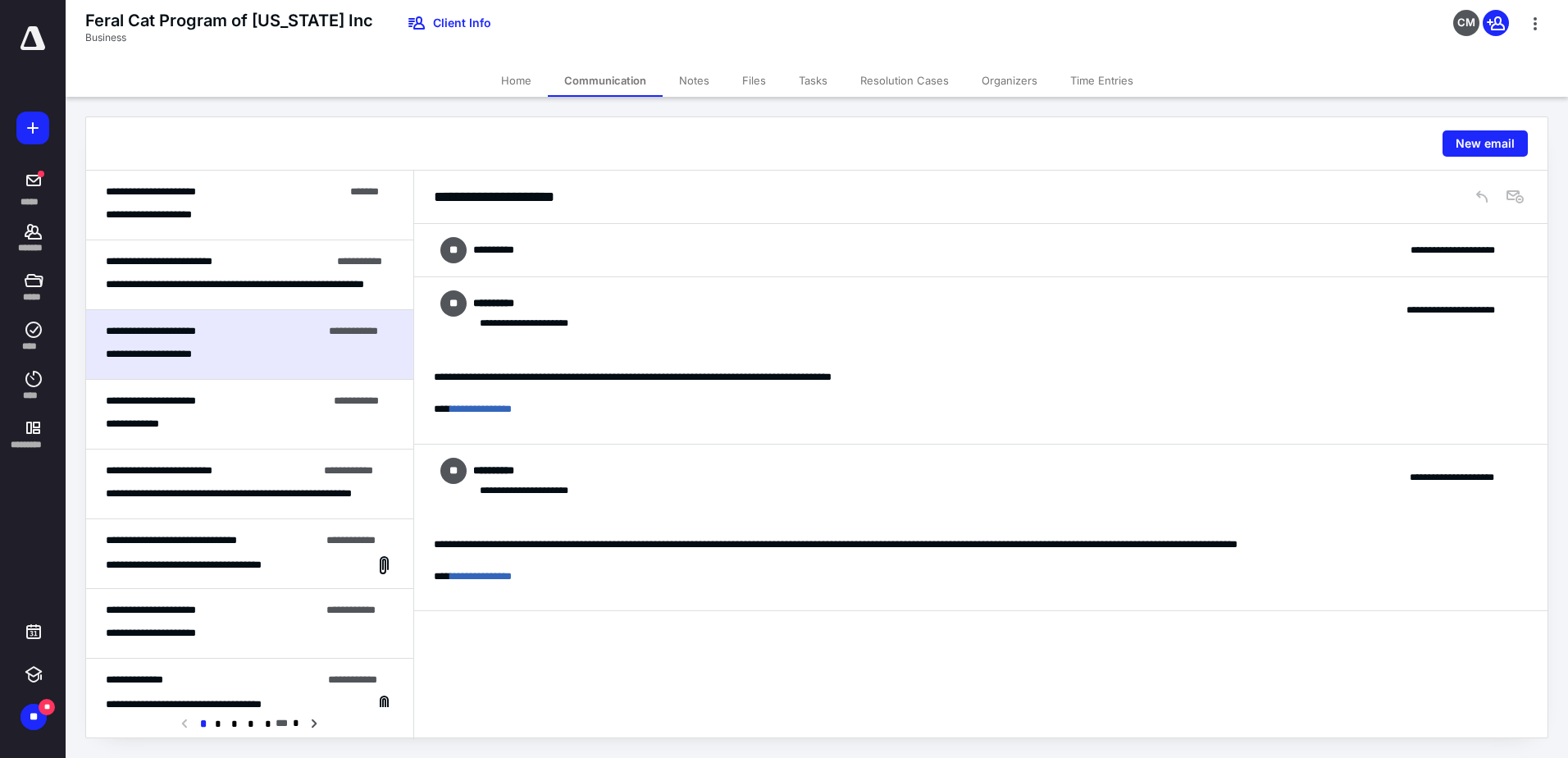 click on "**********" at bounding box center [981, 250] 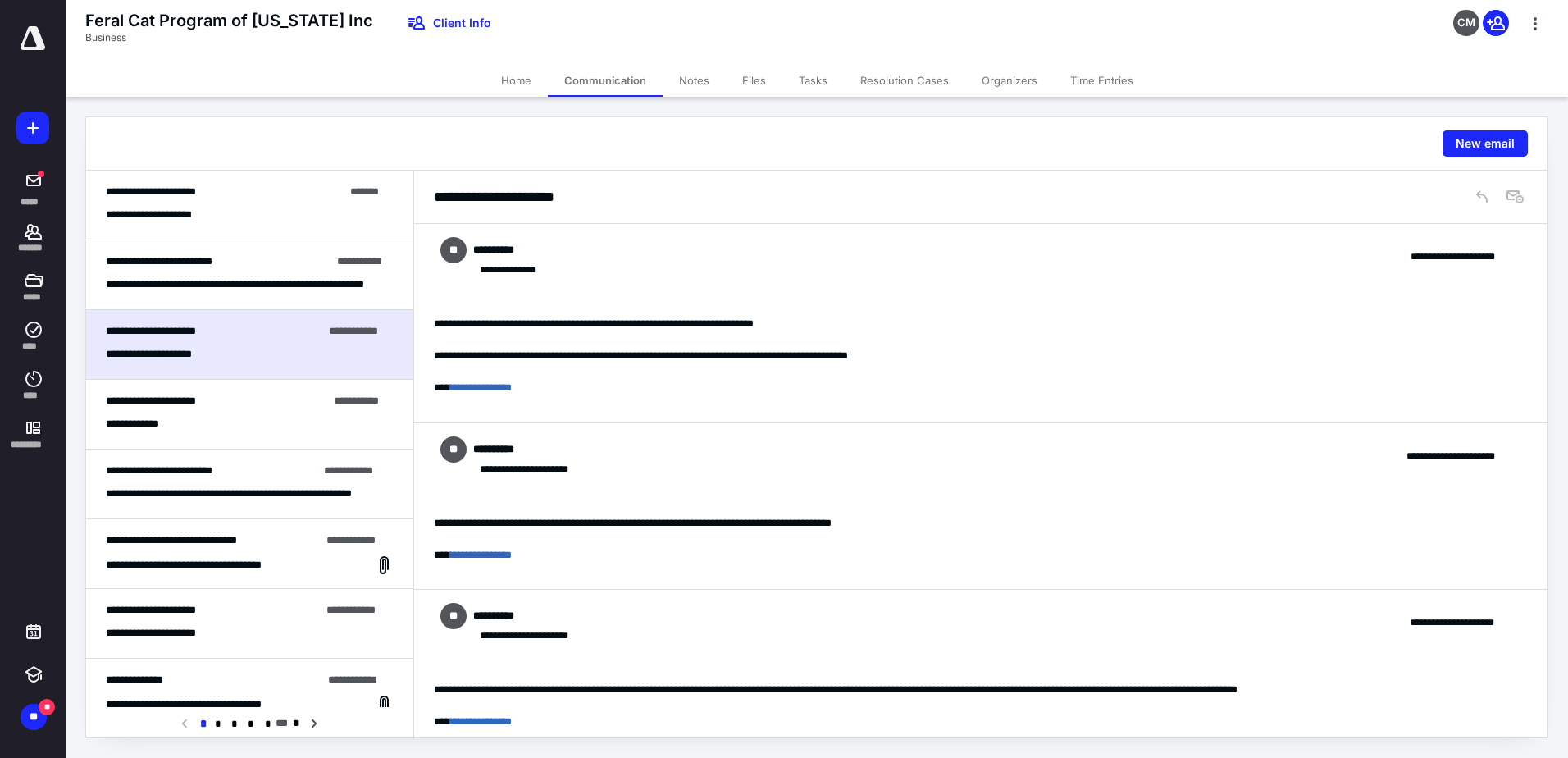click on "**********" at bounding box center [244, 285] 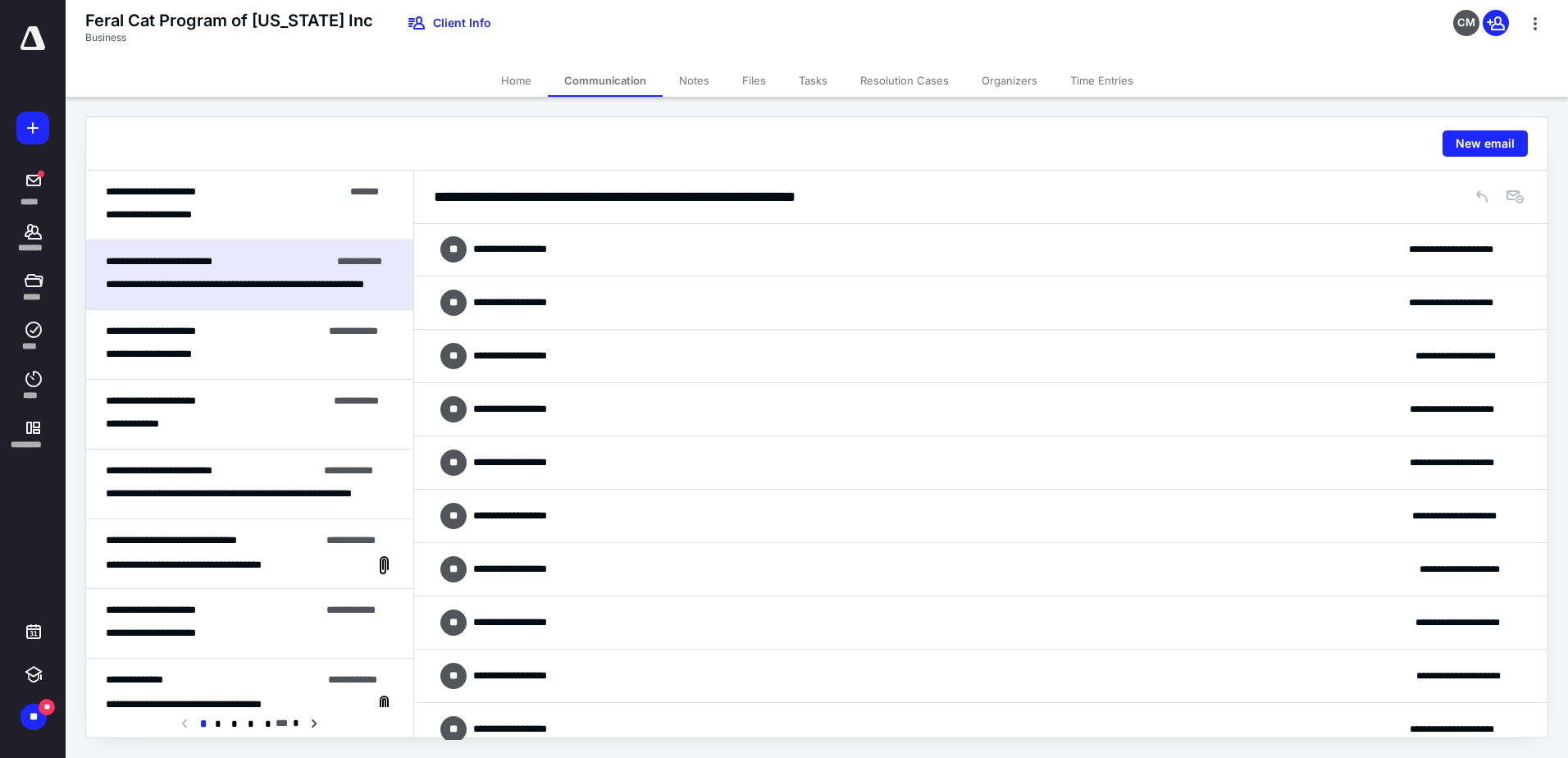 scroll, scrollTop: 0, scrollLeft: 0, axis: both 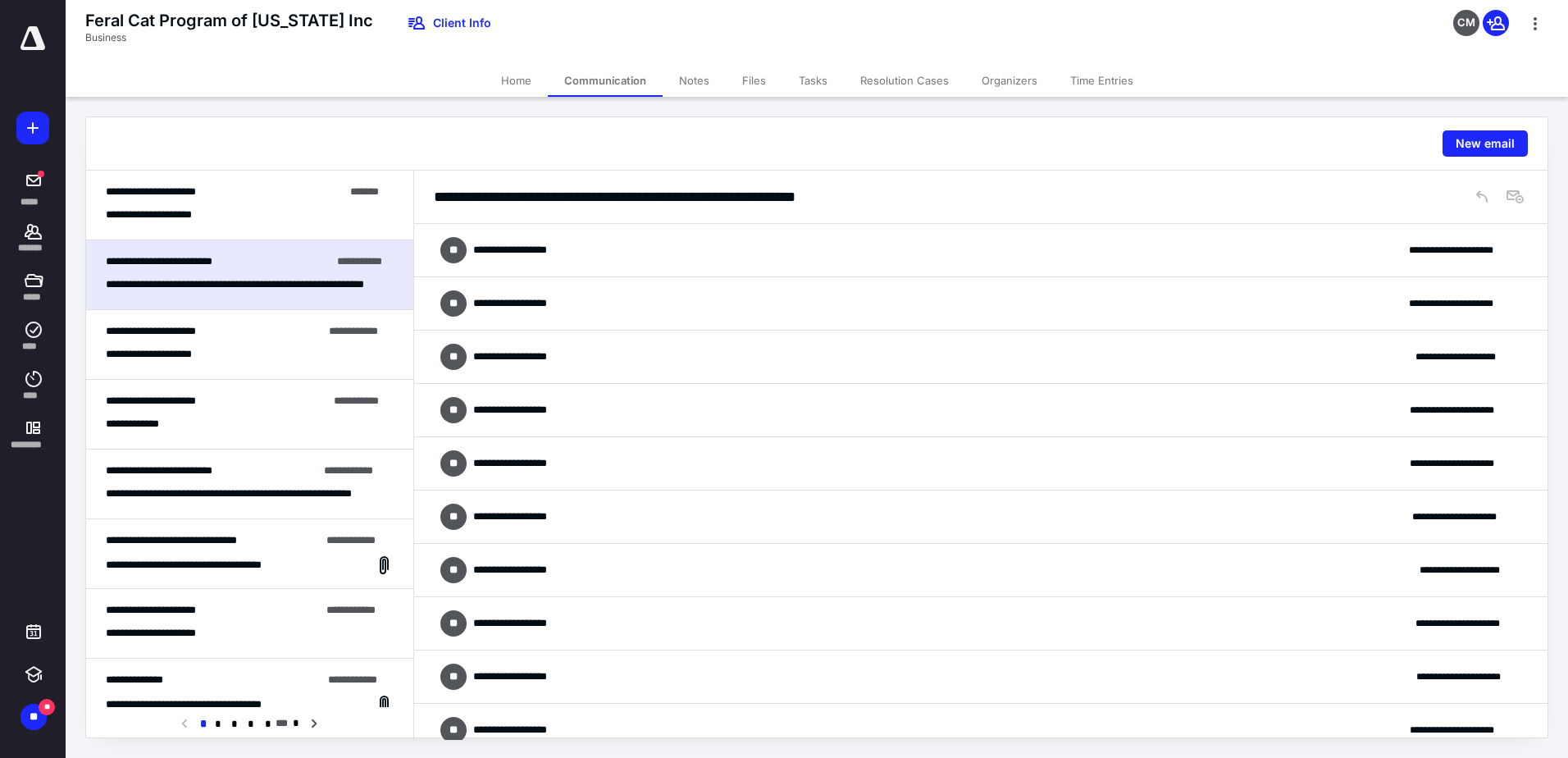click on "**********" at bounding box center (249, 205) 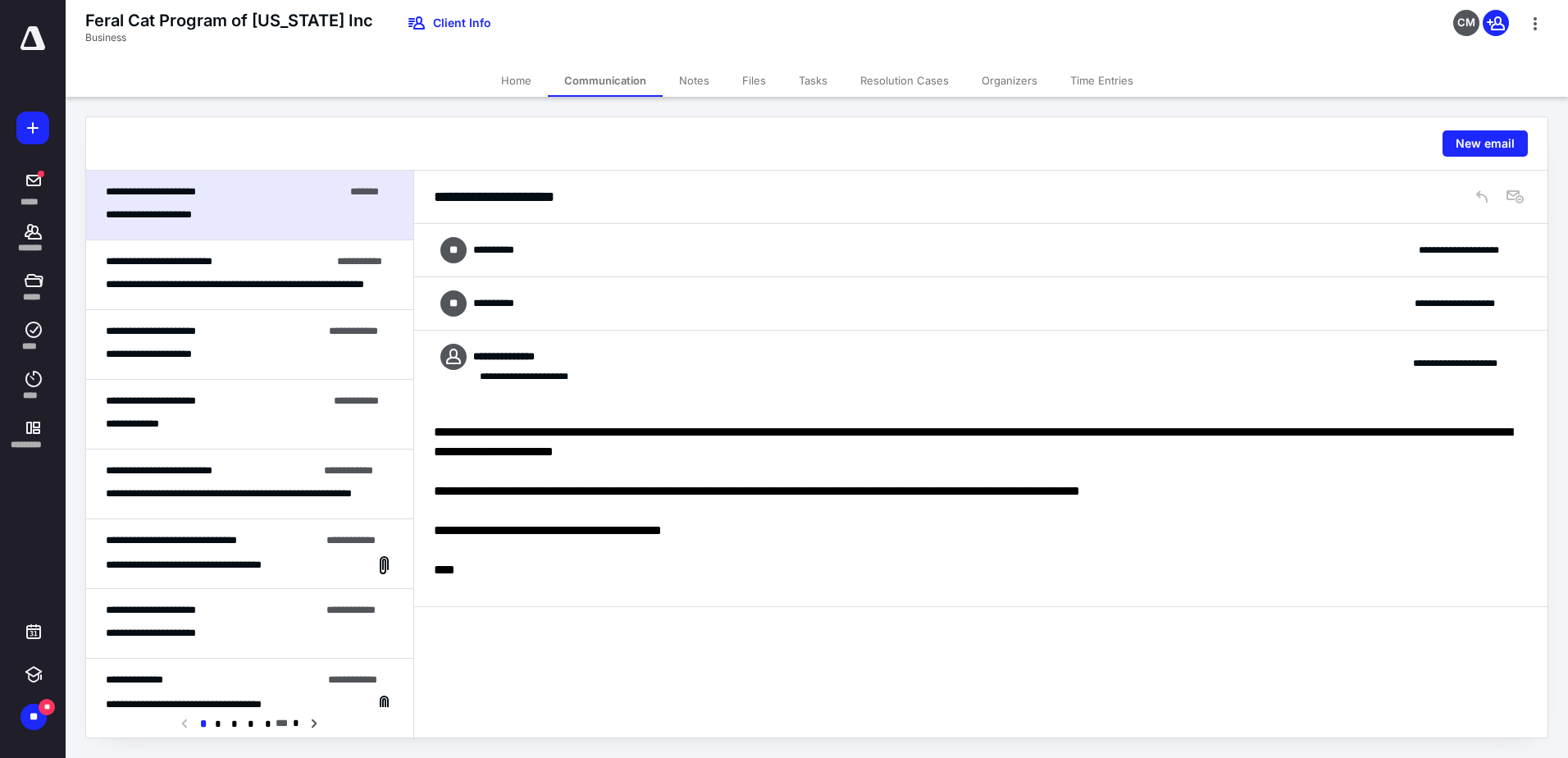 click on "**********" at bounding box center (981, 304) 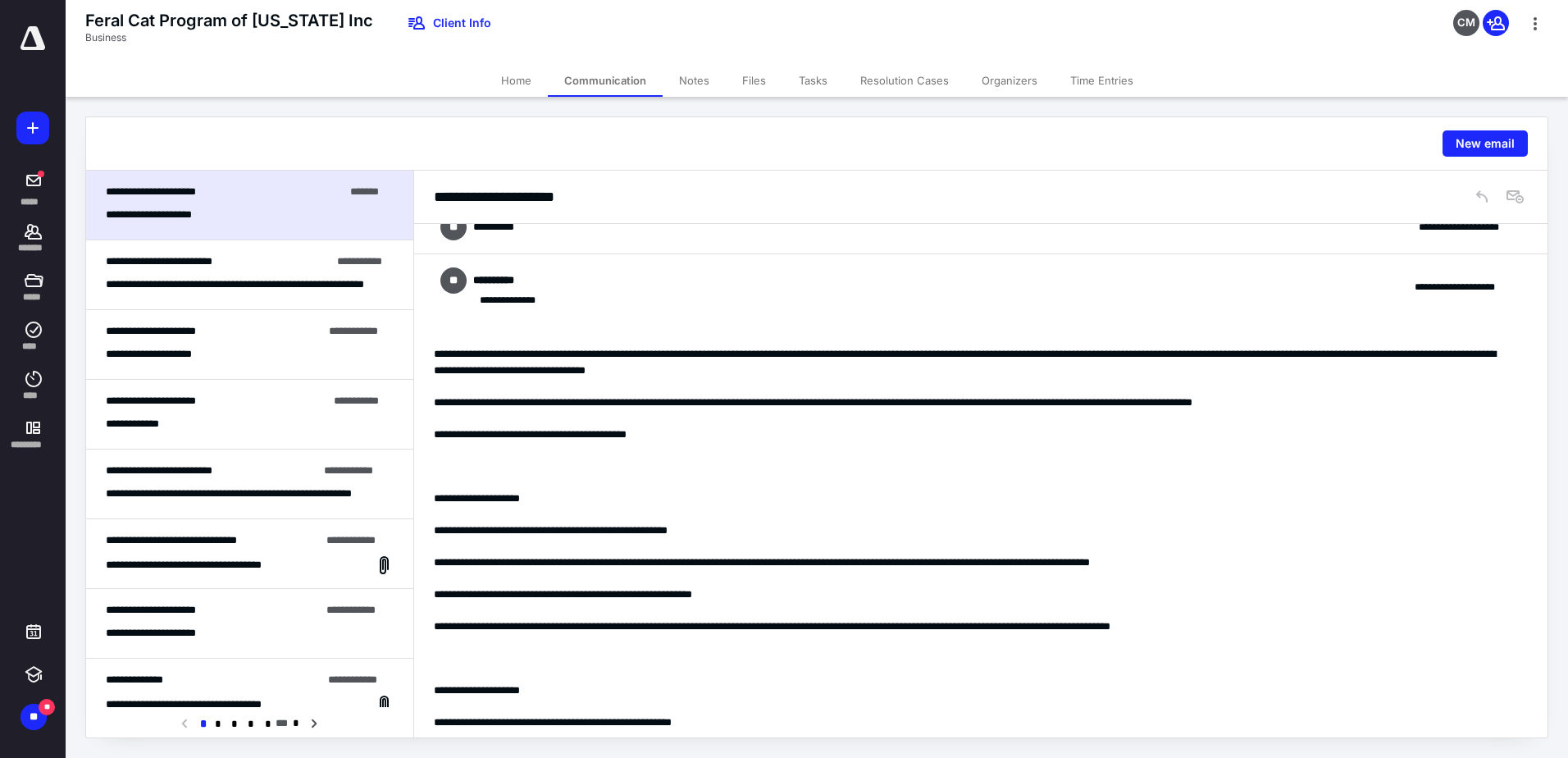 scroll, scrollTop: 0, scrollLeft: 0, axis: both 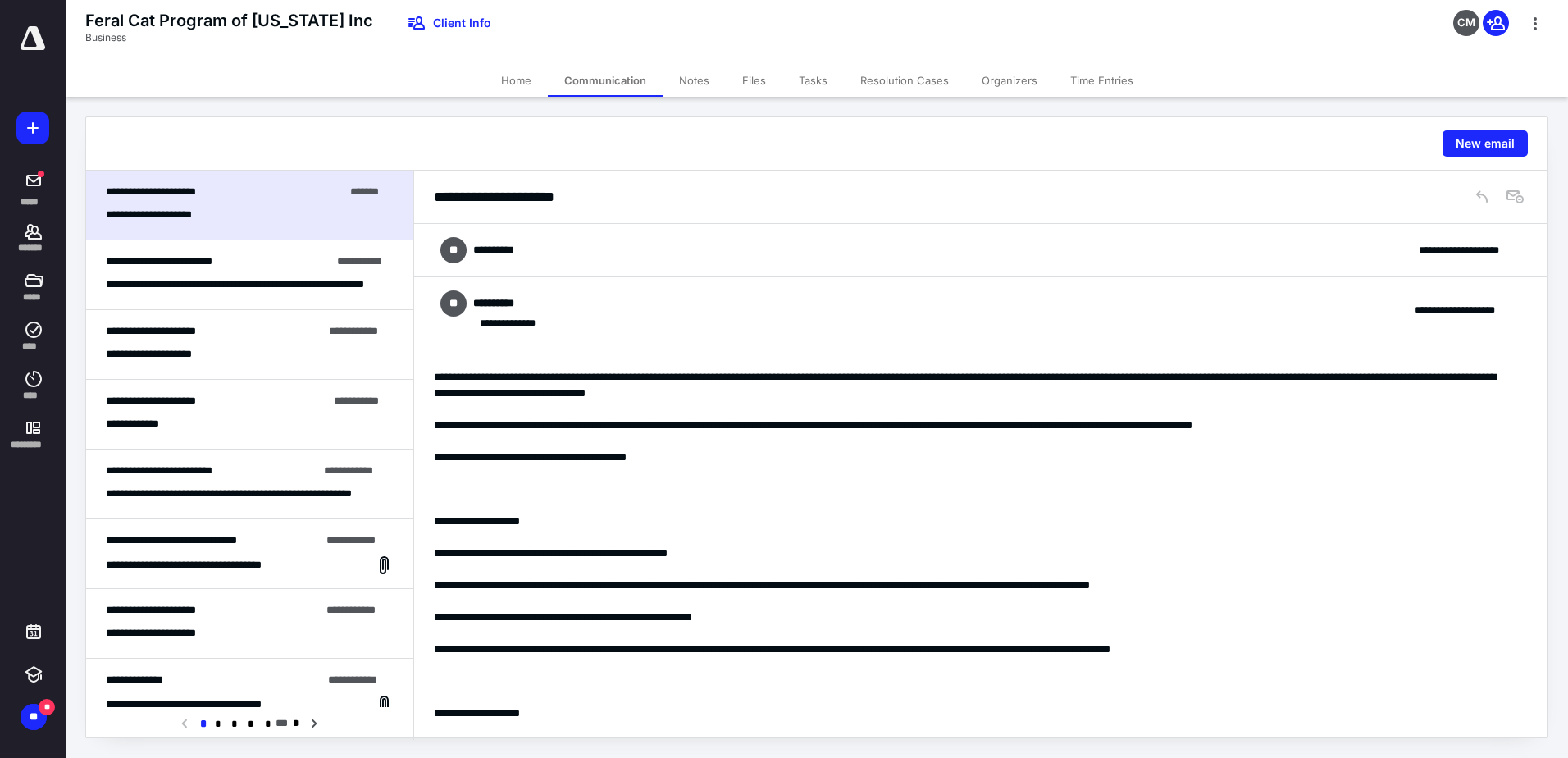 click on "**********" at bounding box center (981, 250) 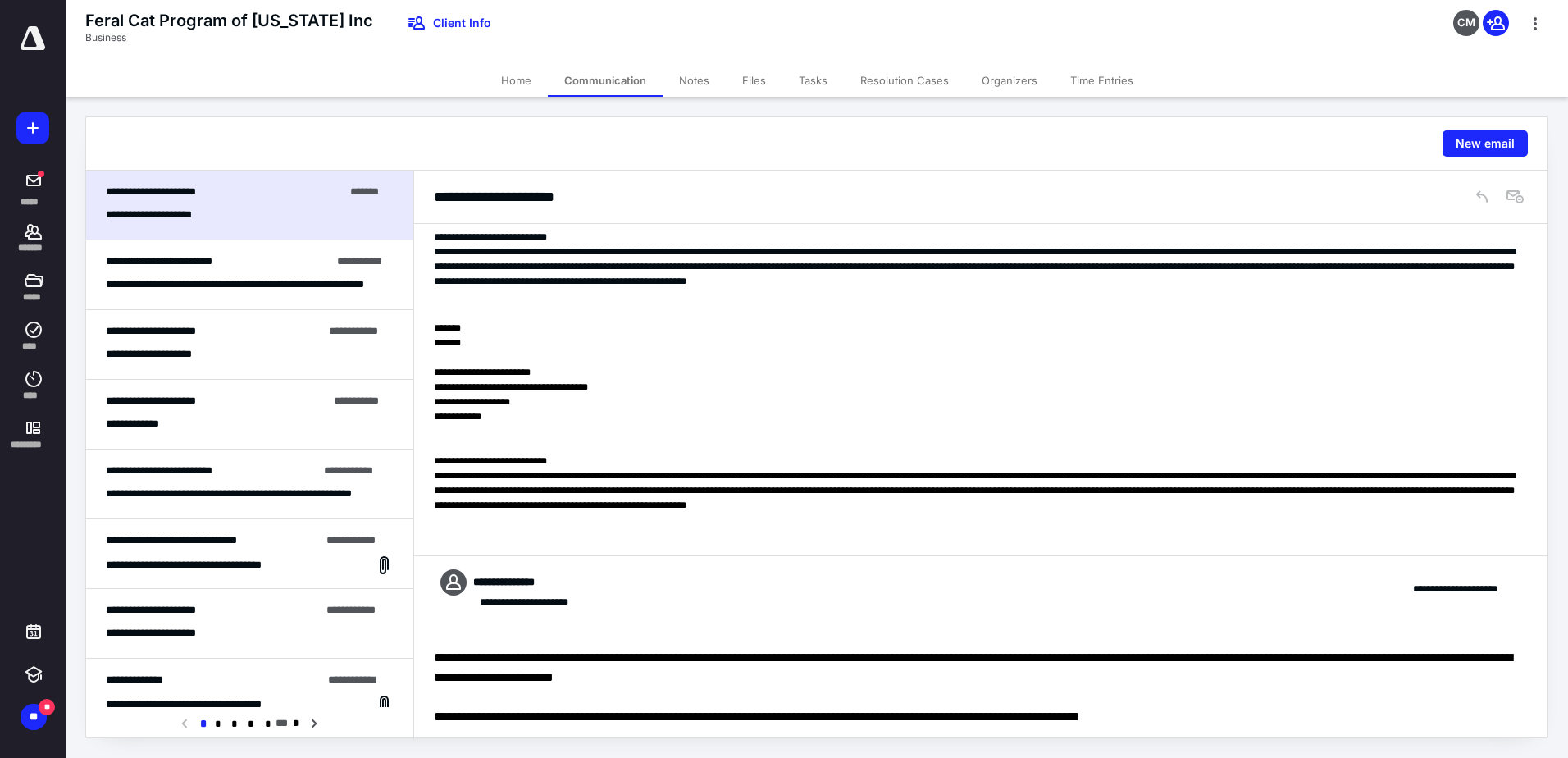 scroll, scrollTop: 1295, scrollLeft: 0, axis: vertical 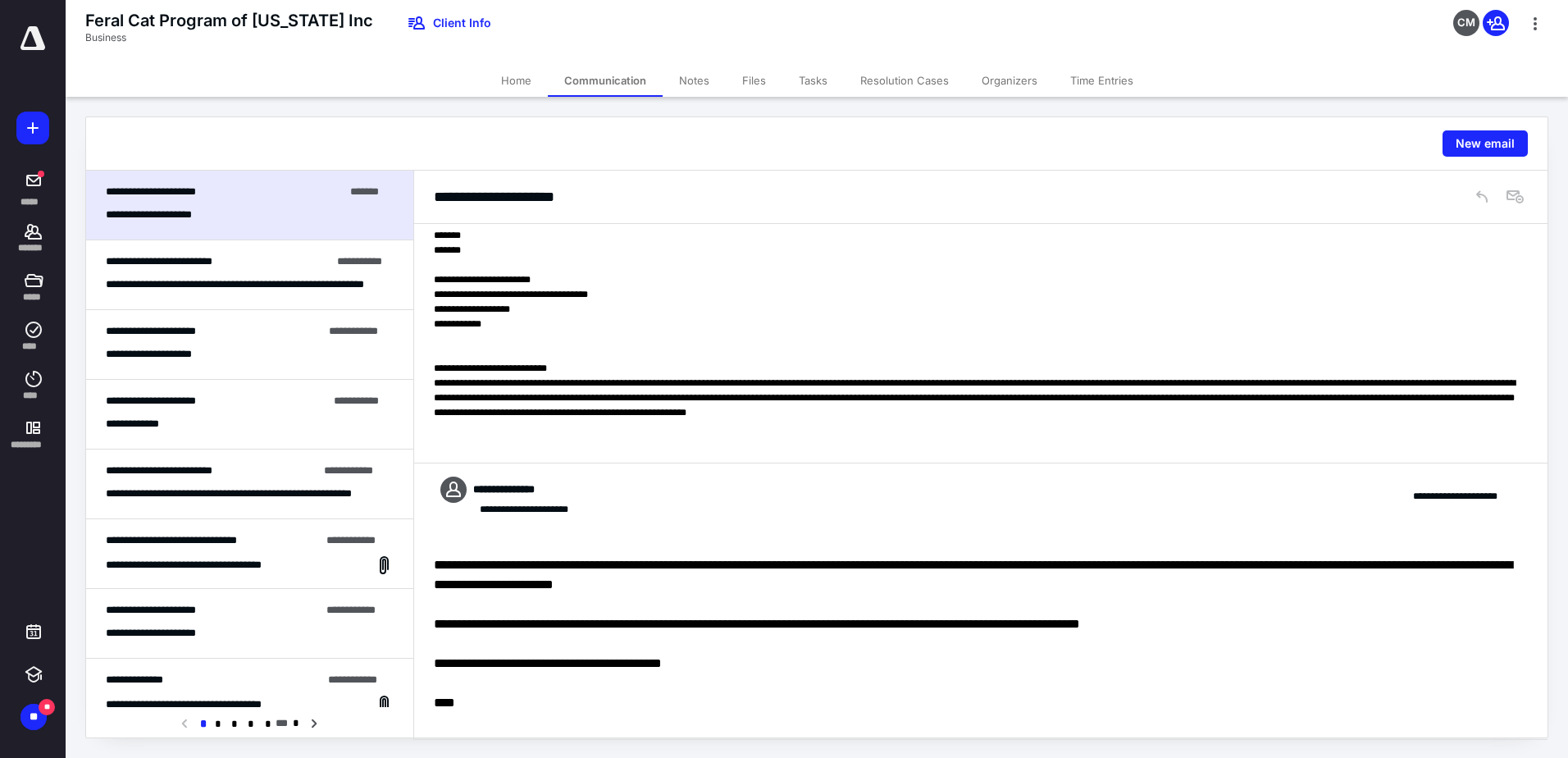 click on "**********" at bounding box center (244, 285) 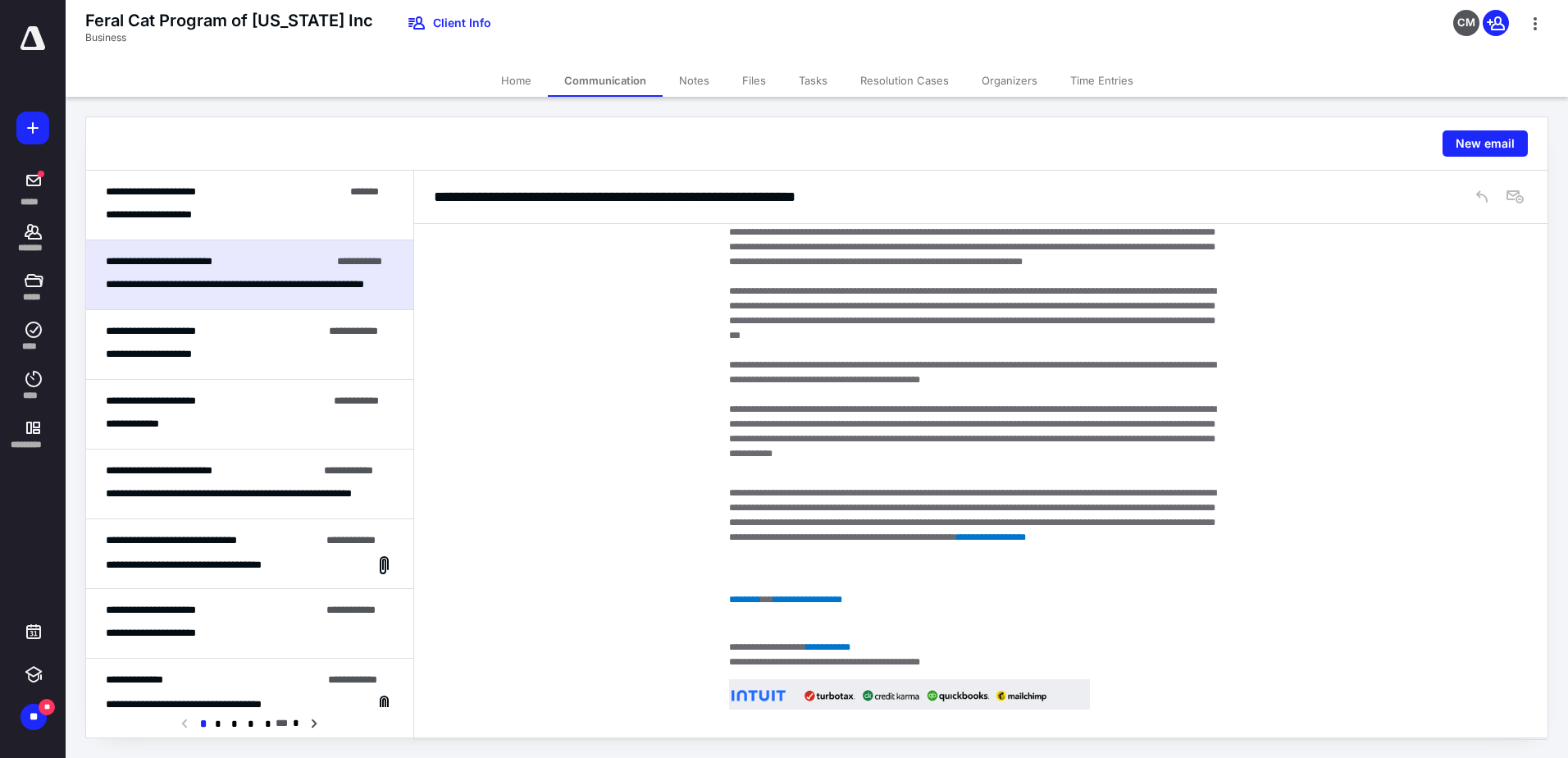 click on "**********" at bounding box center [249, 354] 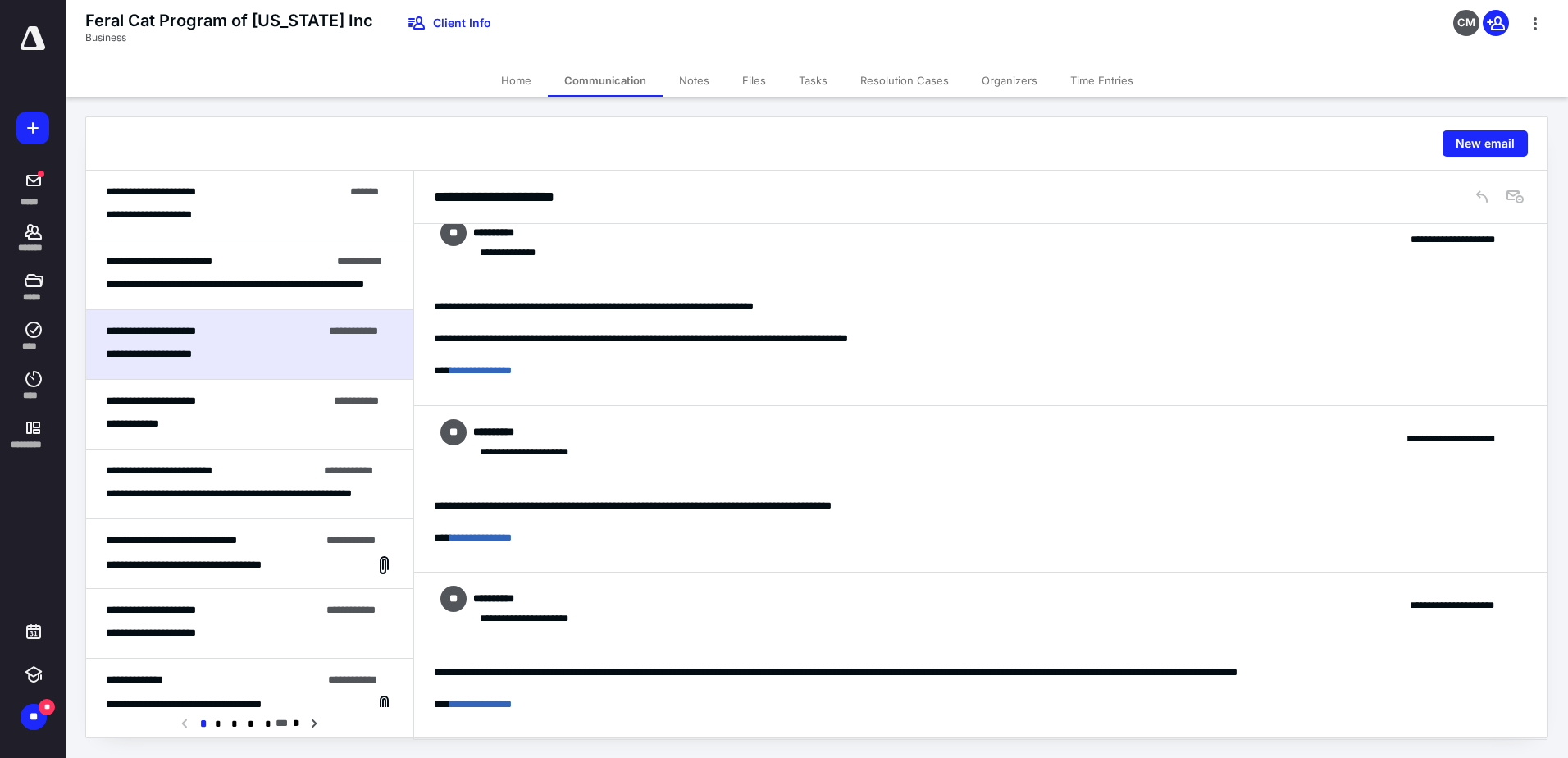 scroll, scrollTop: 17, scrollLeft: 0, axis: vertical 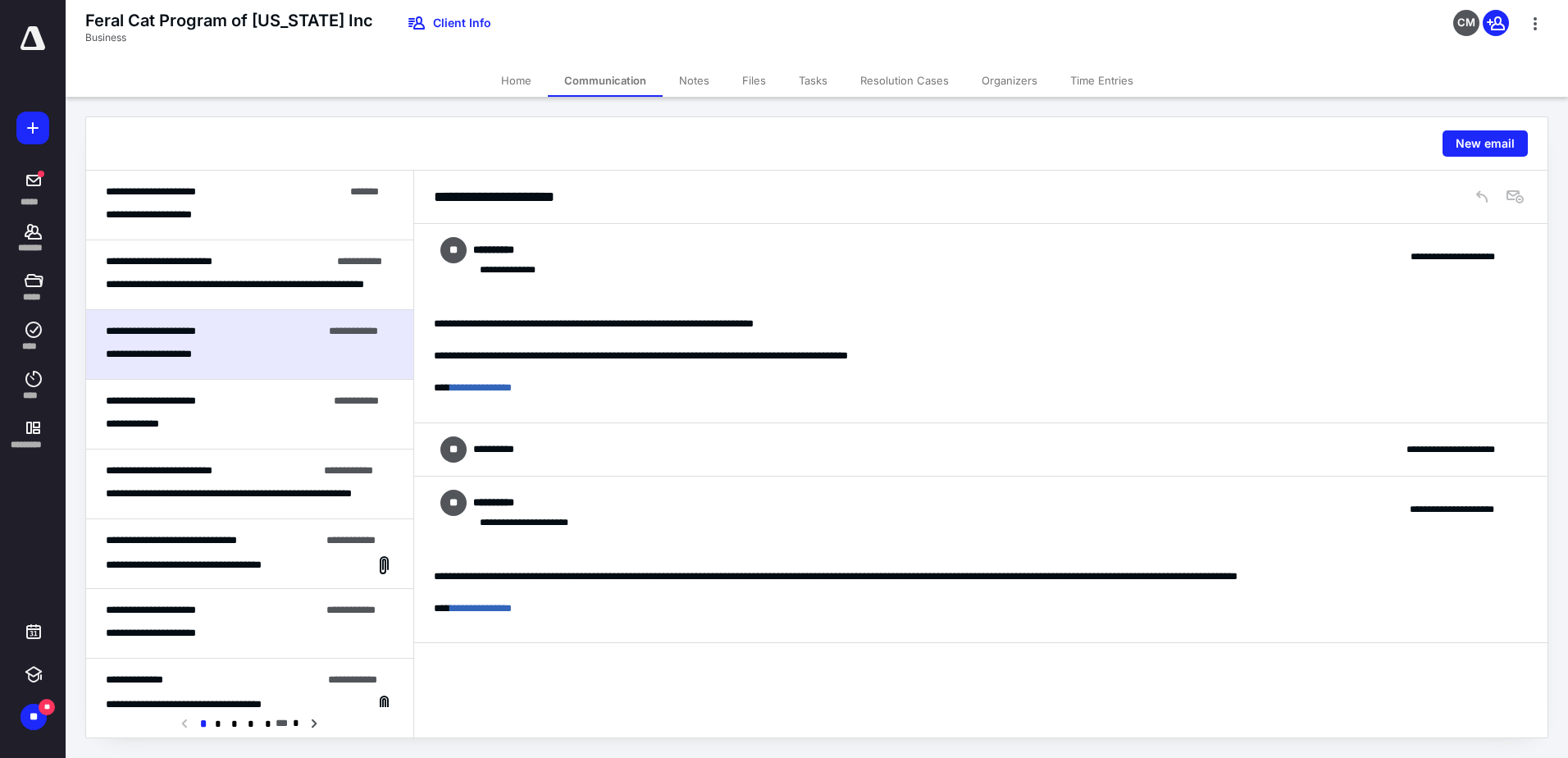 click on "**********" at bounding box center [981, 450] 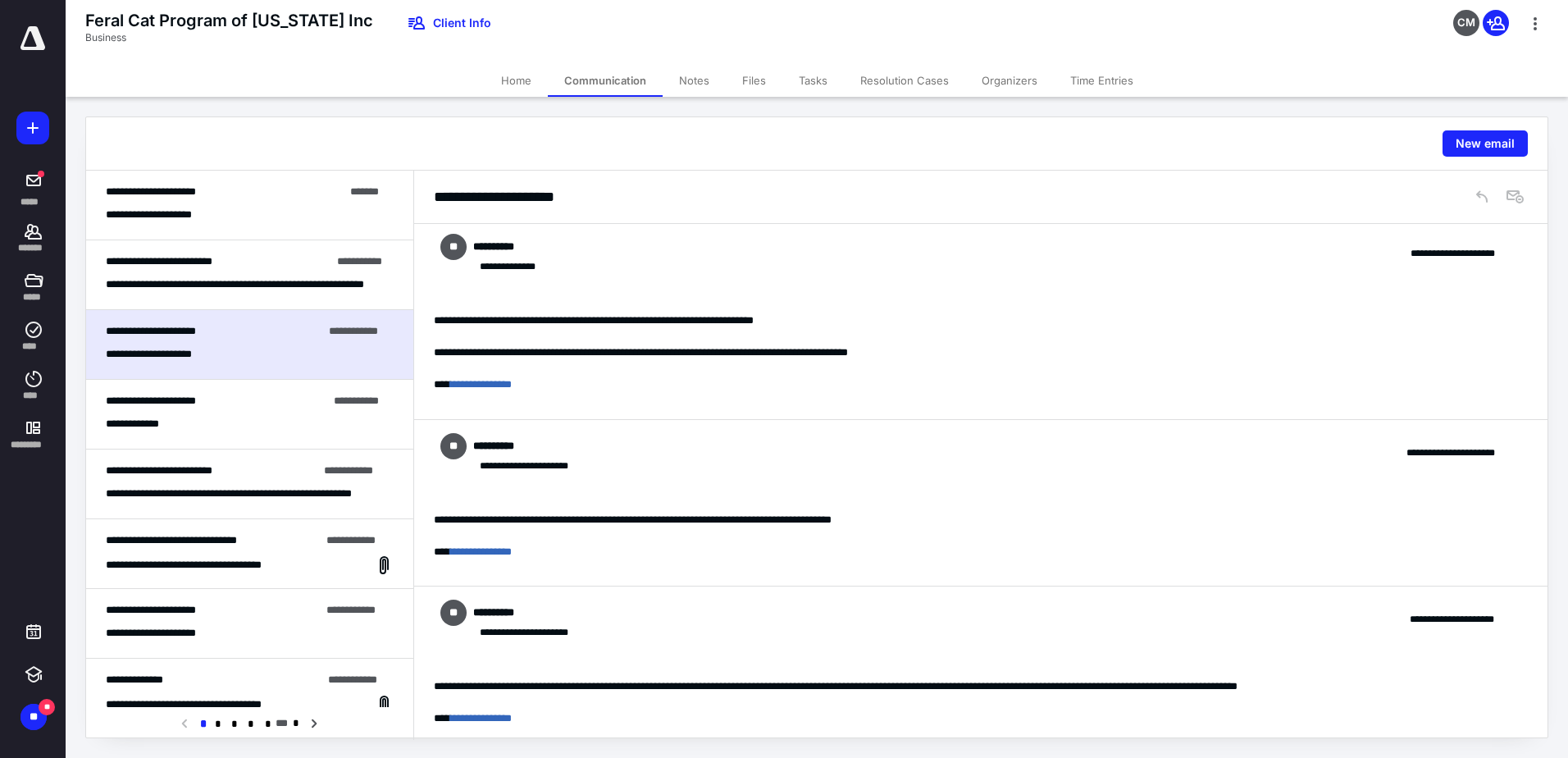 scroll, scrollTop: 0, scrollLeft: 0, axis: both 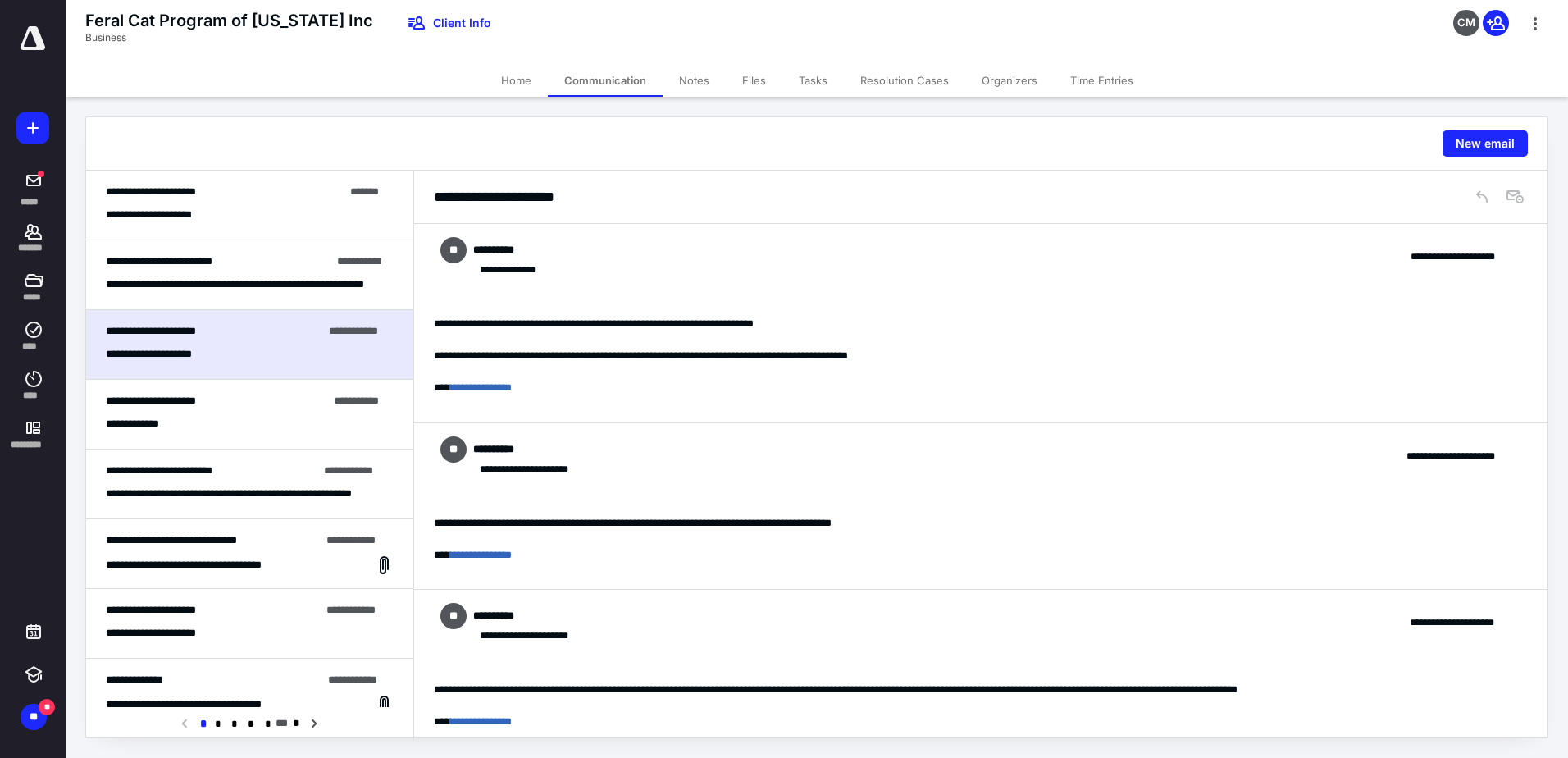 click on "**********" at bounding box center [225, 192] 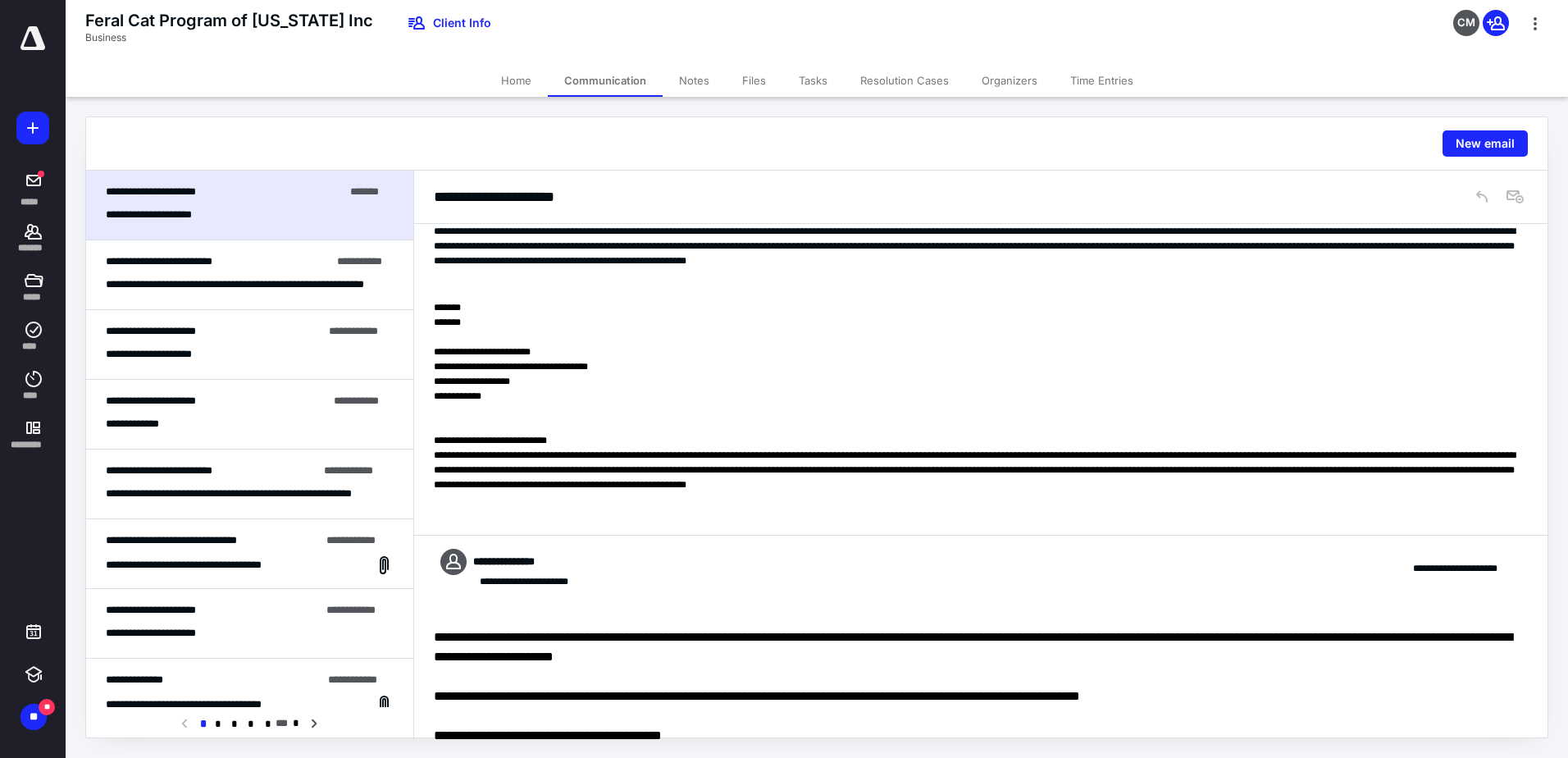 scroll, scrollTop: 1295, scrollLeft: 0, axis: vertical 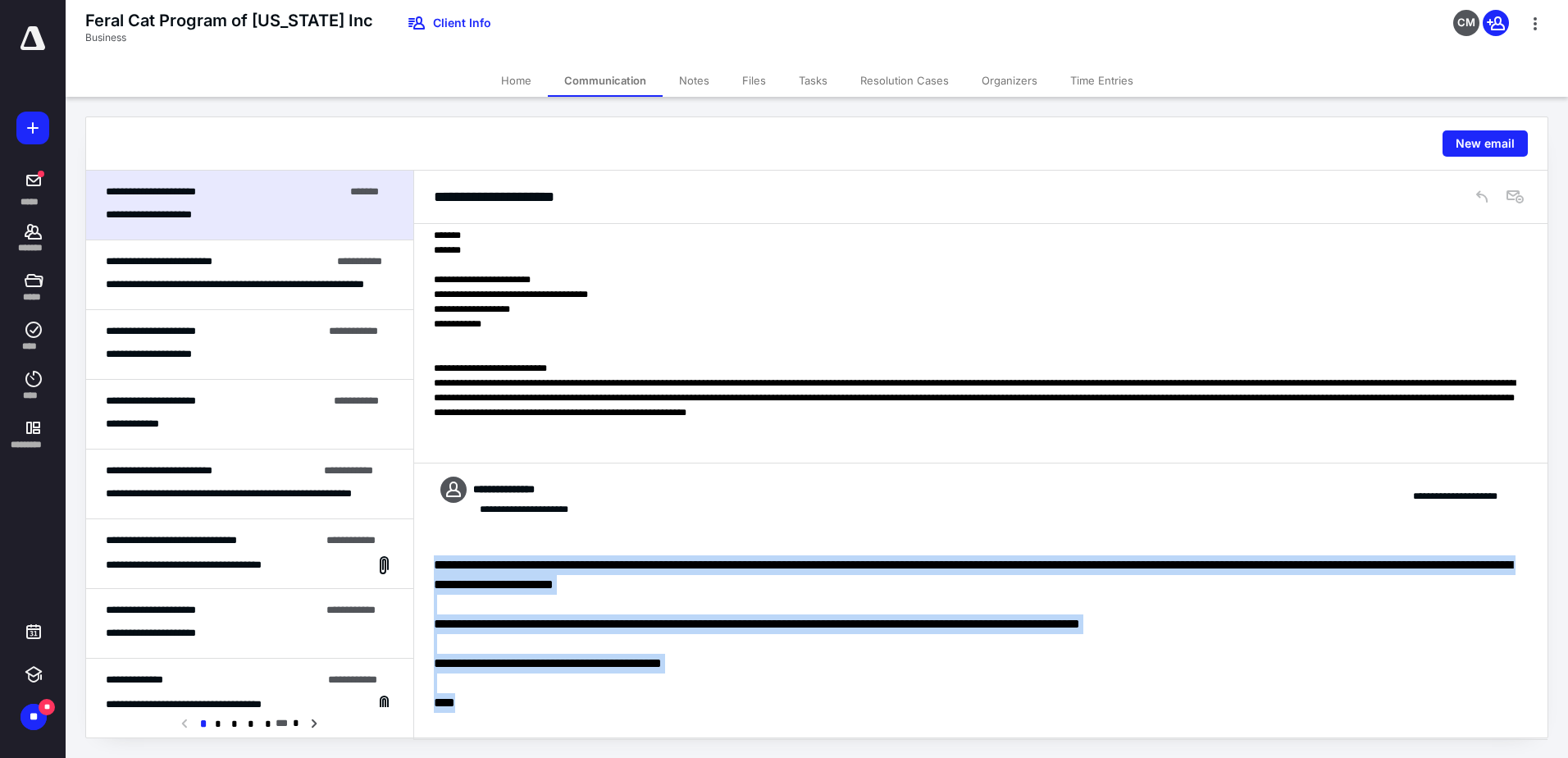 drag, startPoint x: 434, startPoint y: 561, endPoint x: 736, endPoint y: 699, distance: 332.0361 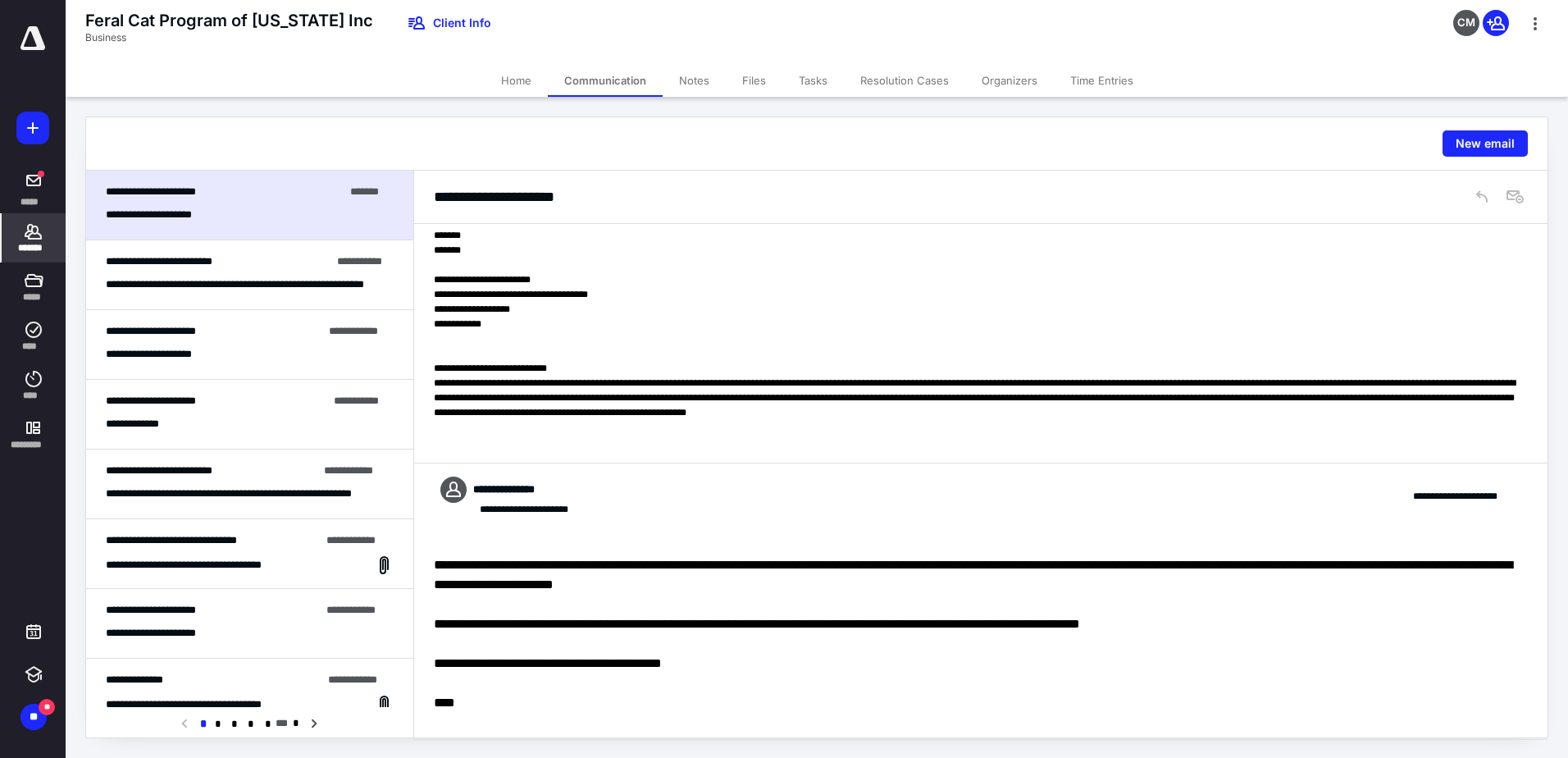 drag, startPoint x: 35, startPoint y: 241, endPoint x: 46, endPoint y: 241, distance: 11 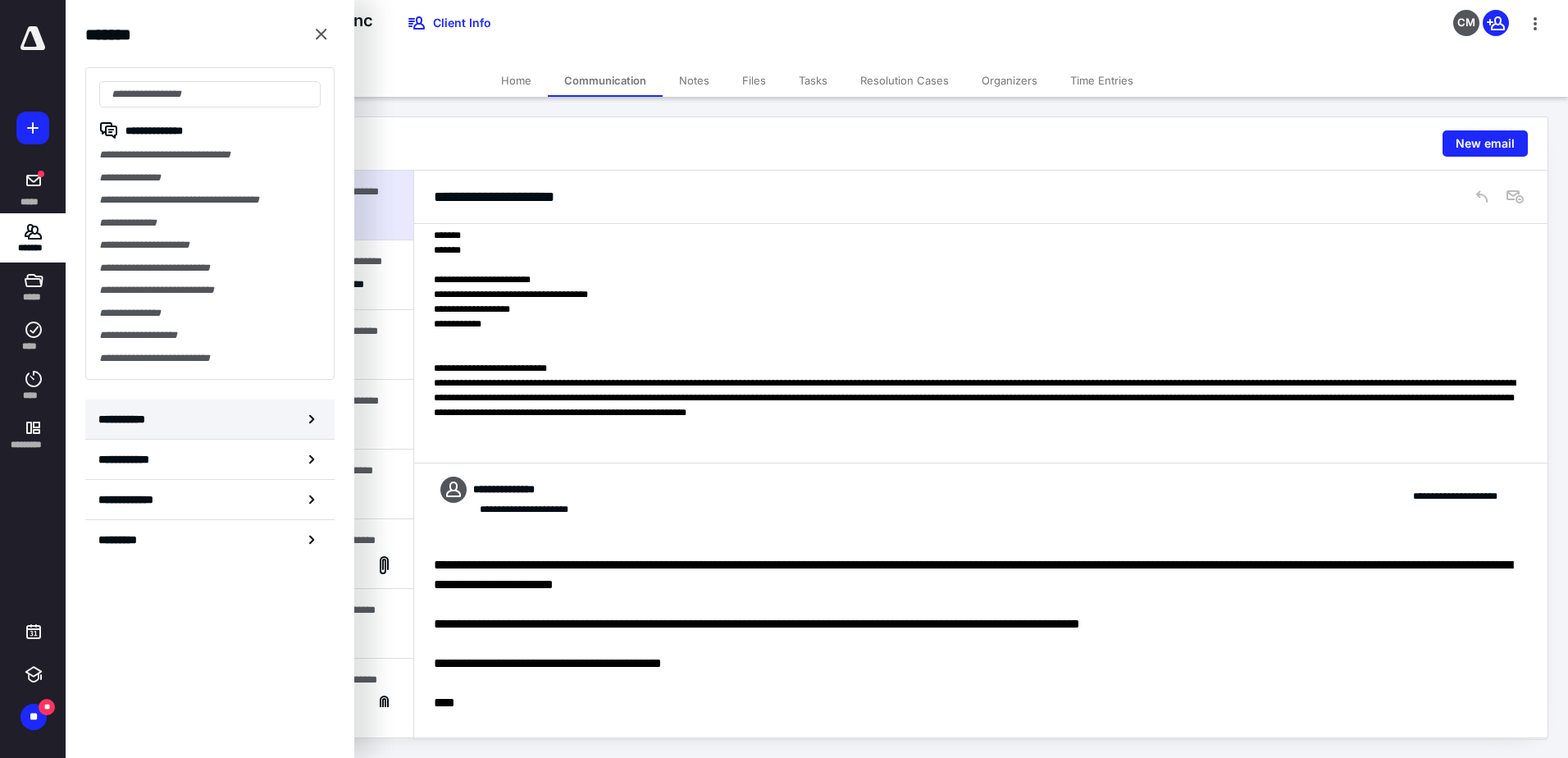 click on "**********" at bounding box center [125, 419] 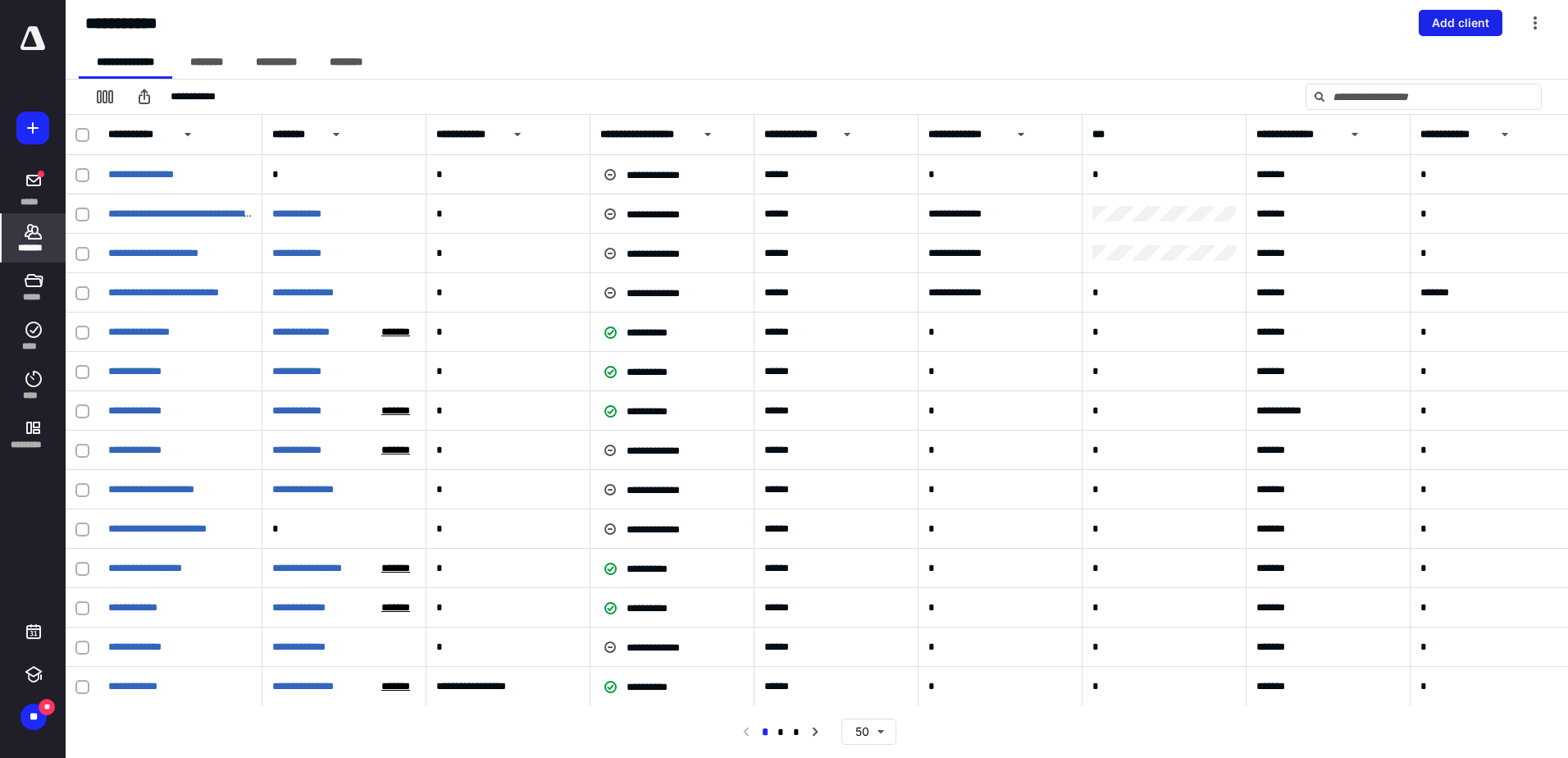 click on "Add client" at bounding box center [1461, 23] 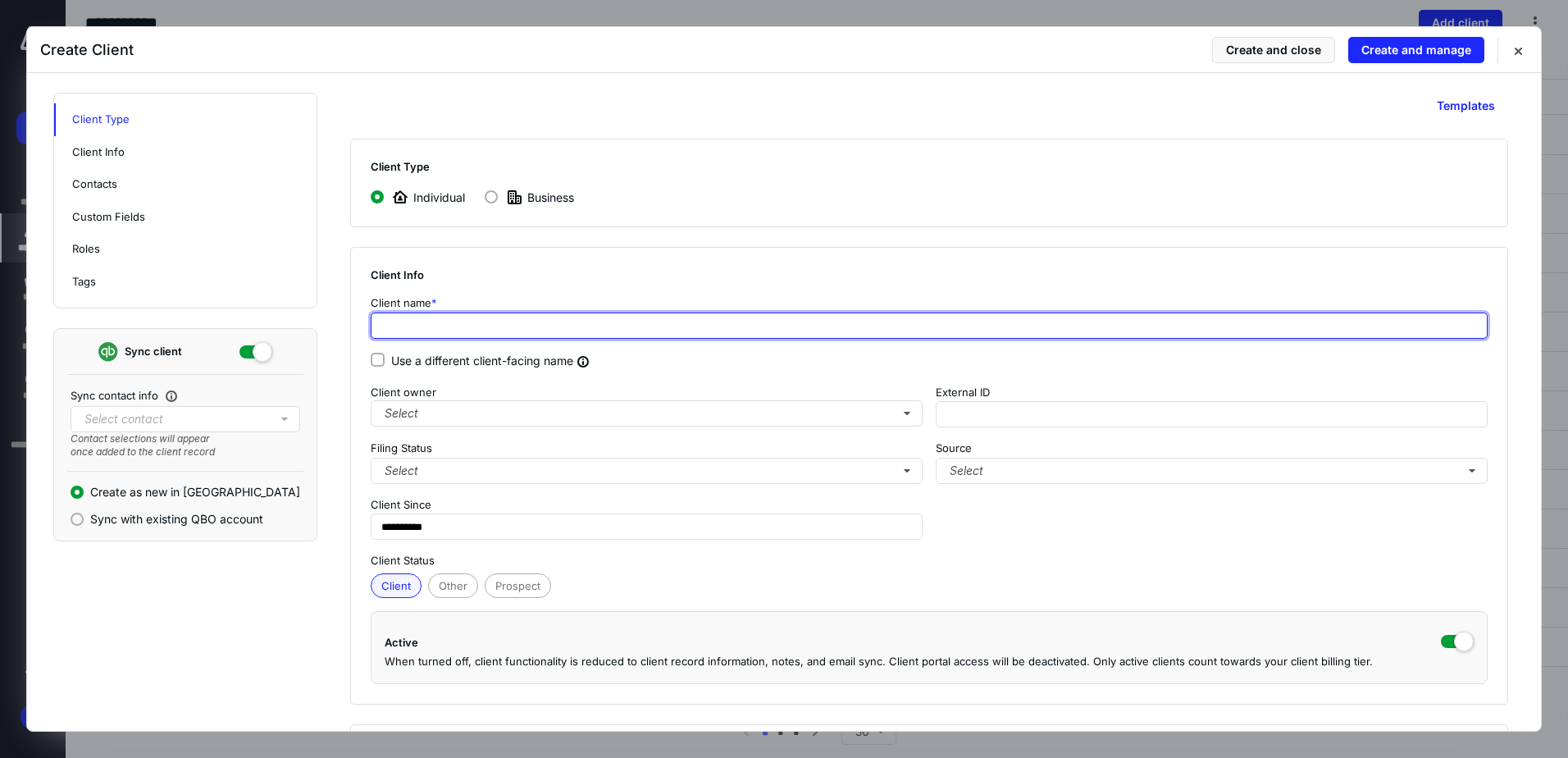 click at bounding box center [929, 326] 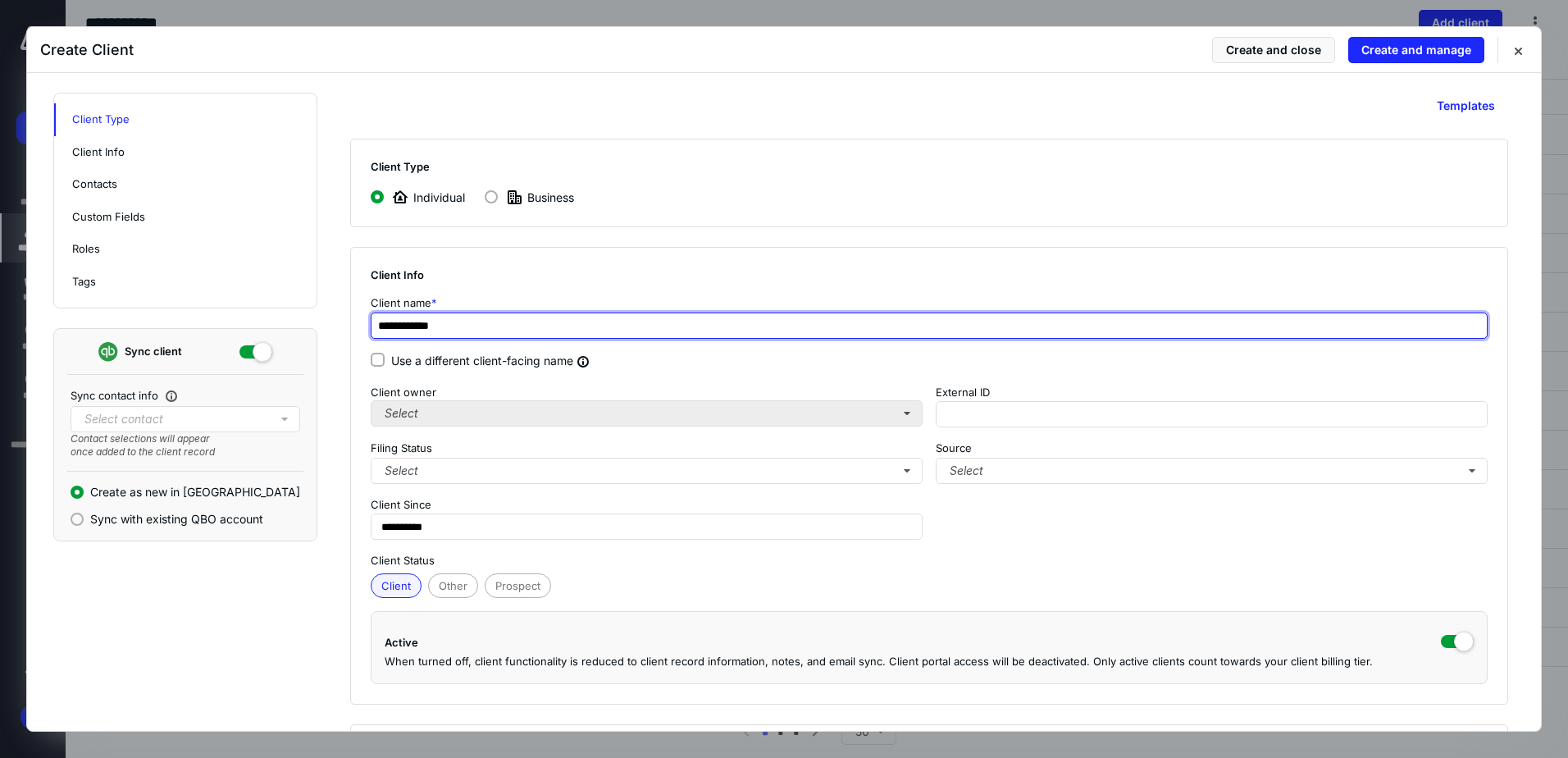 type on "**********" 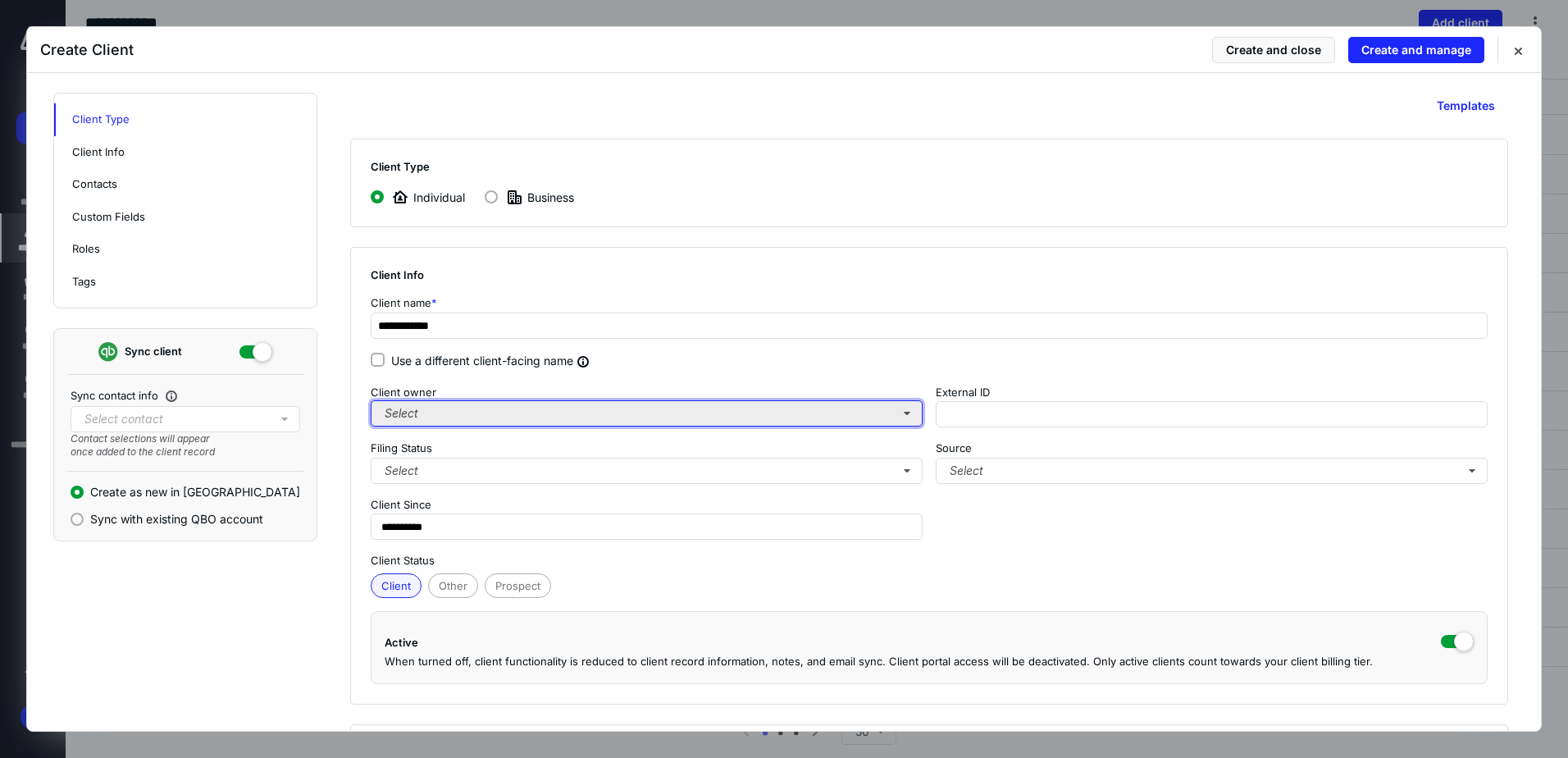 click on "Select" at bounding box center (646, 413) 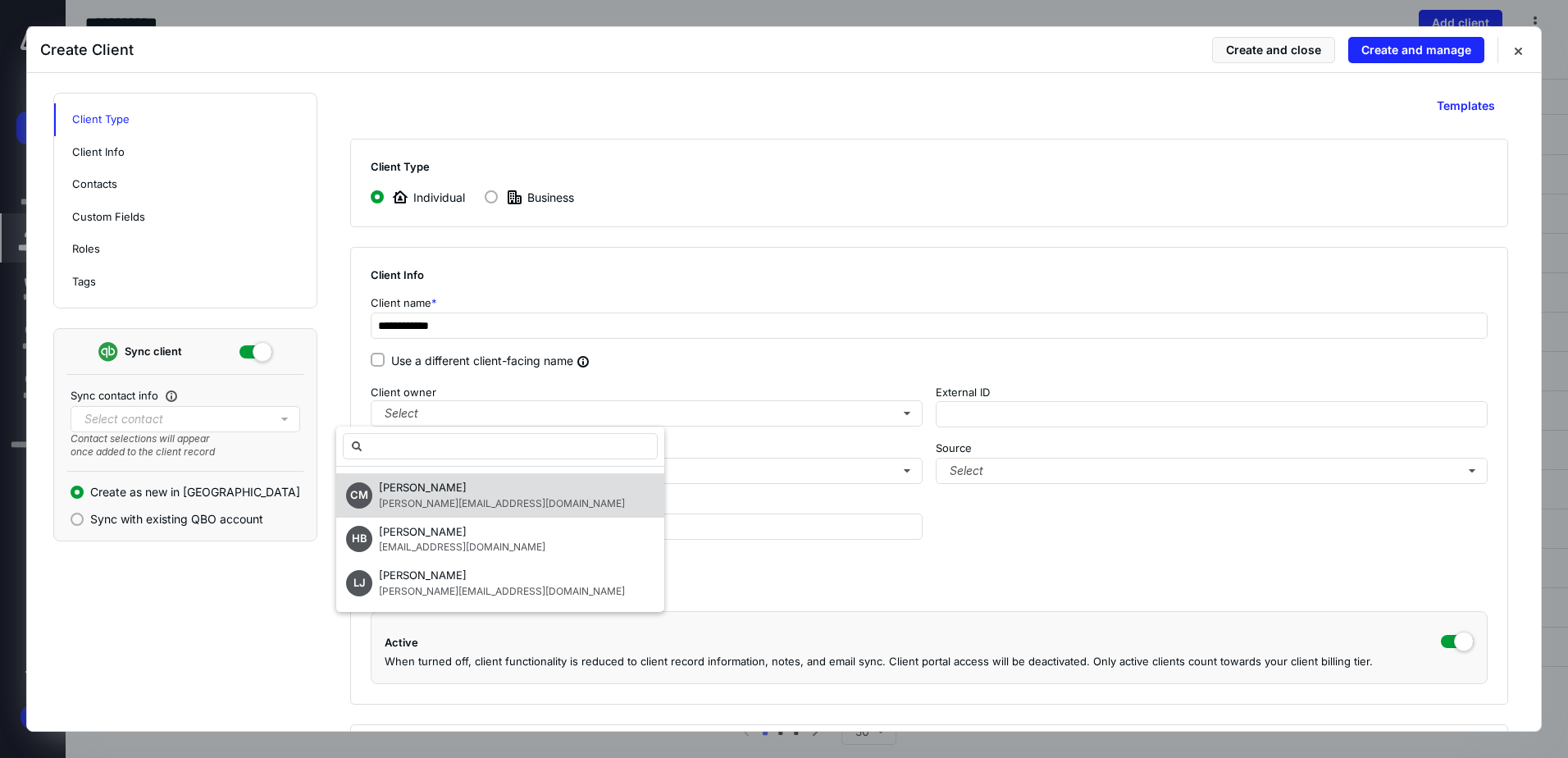 click on "[PERSON_NAME][EMAIL_ADDRESS][DOMAIN_NAME]" at bounding box center [502, 503] 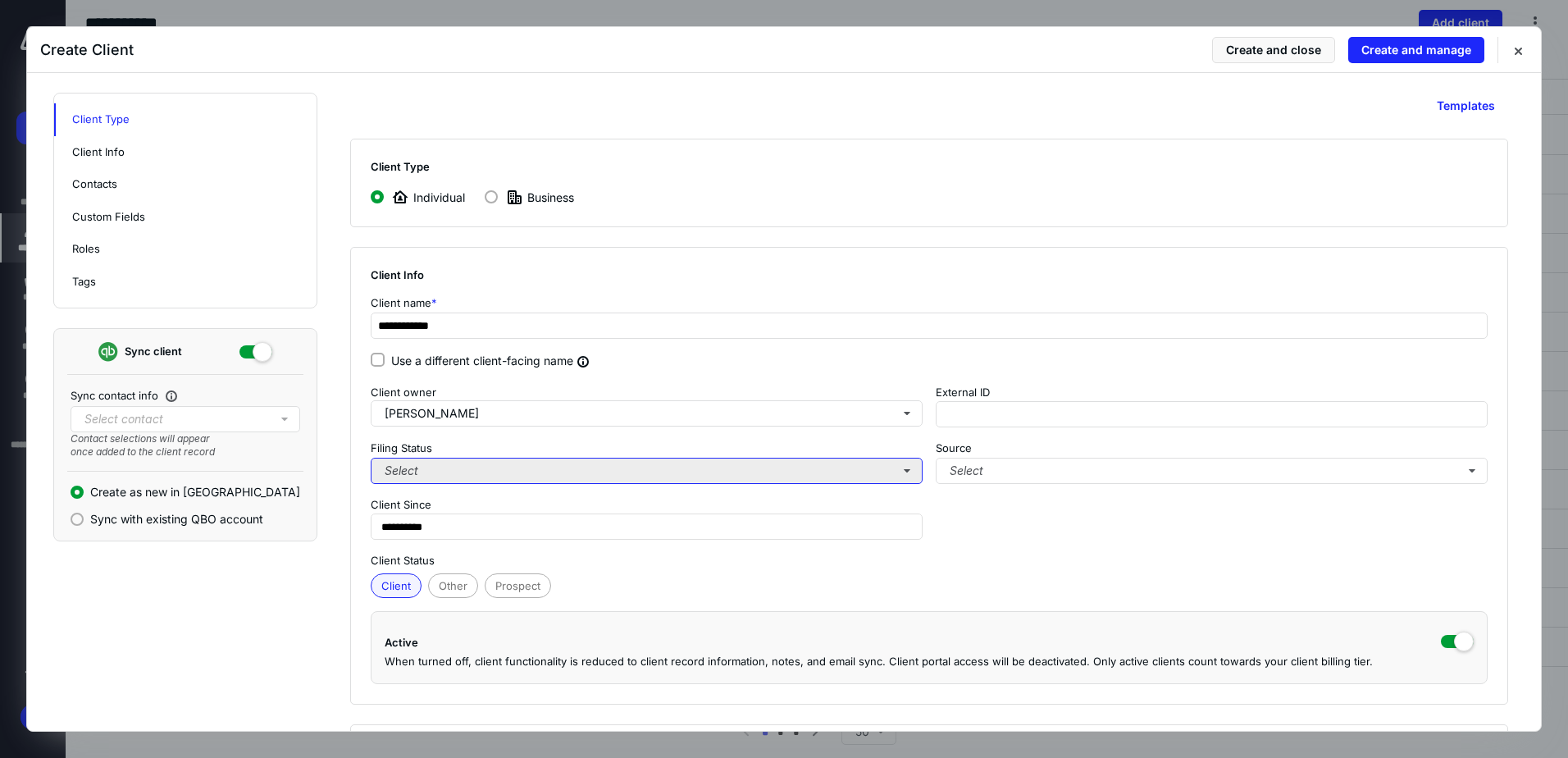 click on "Select" at bounding box center (646, 471) 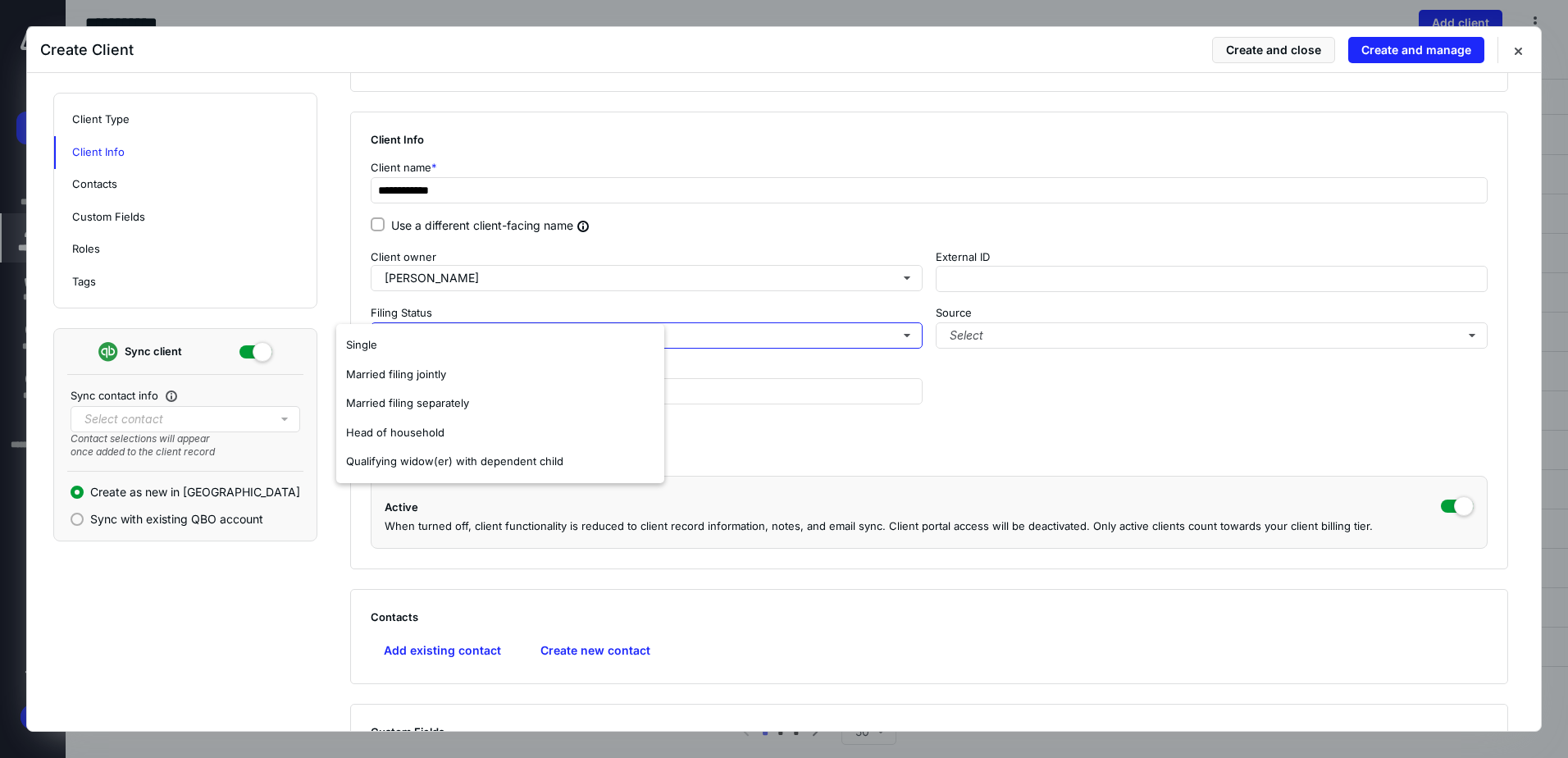 scroll, scrollTop: 164, scrollLeft: 0, axis: vertical 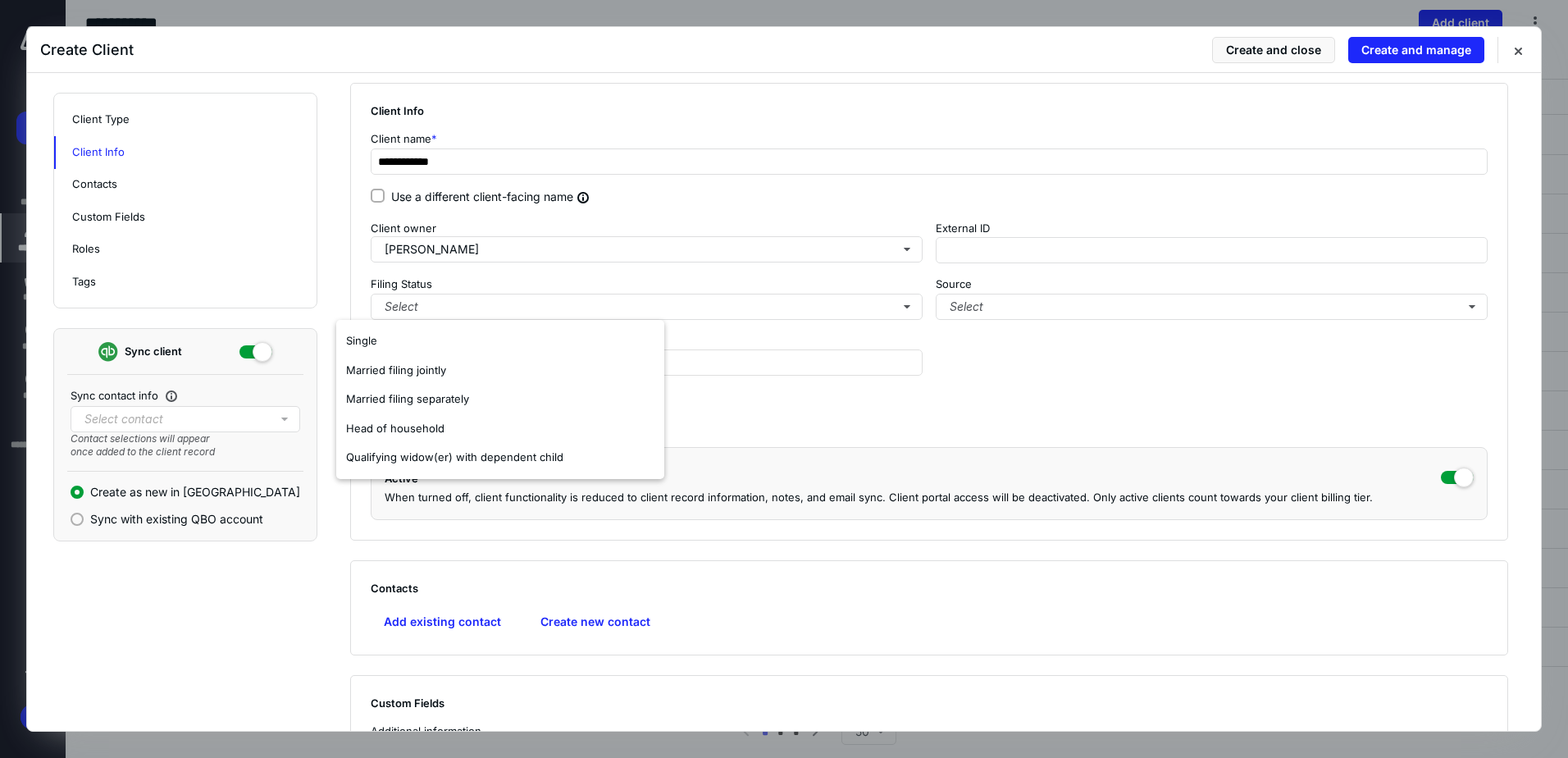 click on "**********" at bounding box center [929, 299] 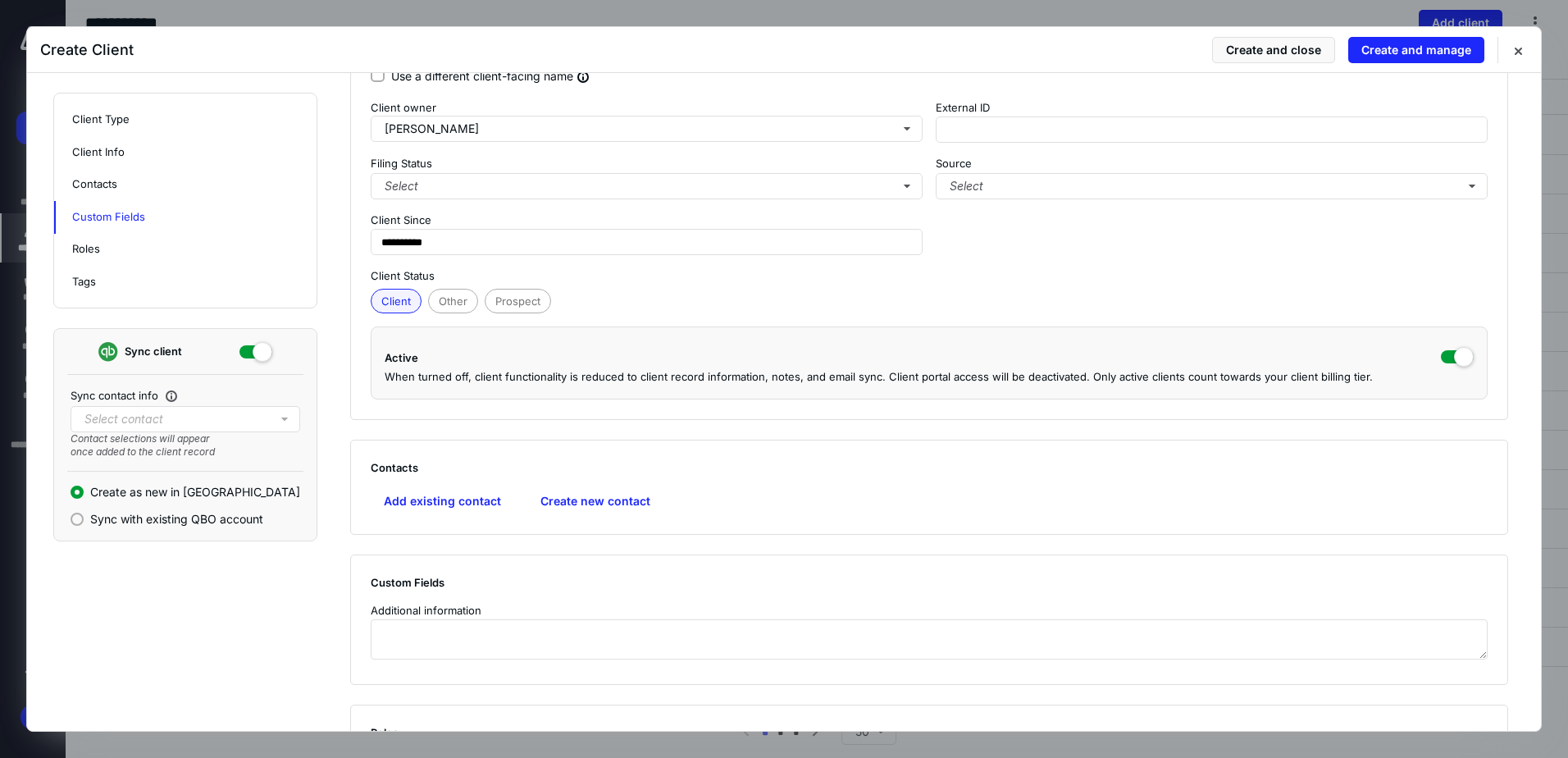 scroll, scrollTop: 328, scrollLeft: 0, axis: vertical 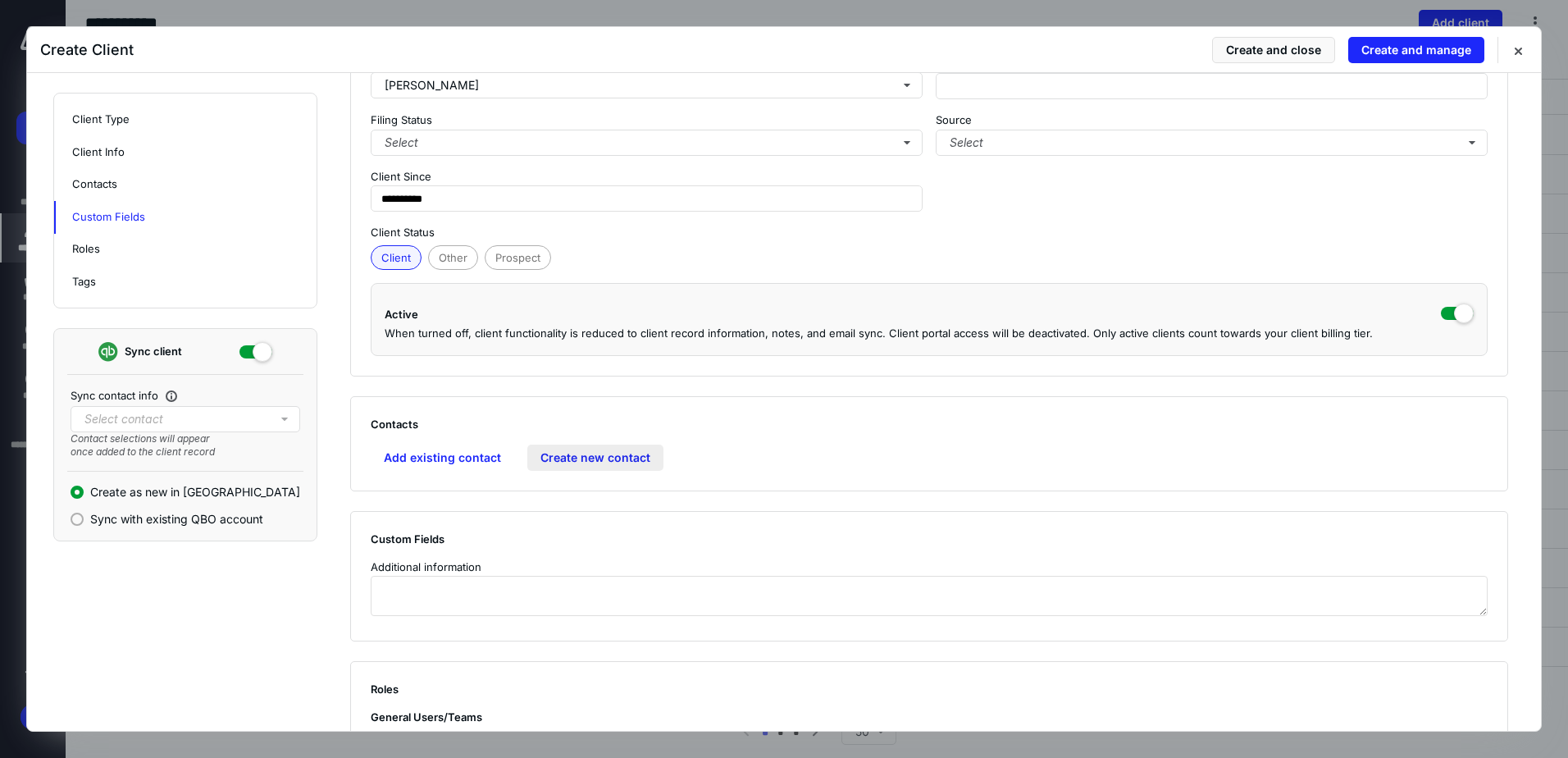 click on "Create new contact" at bounding box center [595, 458] 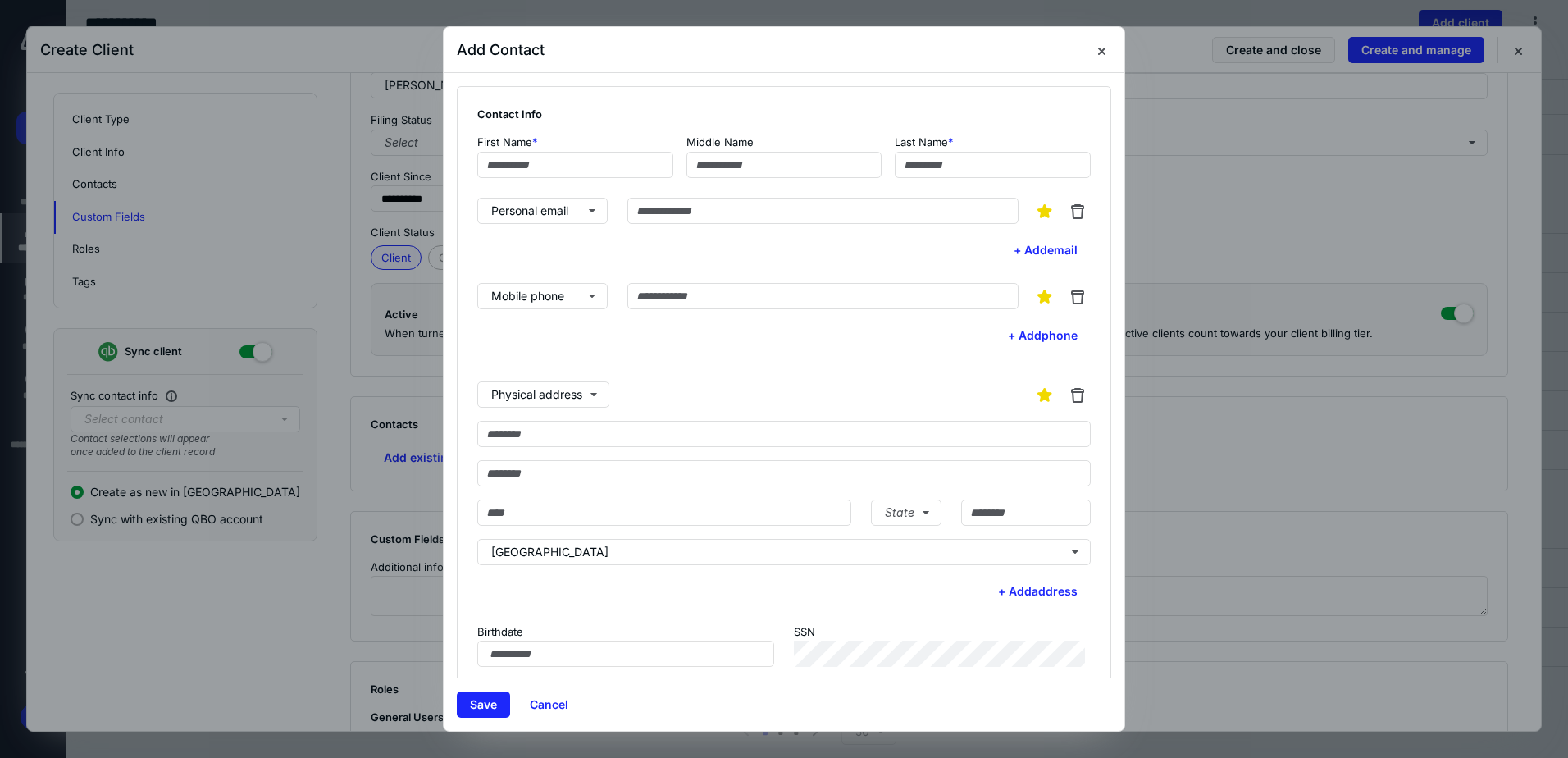 type on "*" 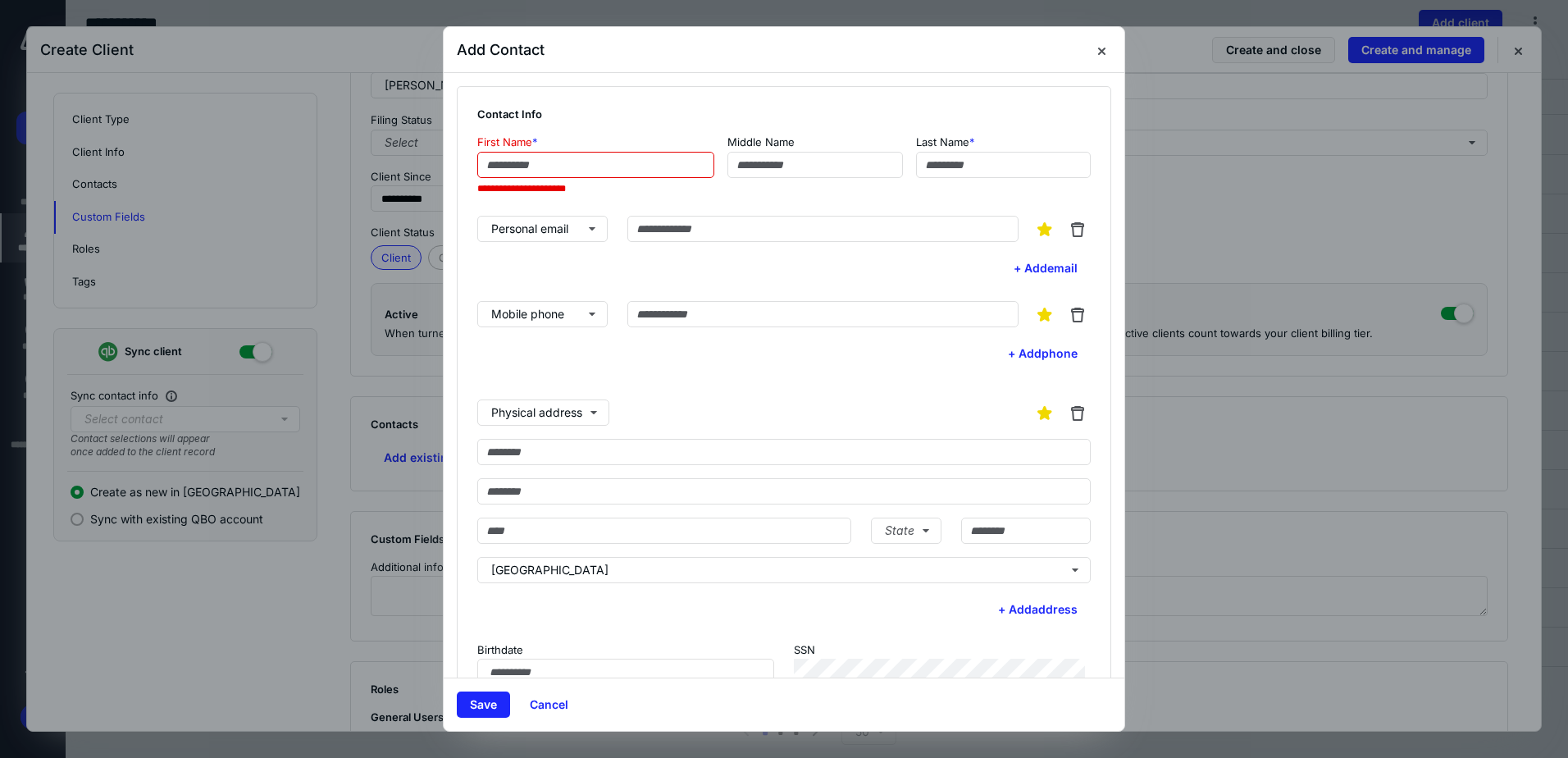 type on "*" 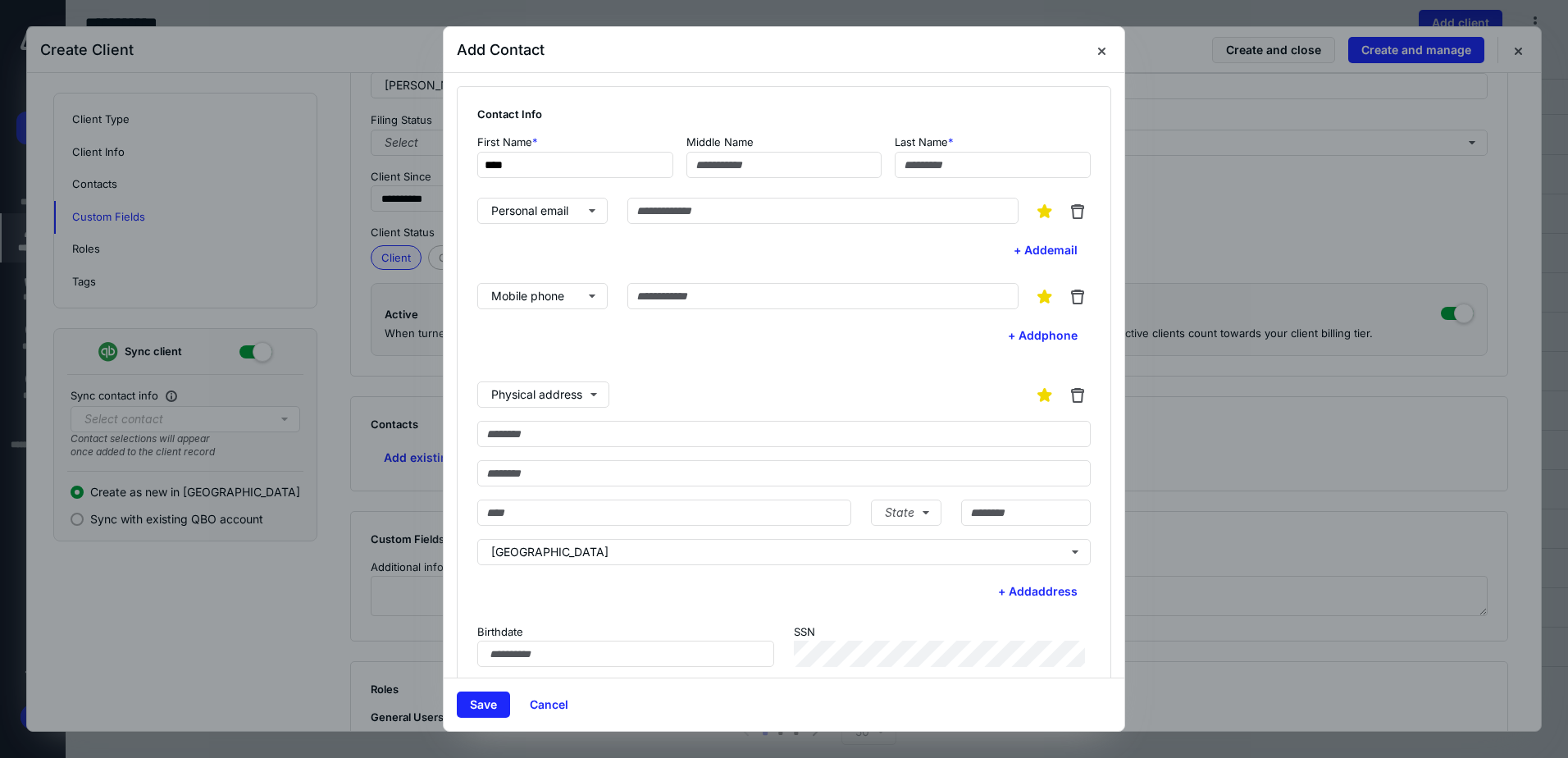 type on "****" 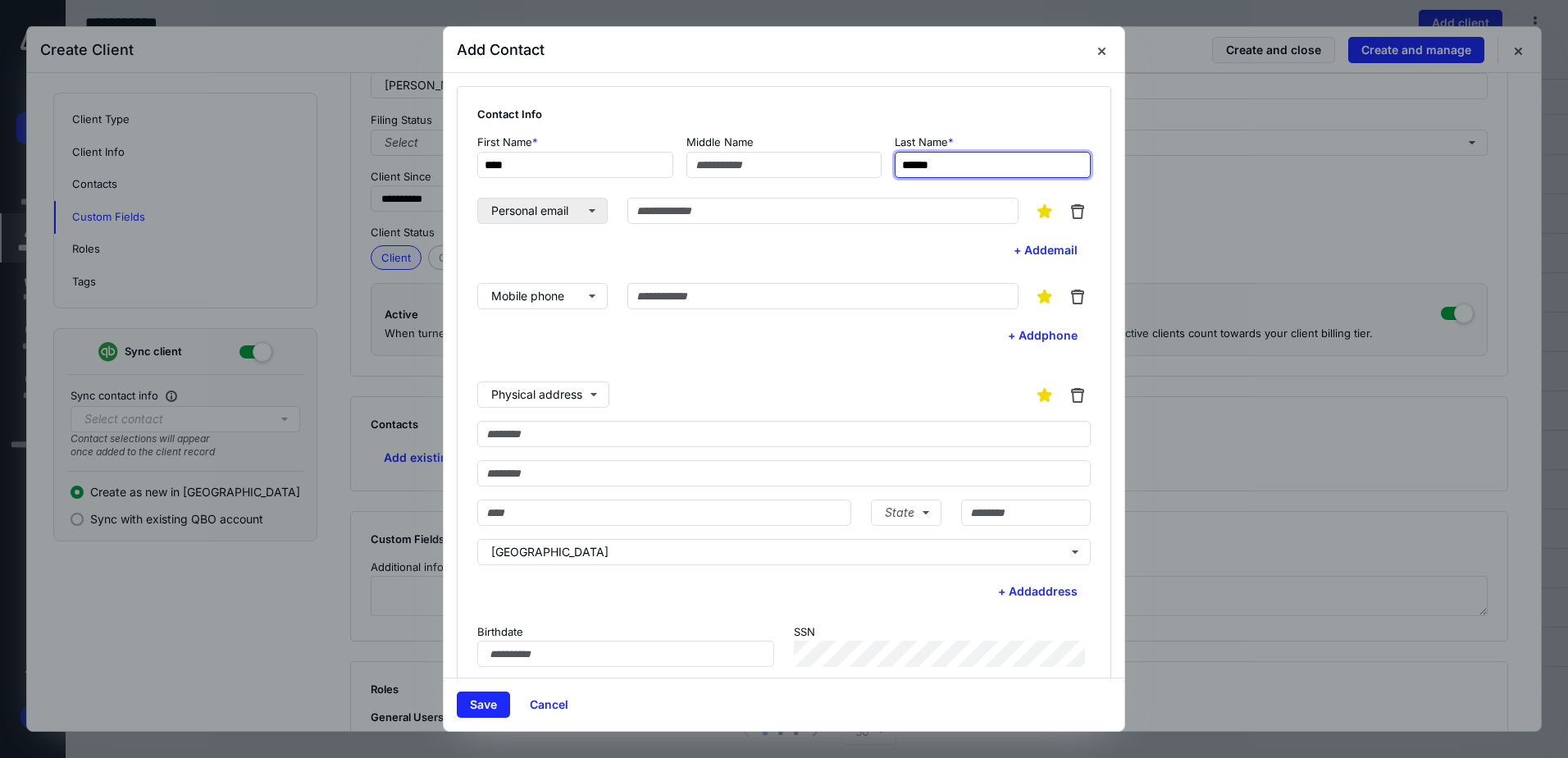 type on "******" 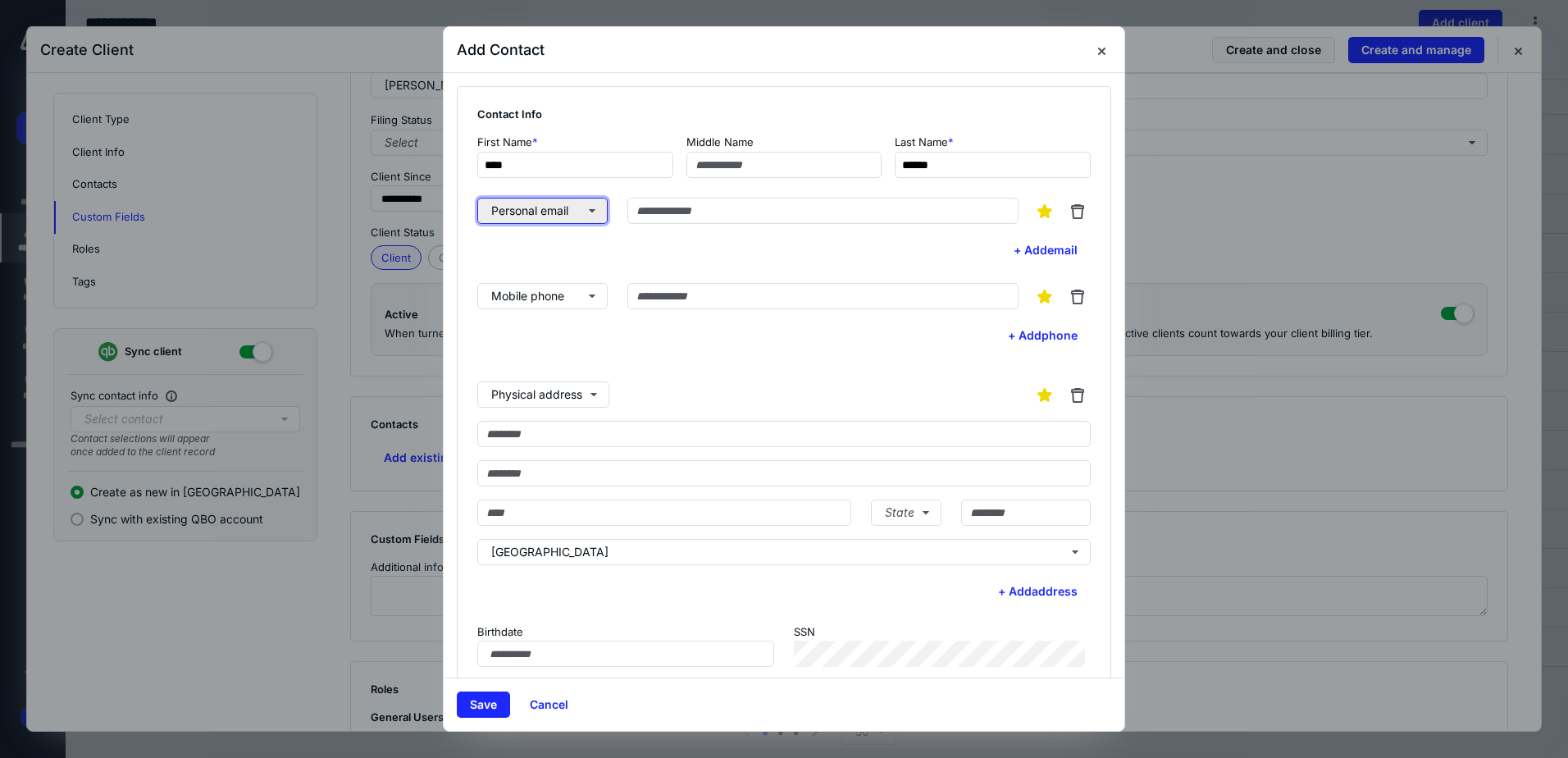 click on "Personal email" at bounding box center (542, 211) 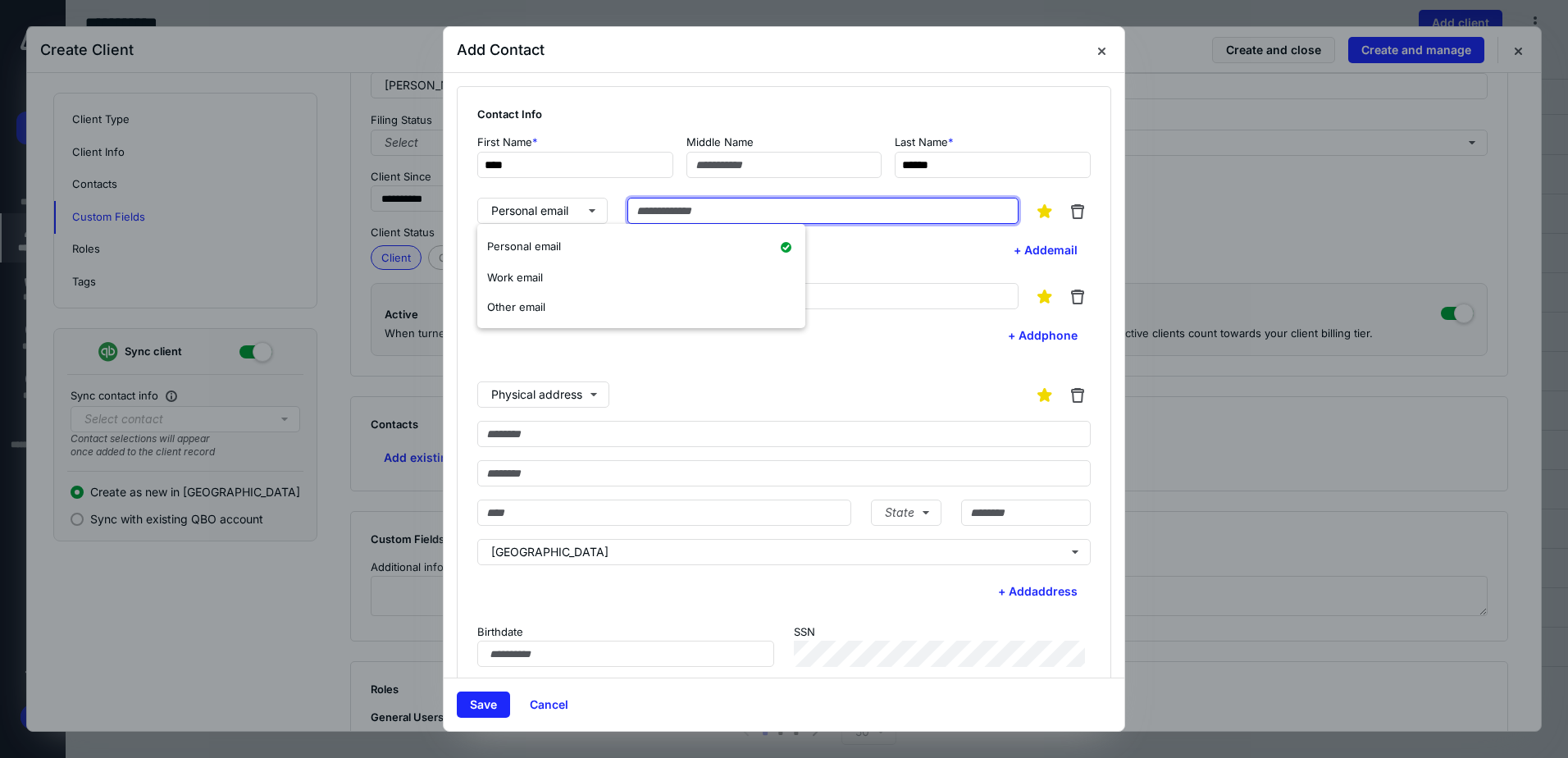 click at bounding box center (823, 211) 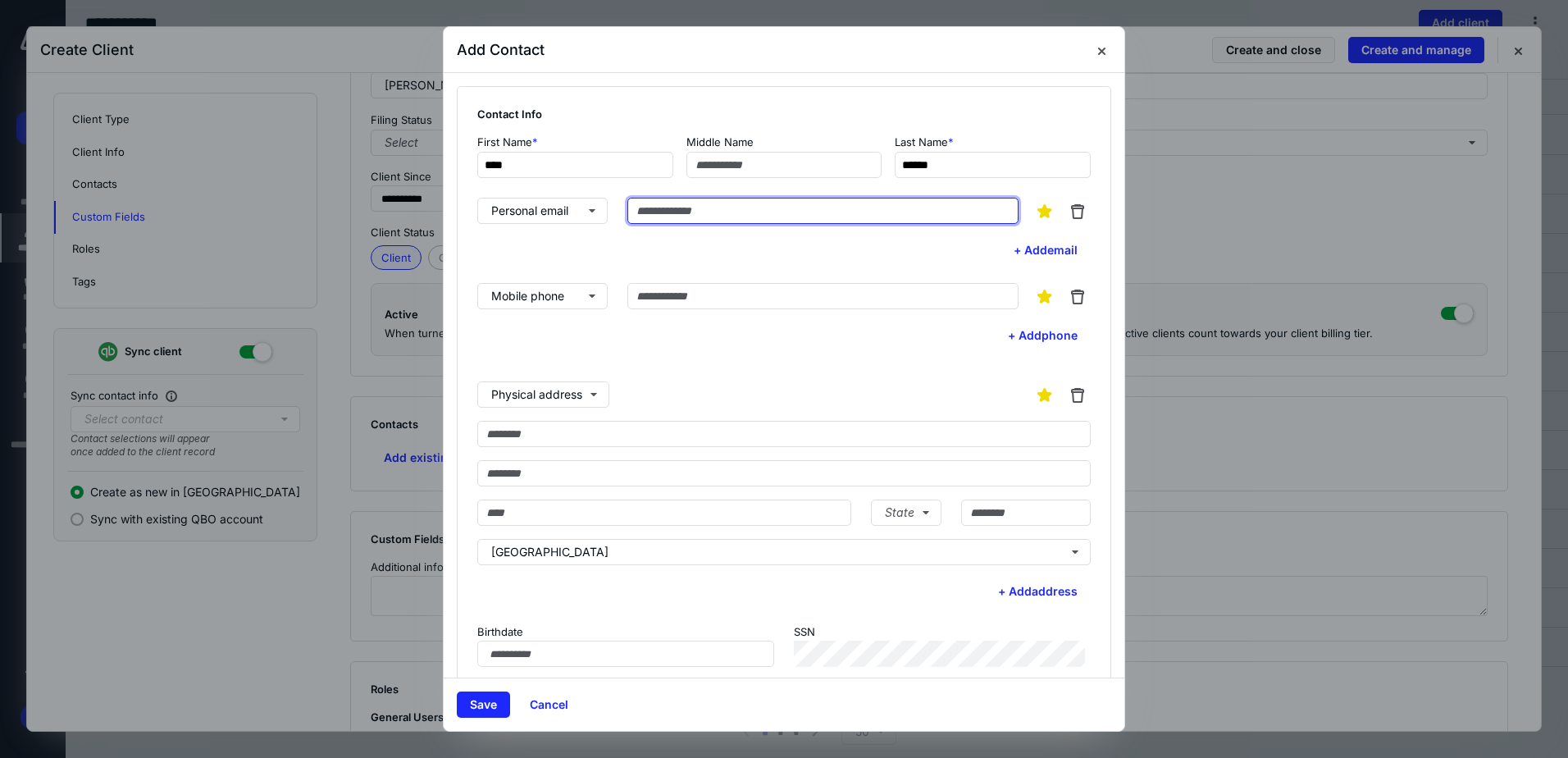 paste on "**********" 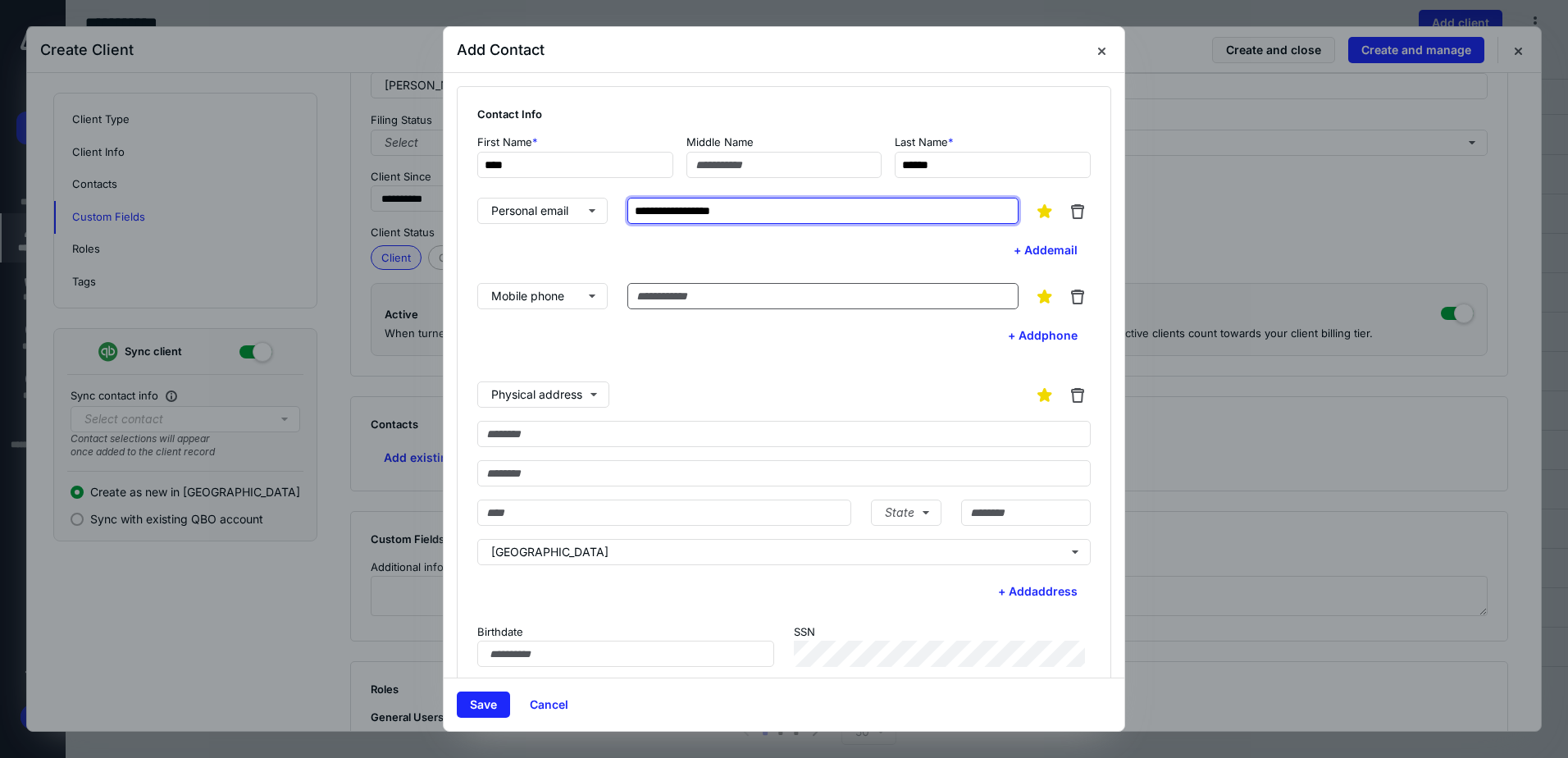 type on "**********" 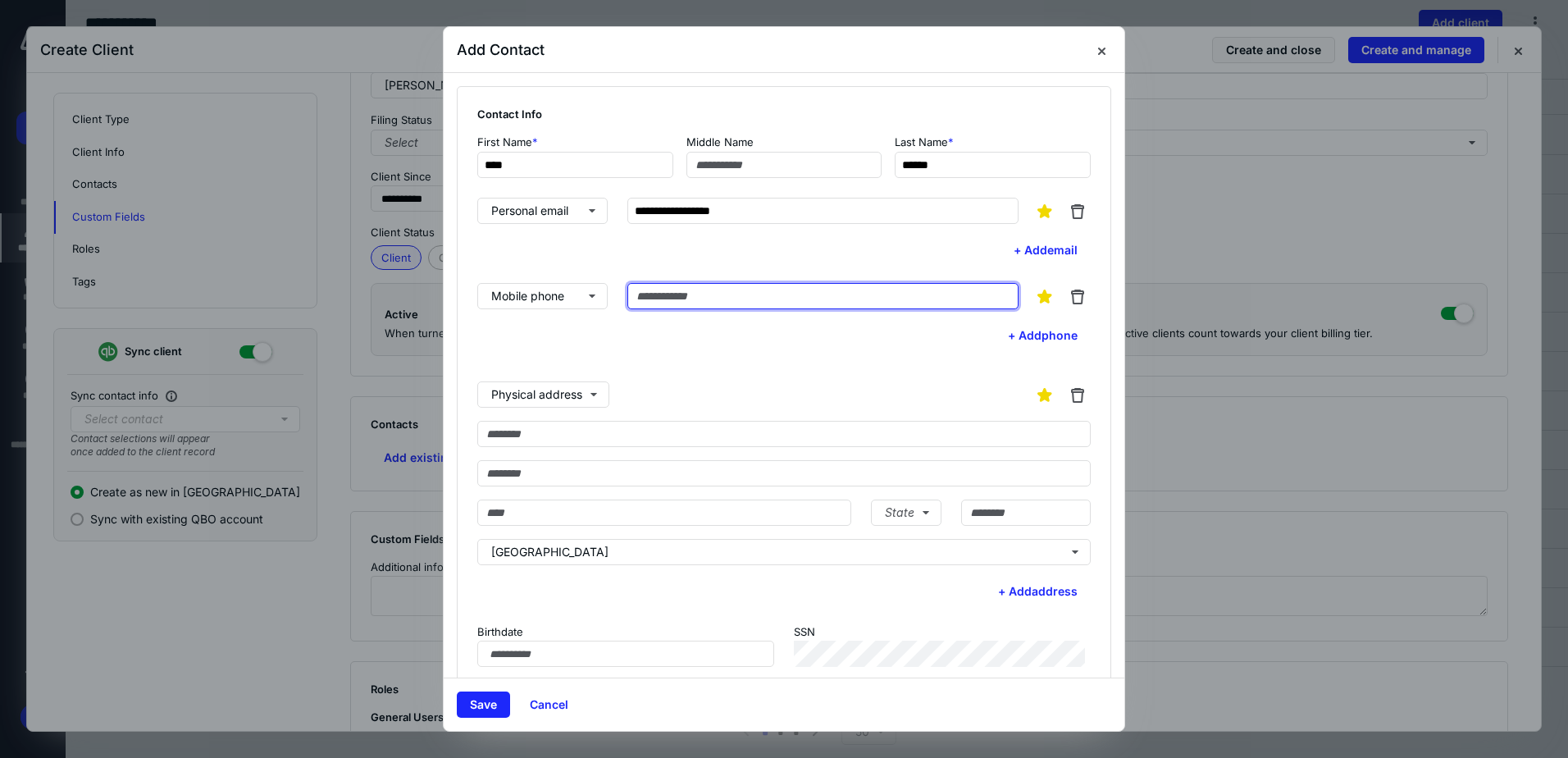 click at bounding box center [823, 296] 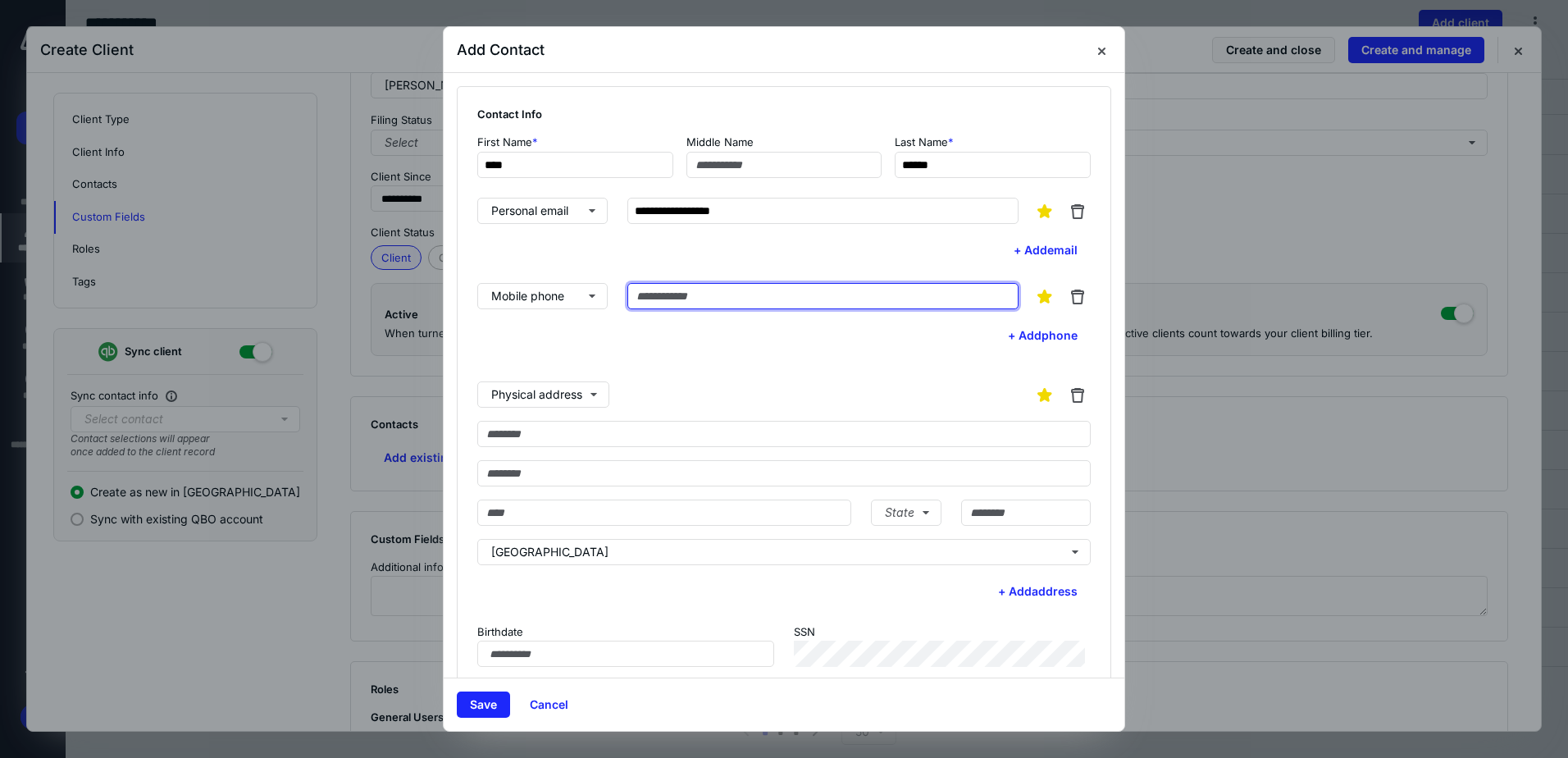 type on "*" 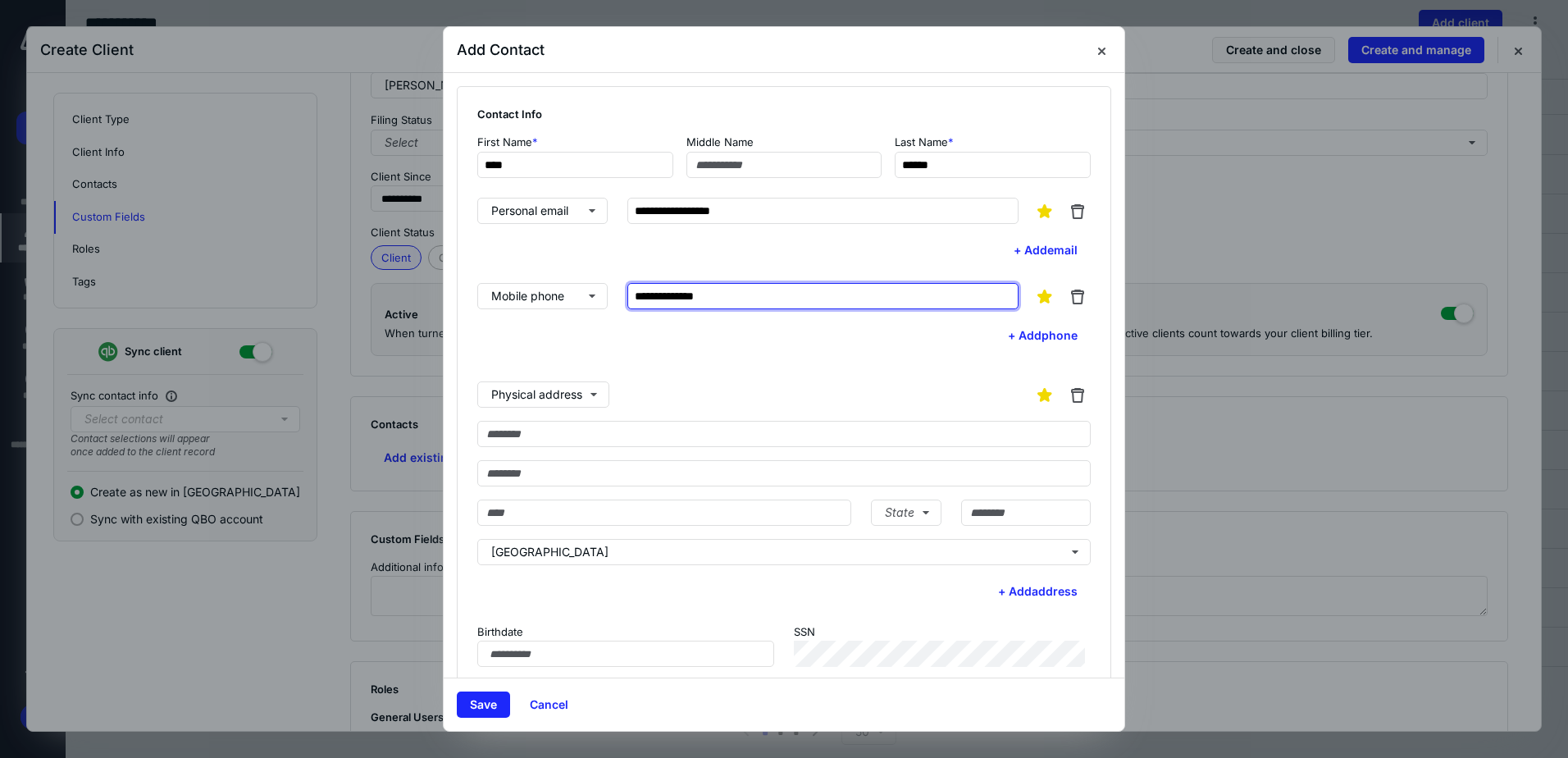 type on "**********" 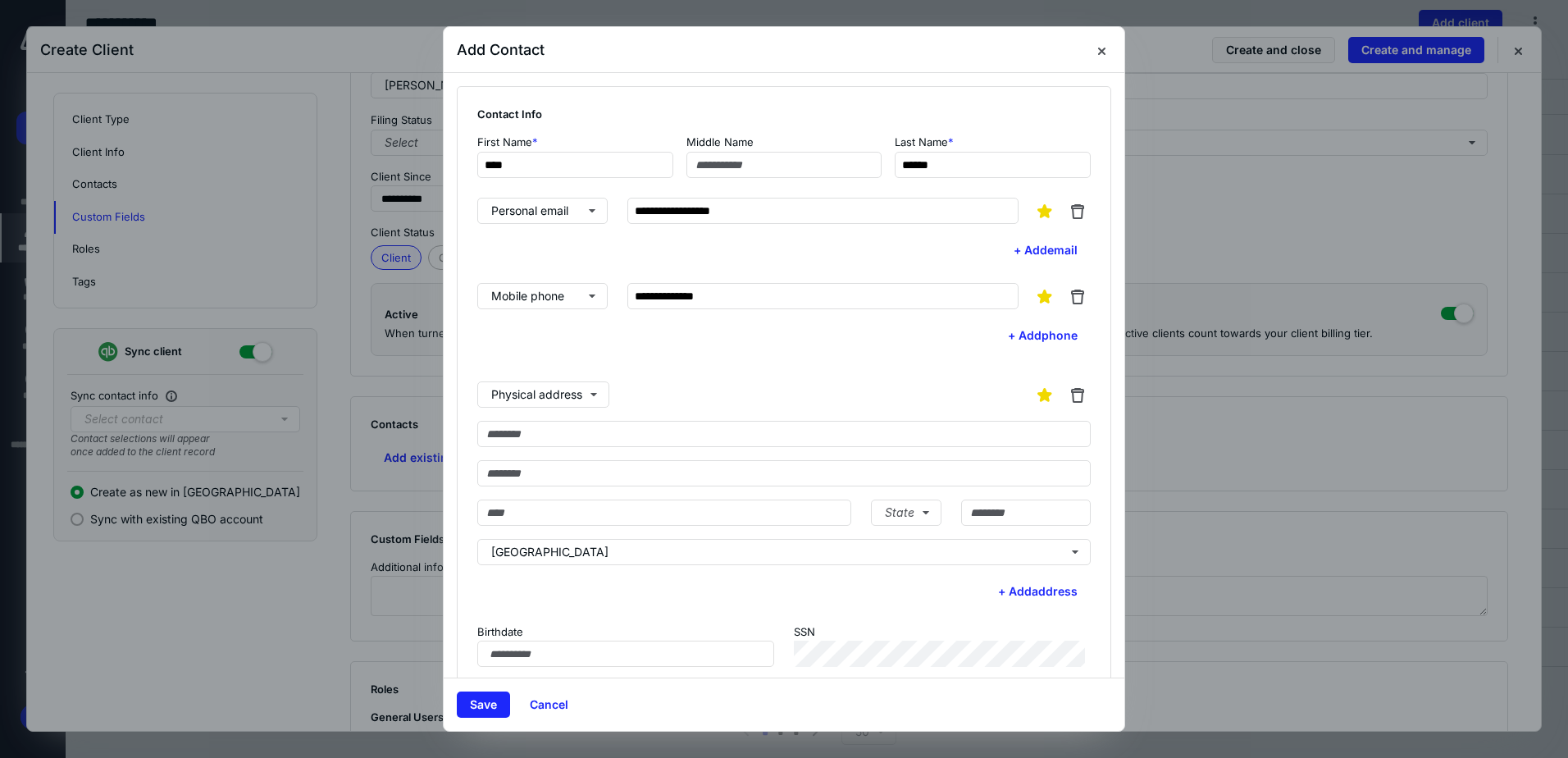 click on "**********" at bounding box center [784, 316] 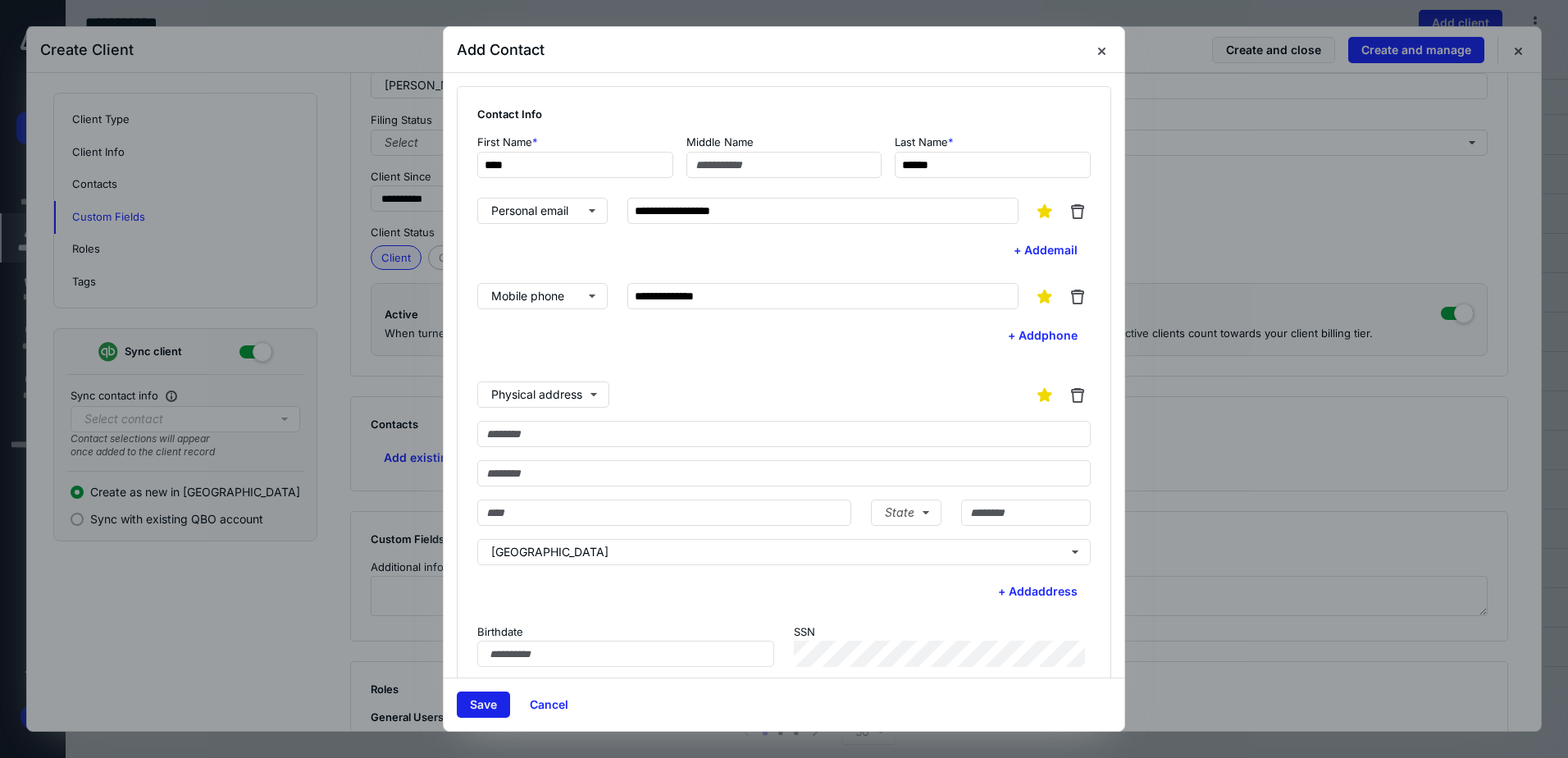 click on "Save" at bounding box center [483, 705] 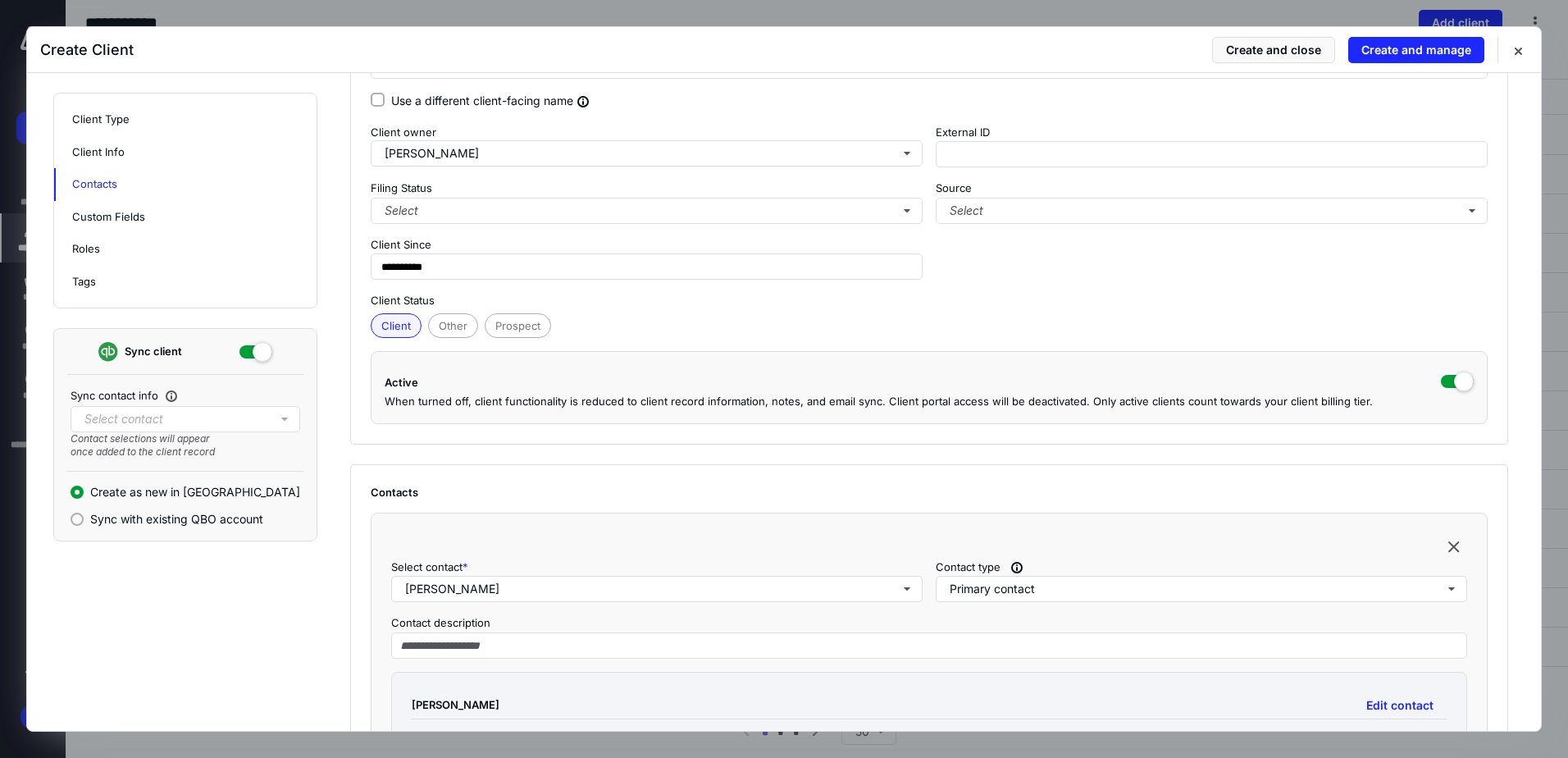 scroll, scrollTop: 492, scrollLeft: 0, axis: vertical 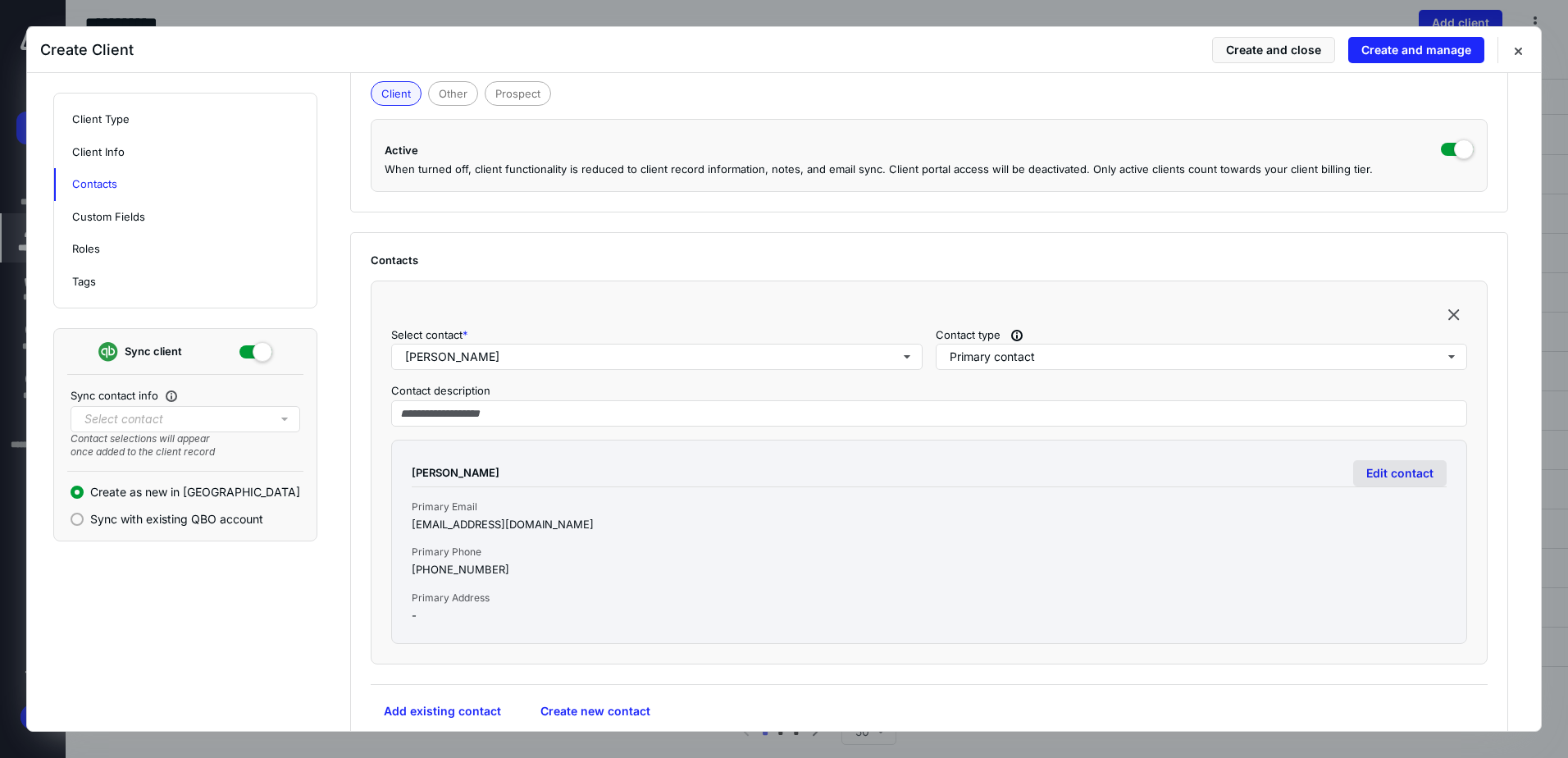 click on "Edit contact" at bounding box center [1400, 473] 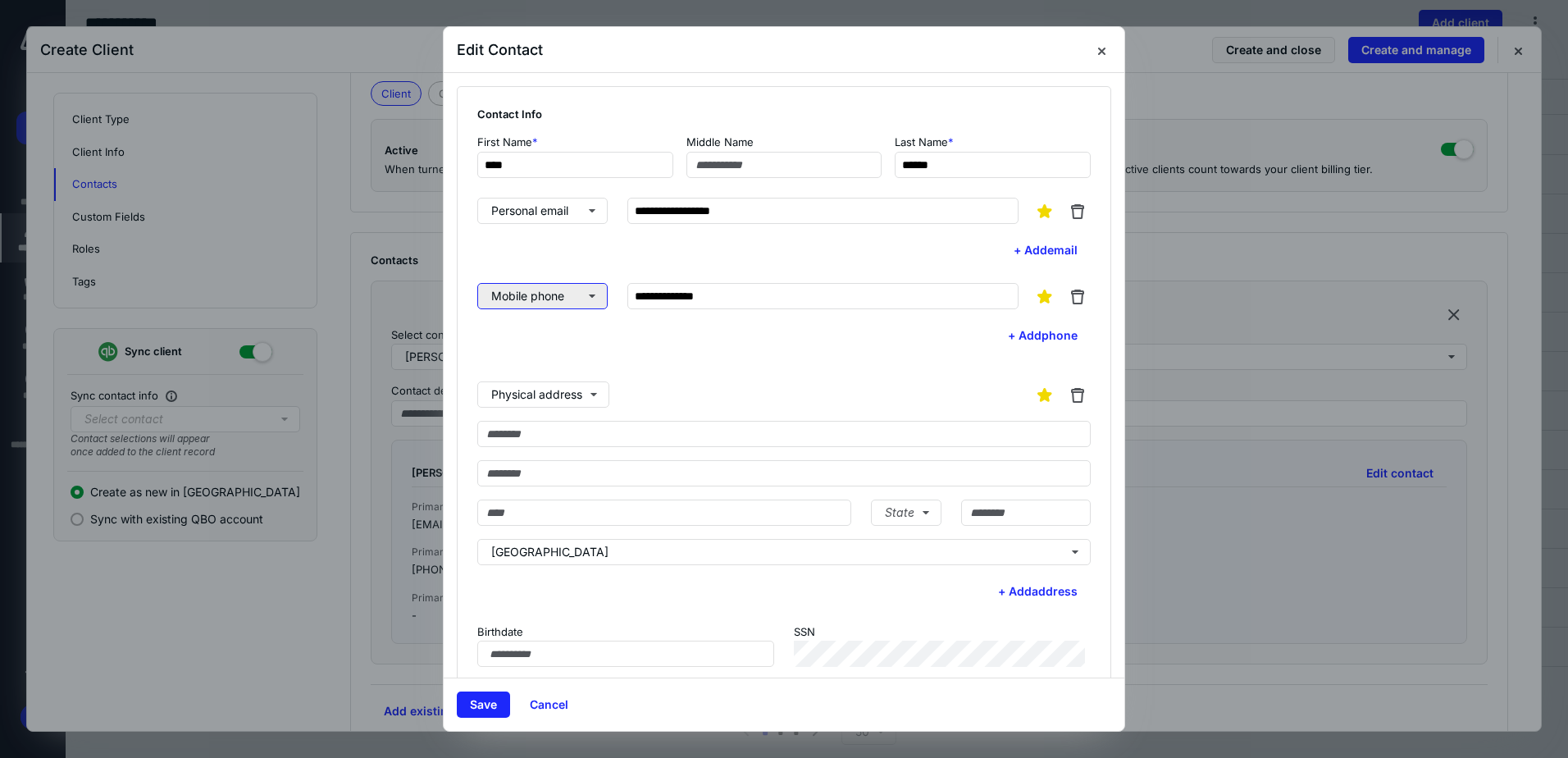 click on "Mobile phone" at bounding box center (542, 296) 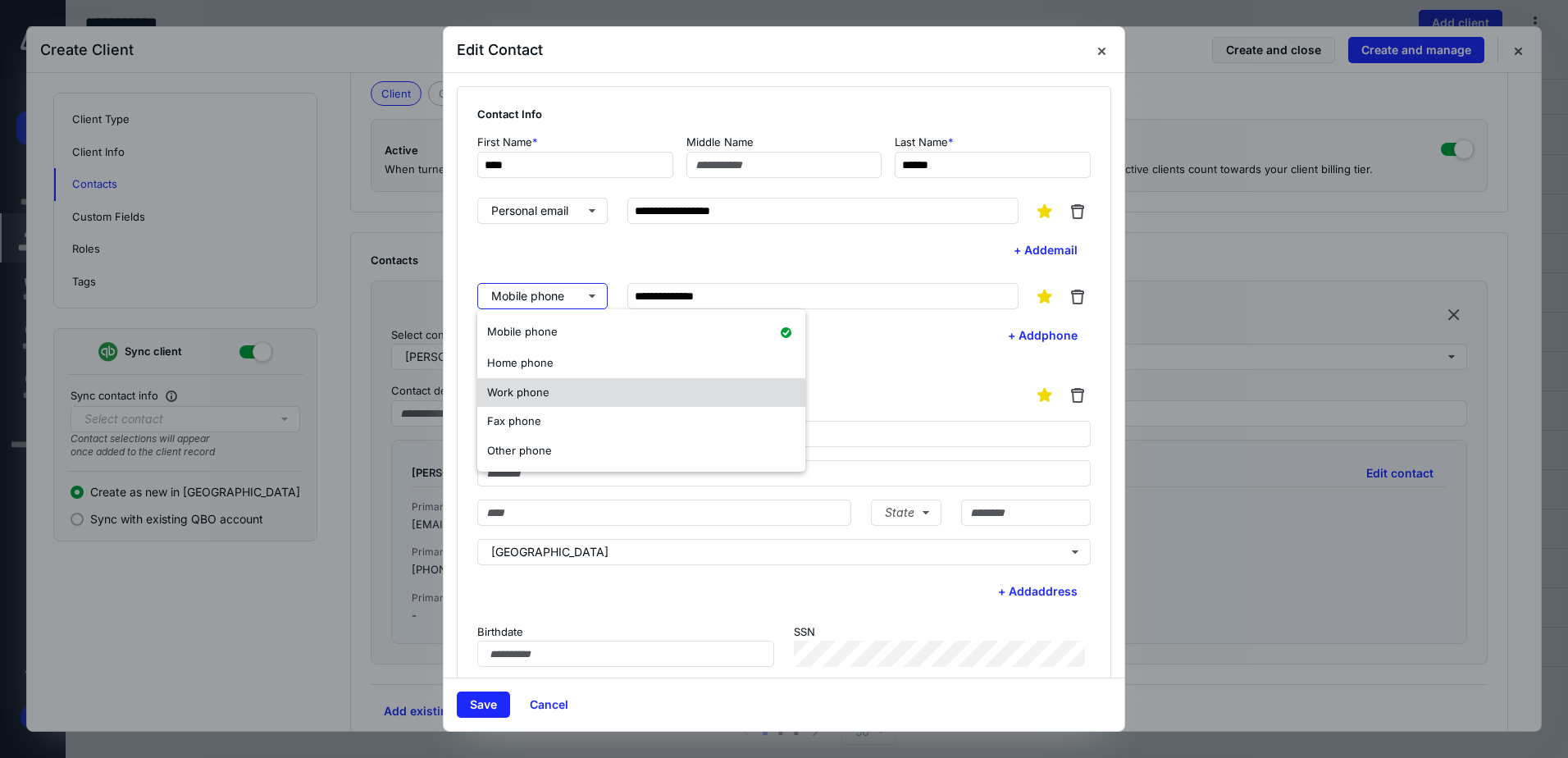 drag, startPoint x: 548, startPoint y: 396, endPoint x: 549, endPoint y: 388, distance: 8.062258 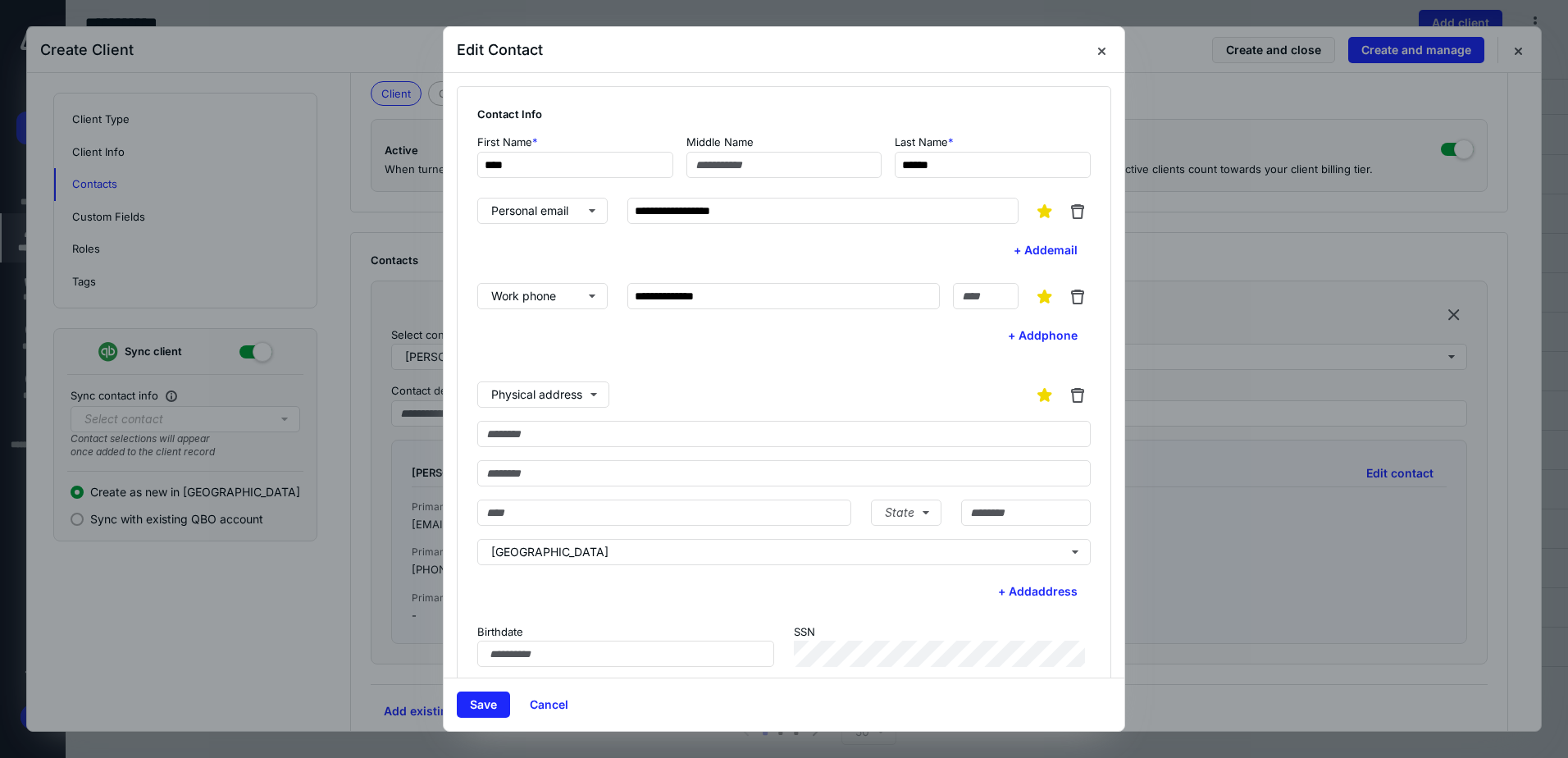 click on "**********" at bounding box center [784, 316] 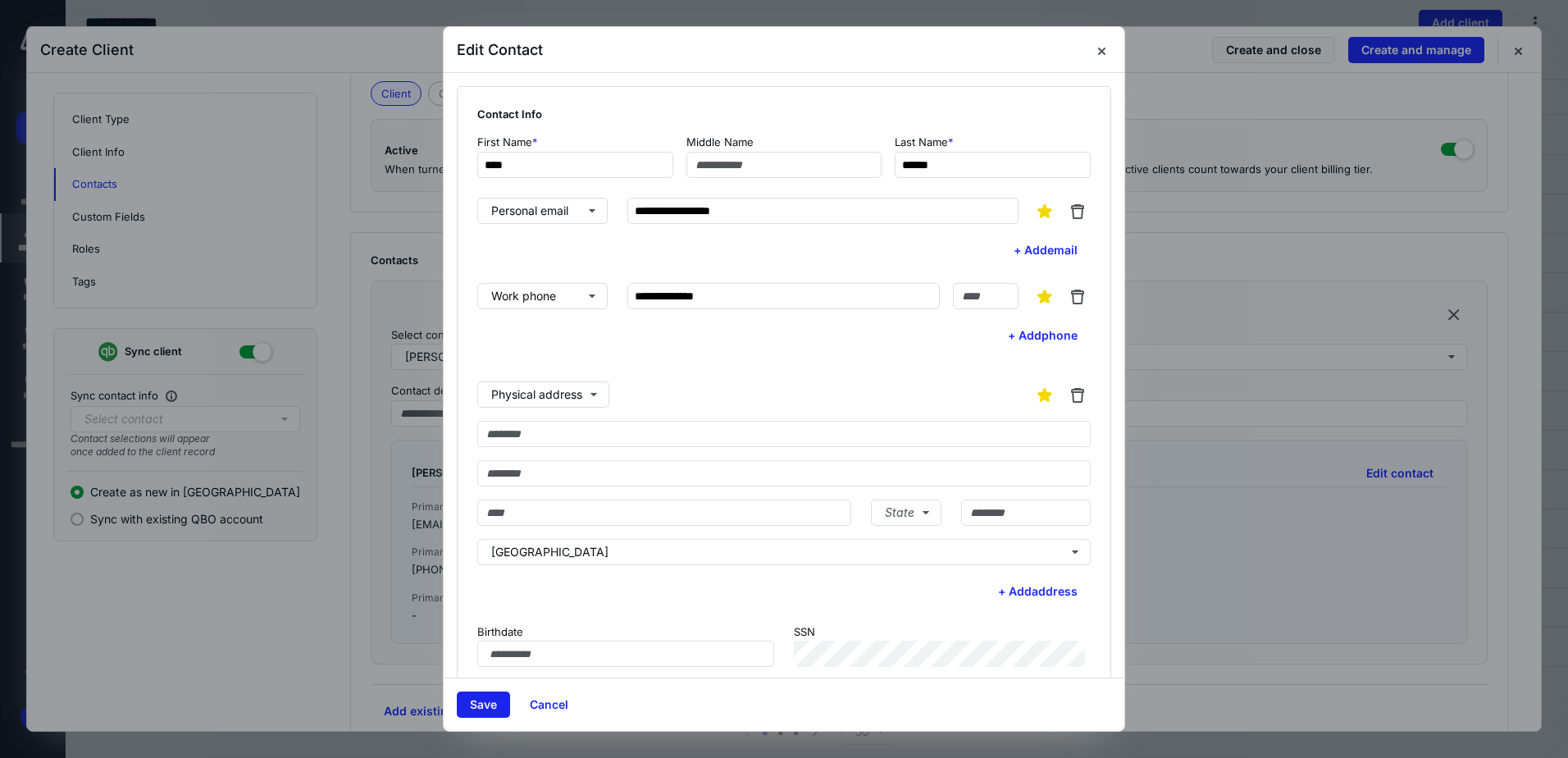 click on "Save" at bounding box center (483, 705) 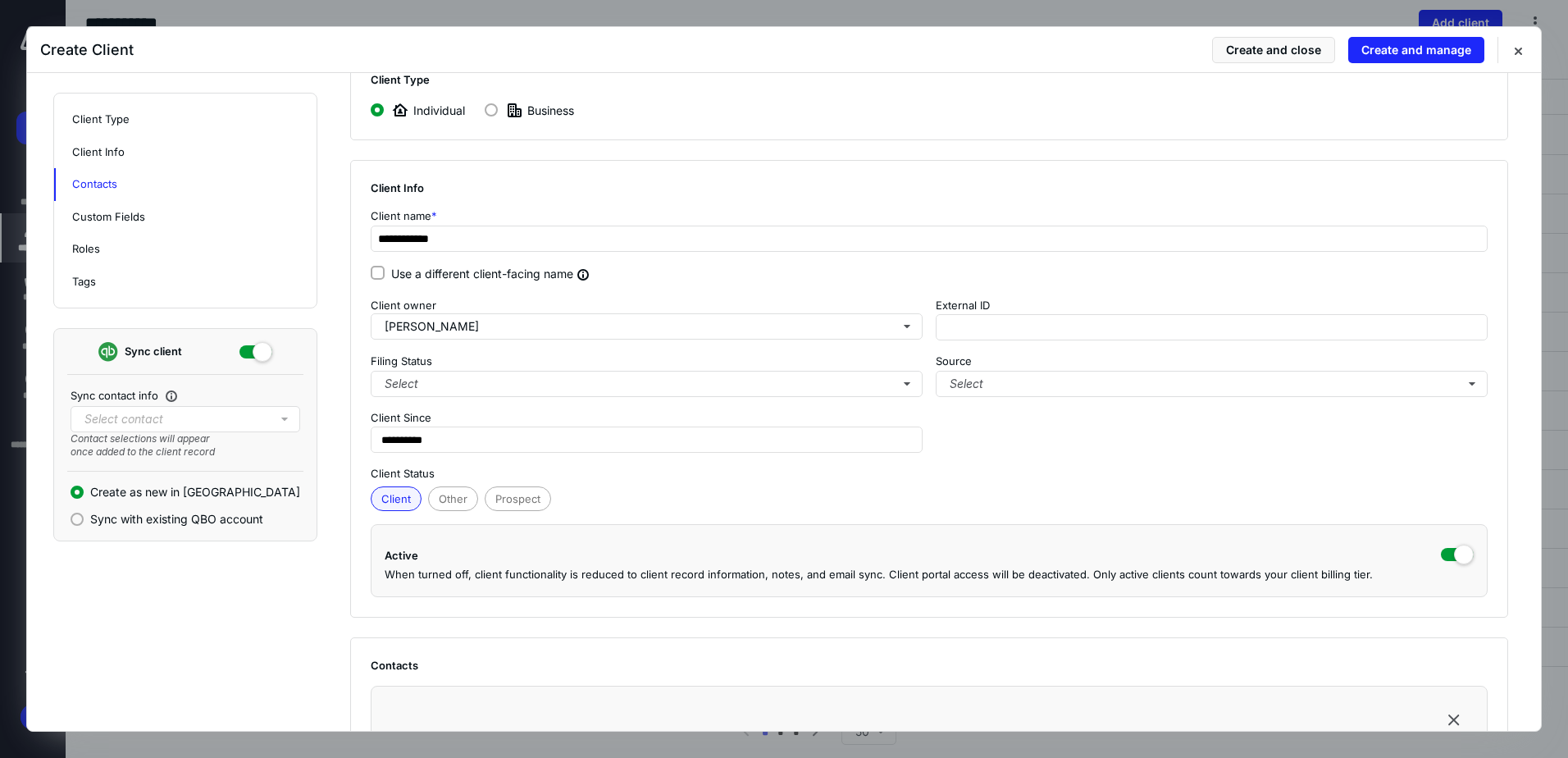 scroll, scrollTop: 0, scrollLeft: 0, axis: both 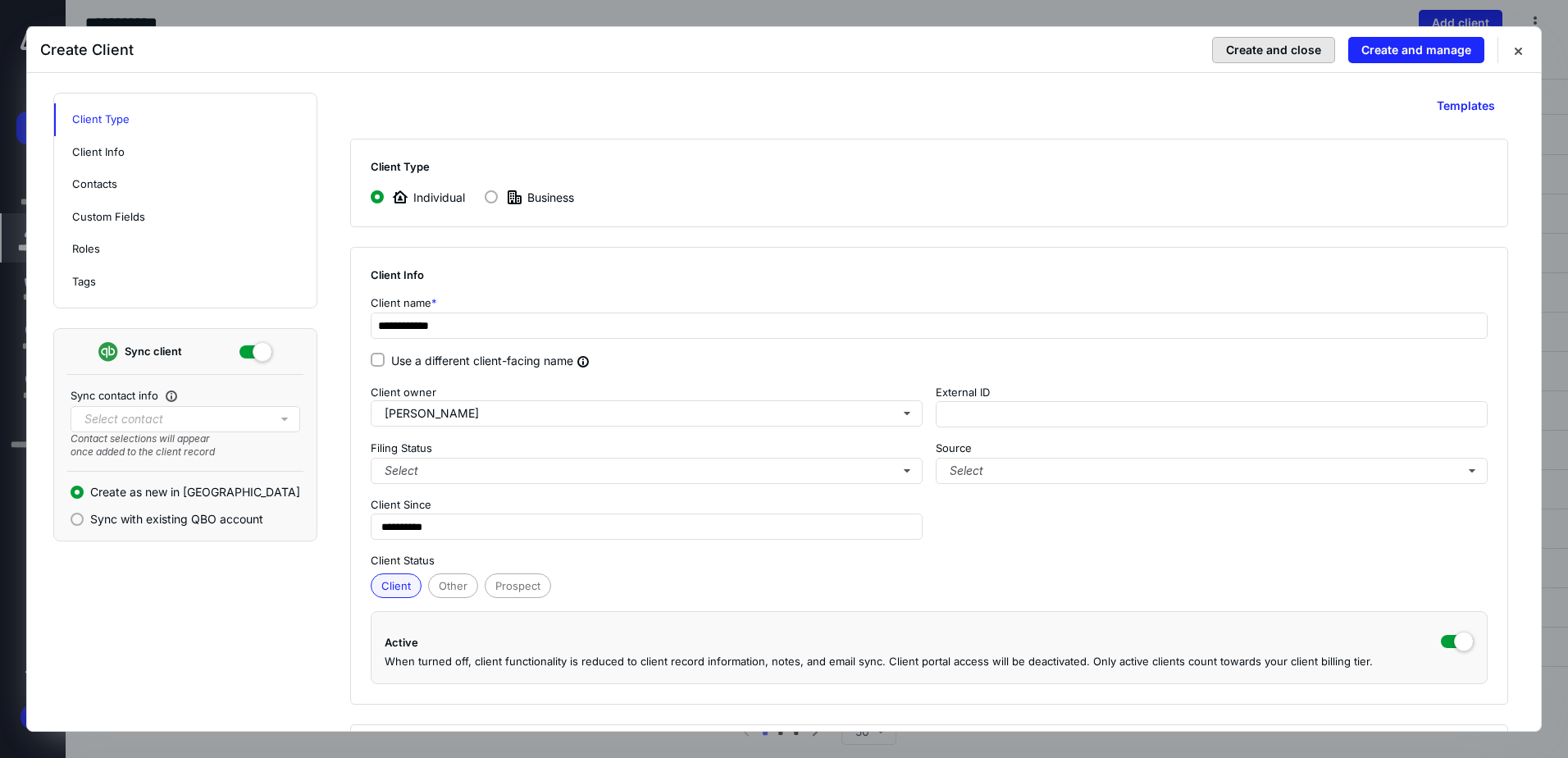 click on "Create and close" at bounding box center [1274, 50] 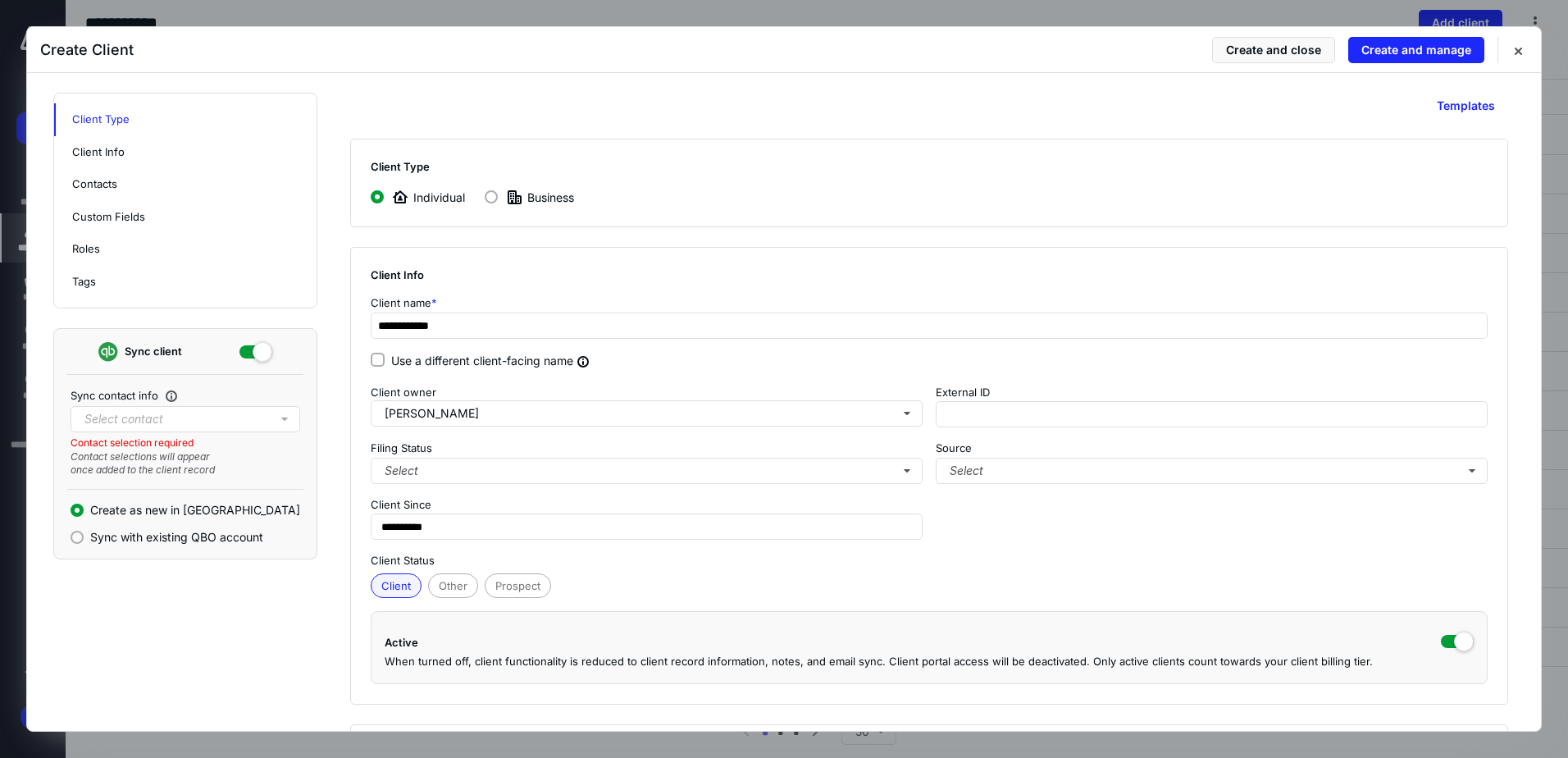 click 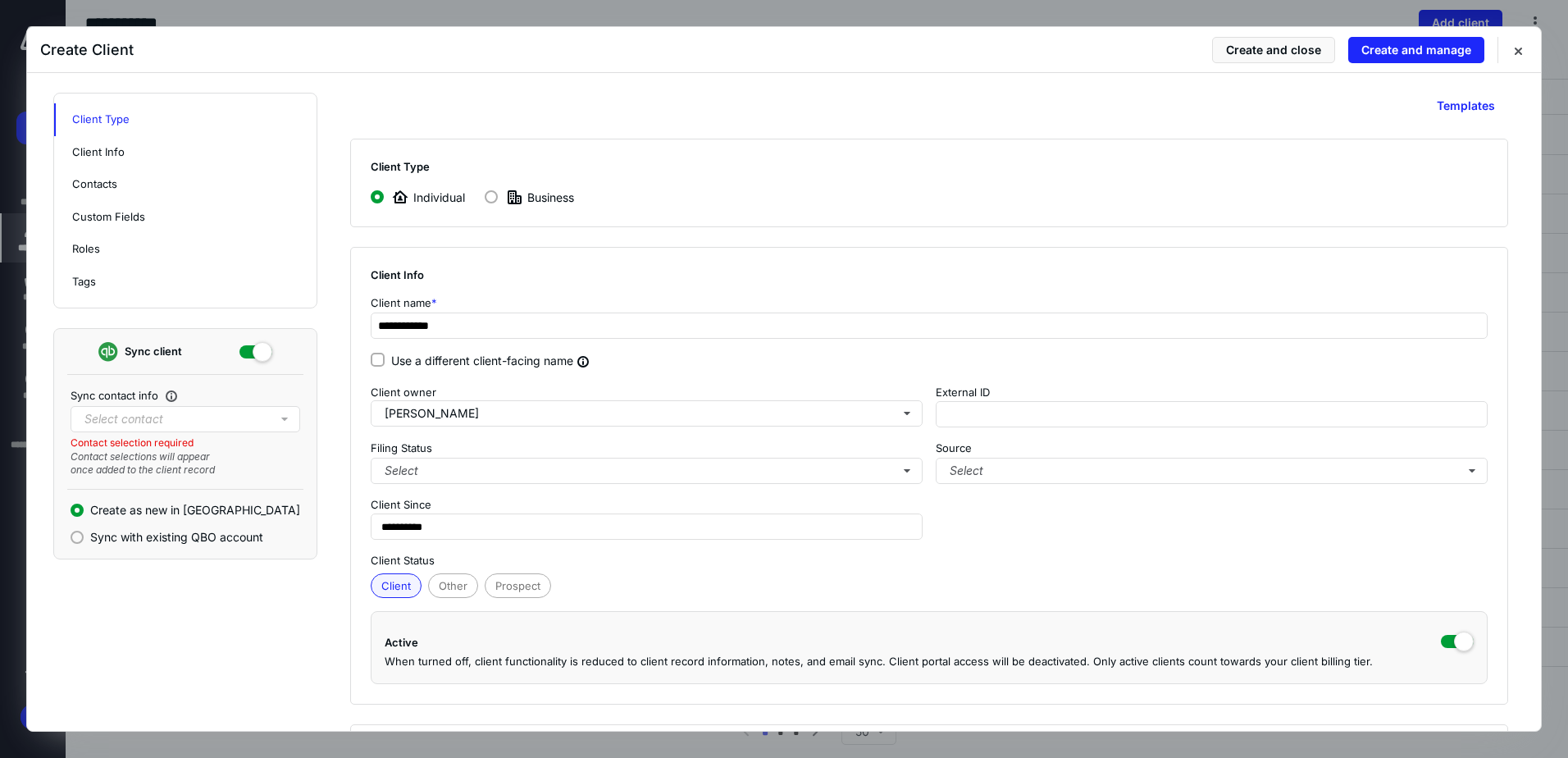 click 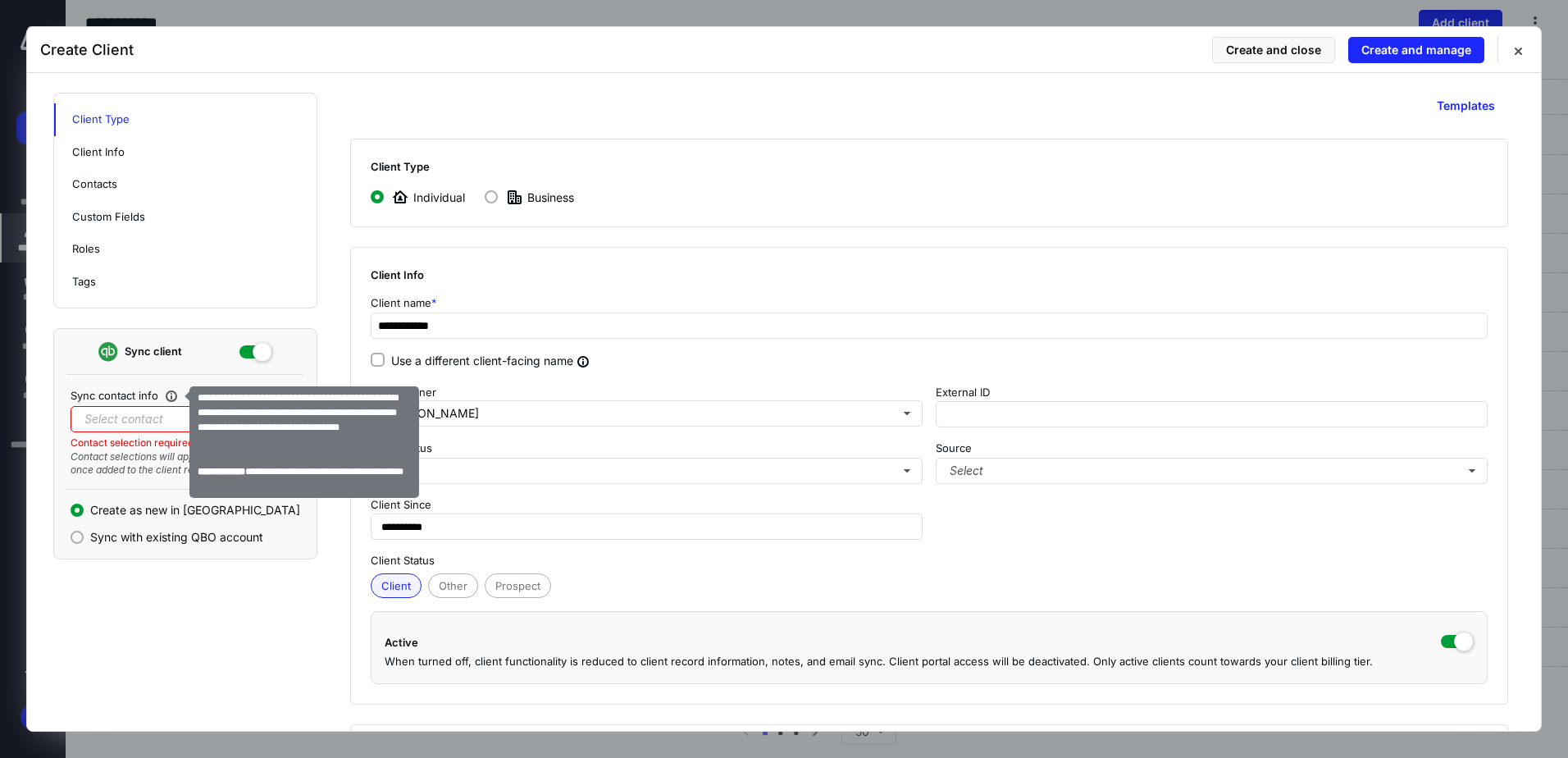 click 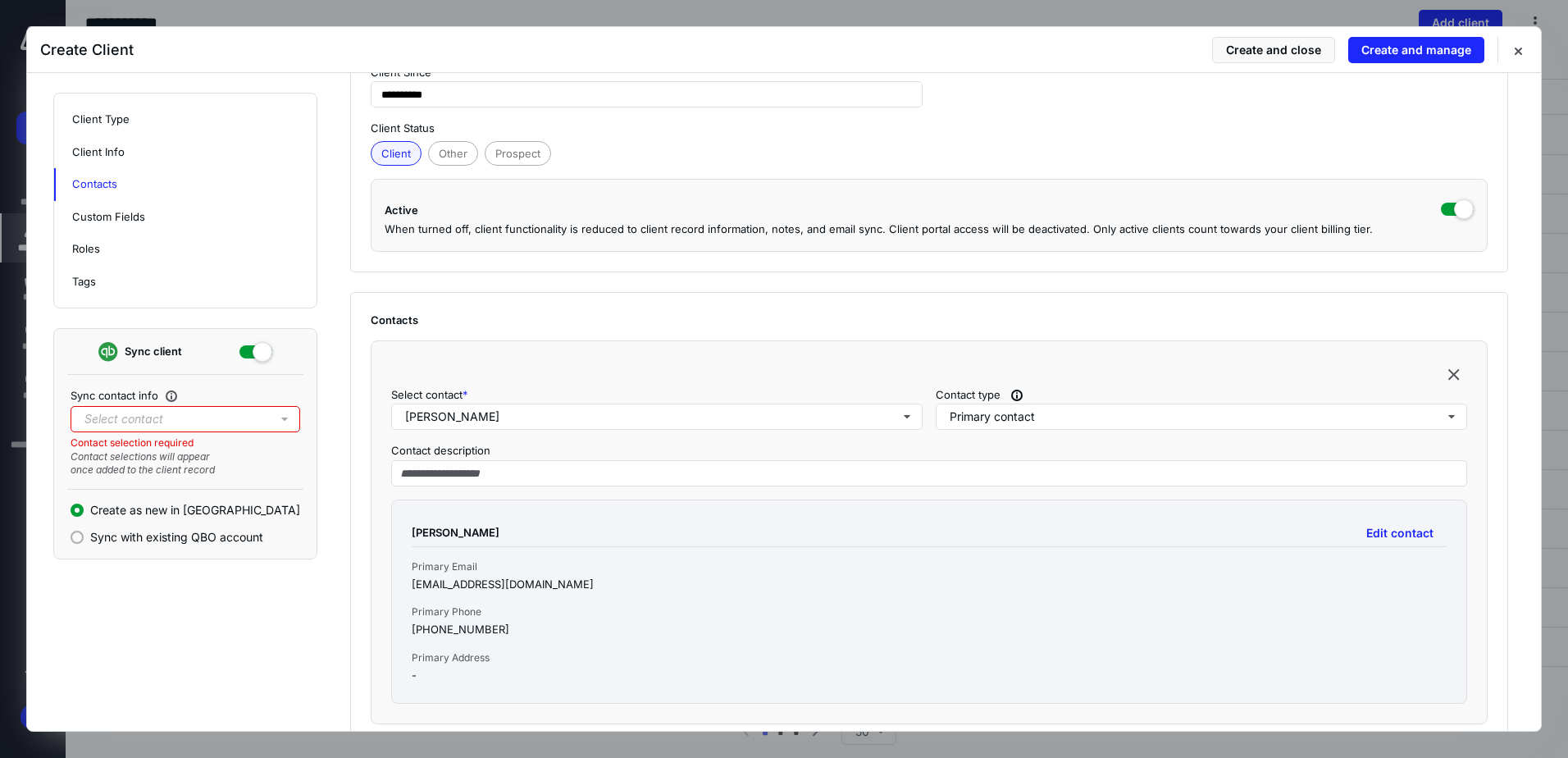 scroll, scrollTop: 574, scrollLeft: 0, axis: vertical 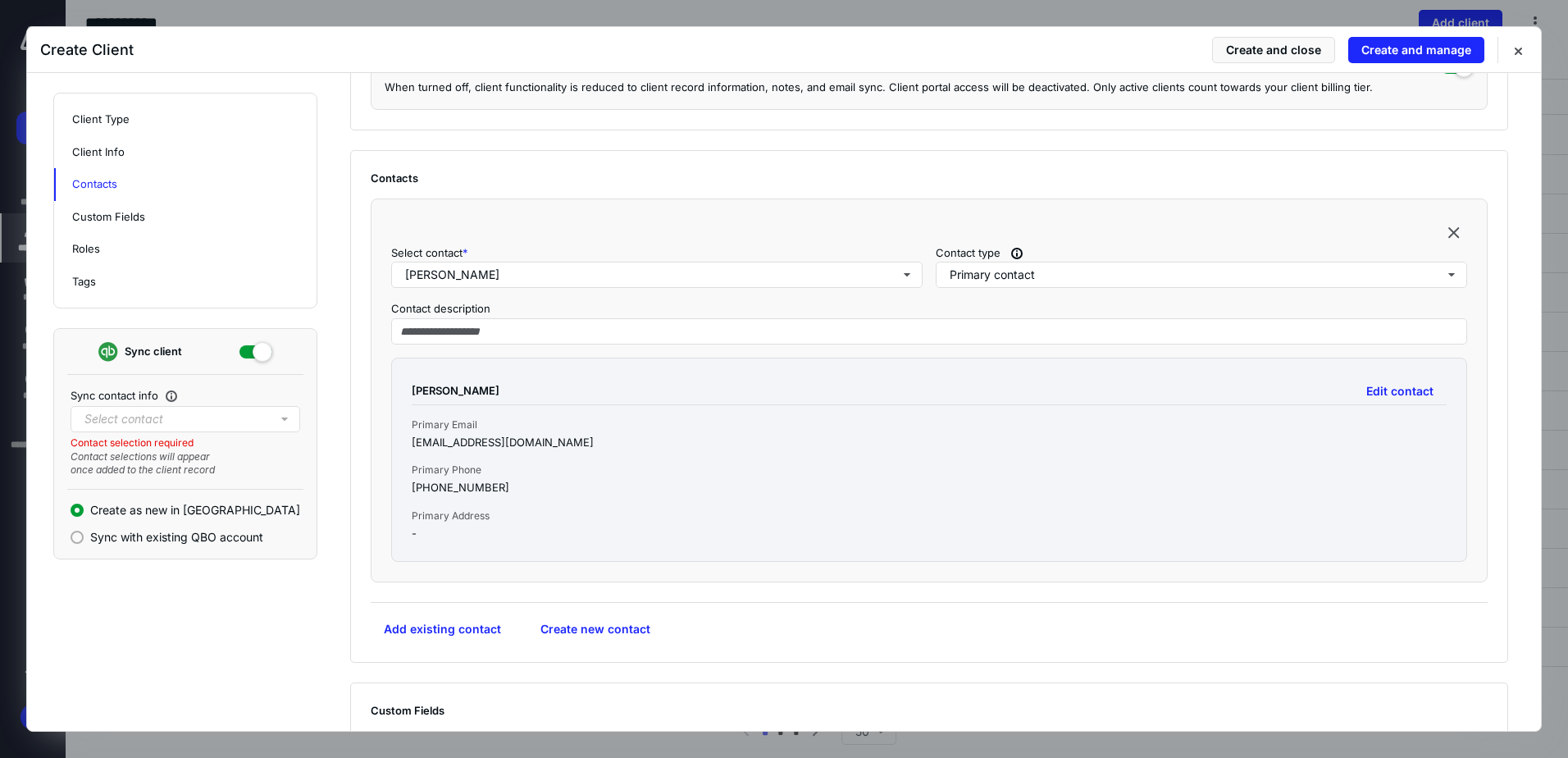 click 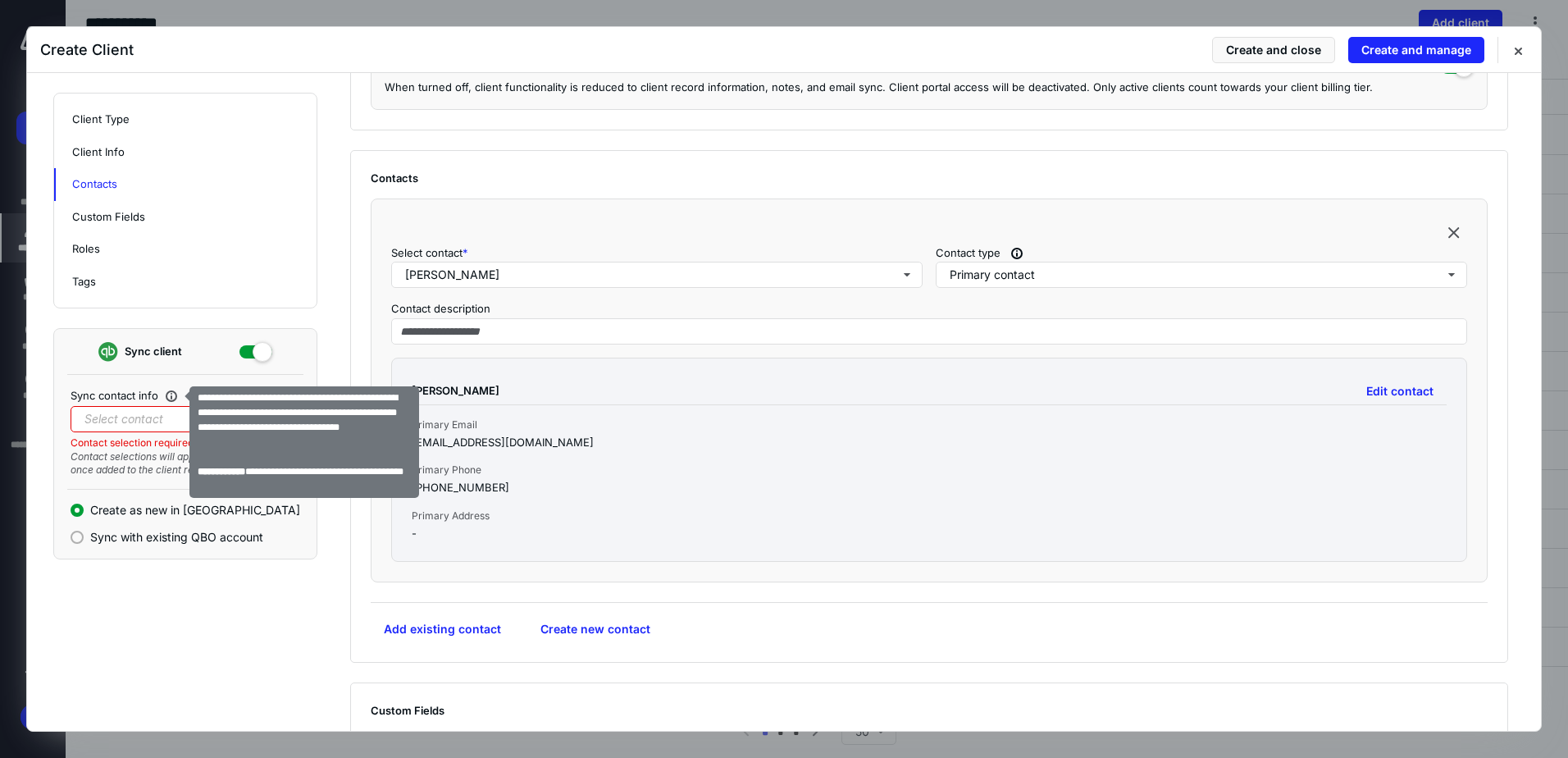 click 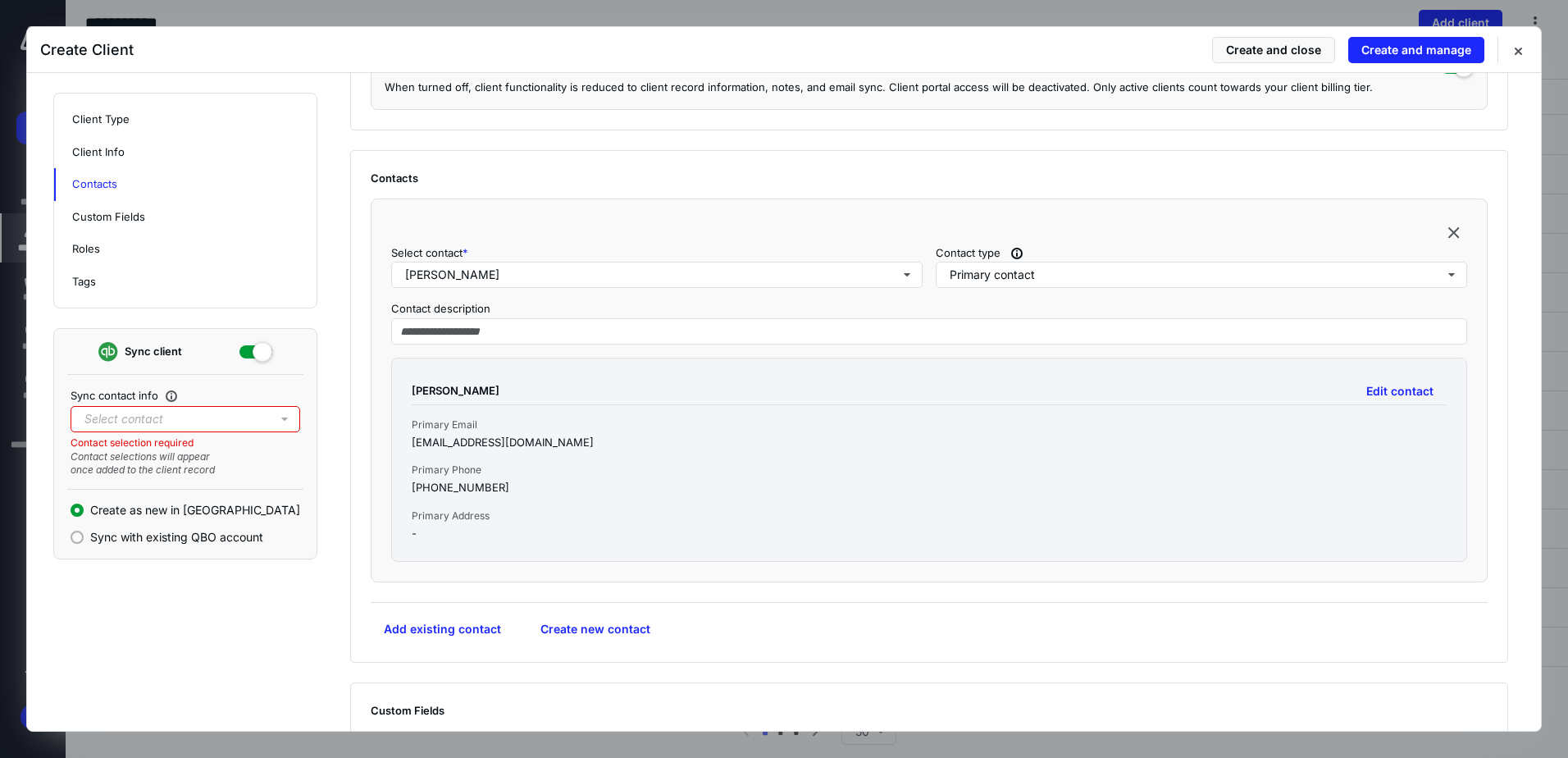click on "[PHONE_NUMBER]" at bounding box center (929, 488) 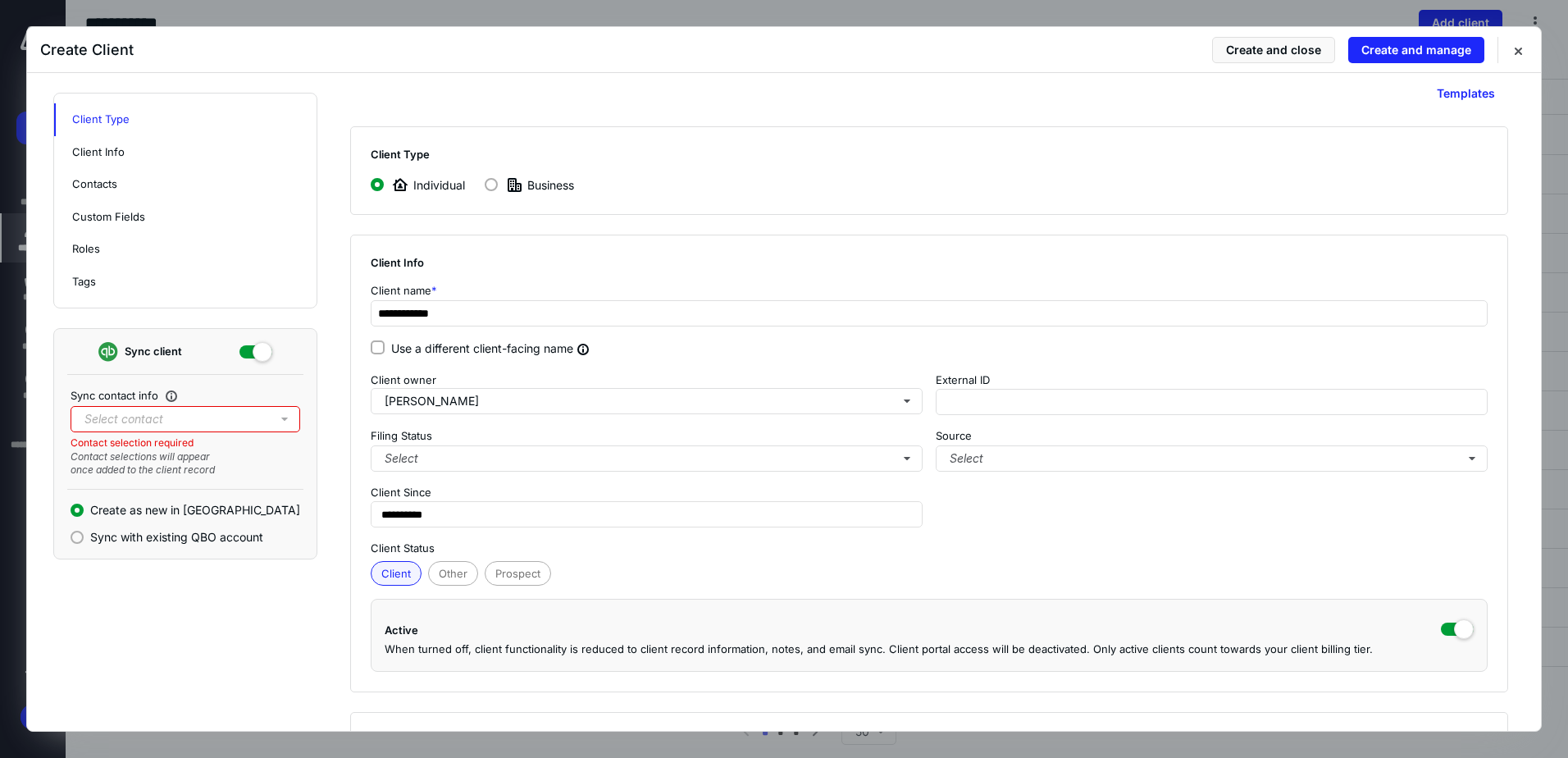 scroll, scrollTop: 0, scrollLeft: 0, axis: both 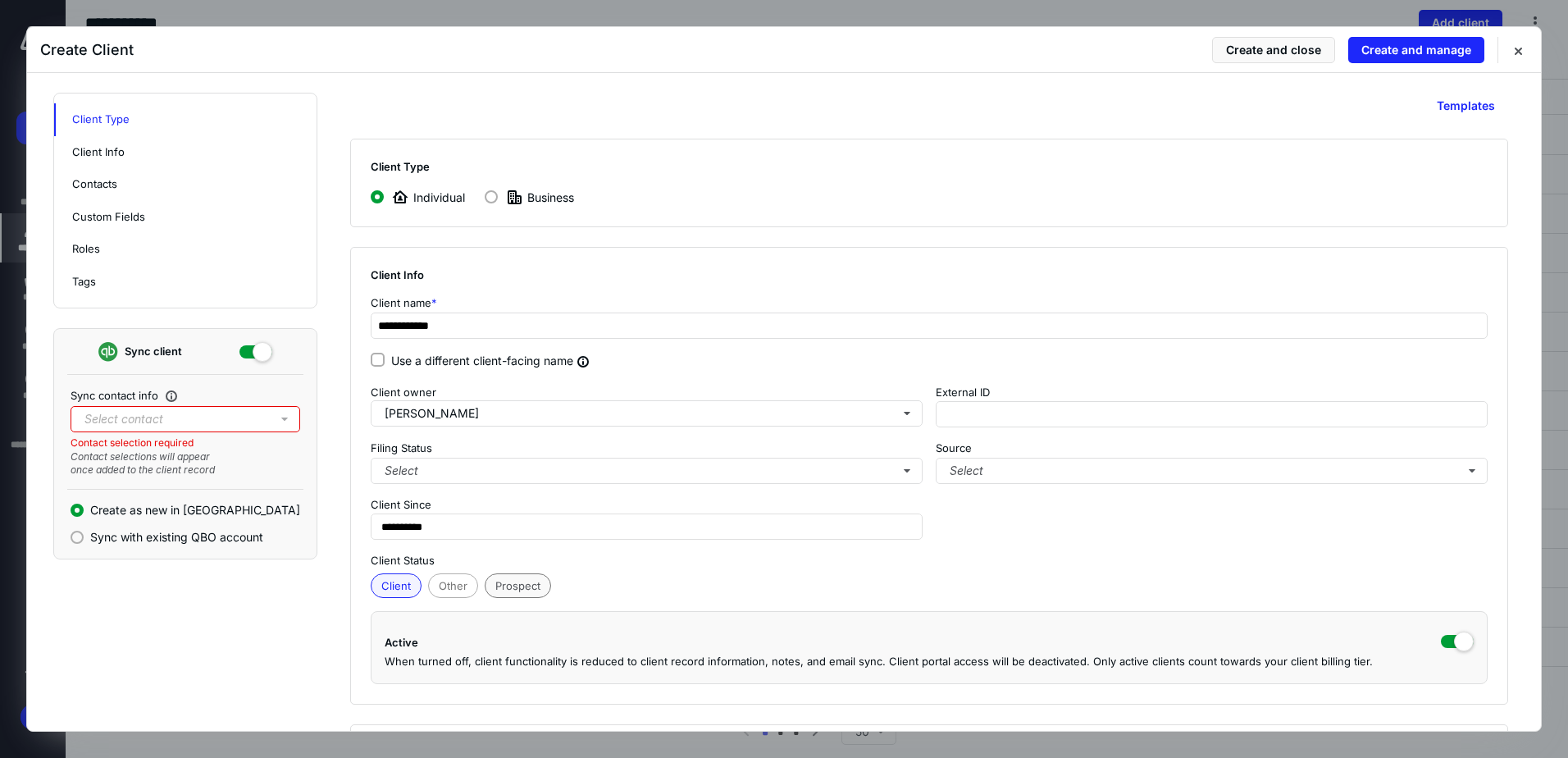 click on "Prospect" at bounding box center (517, 586) 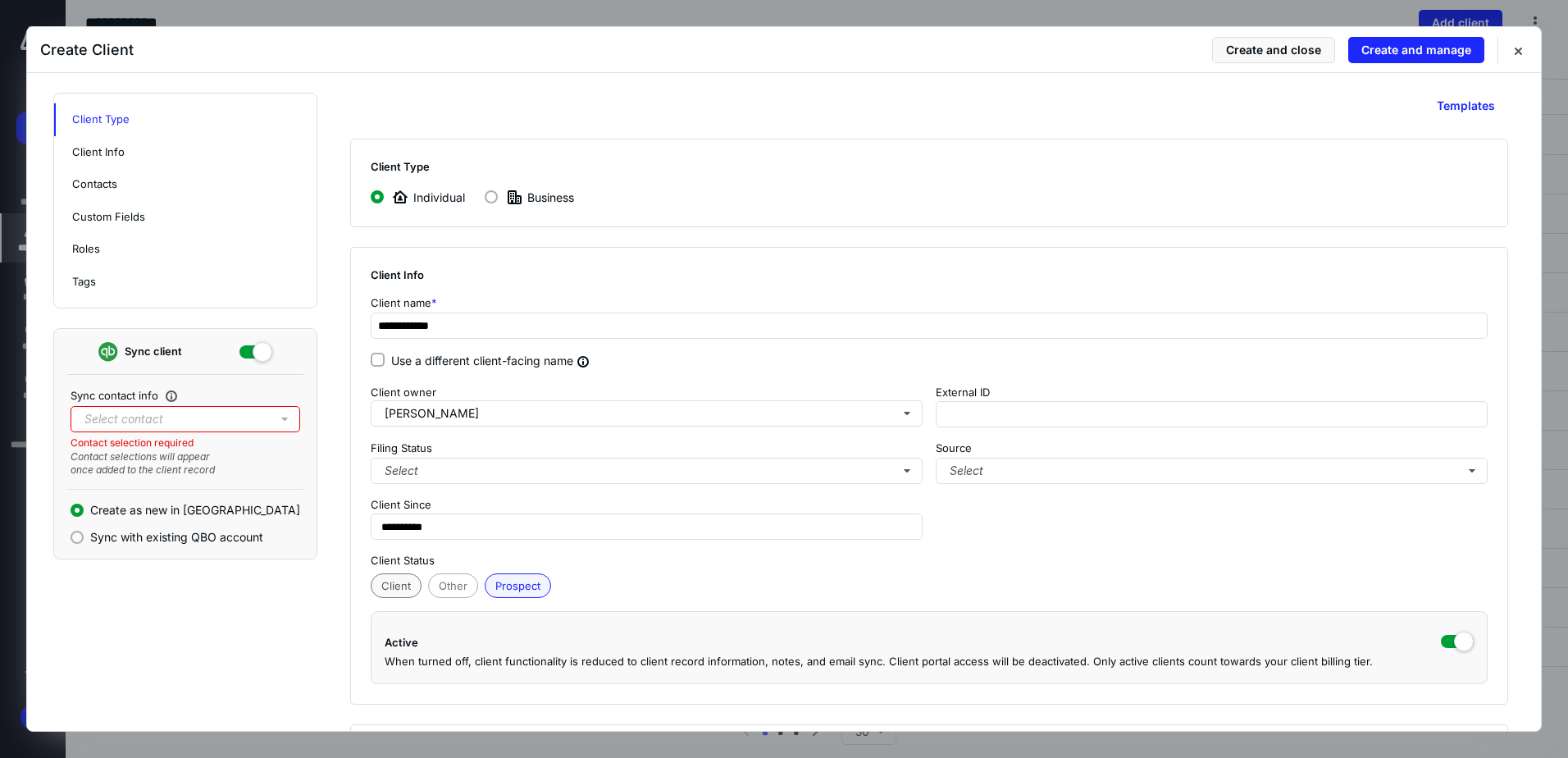 click on "Client" at bounding box center (396, 586) 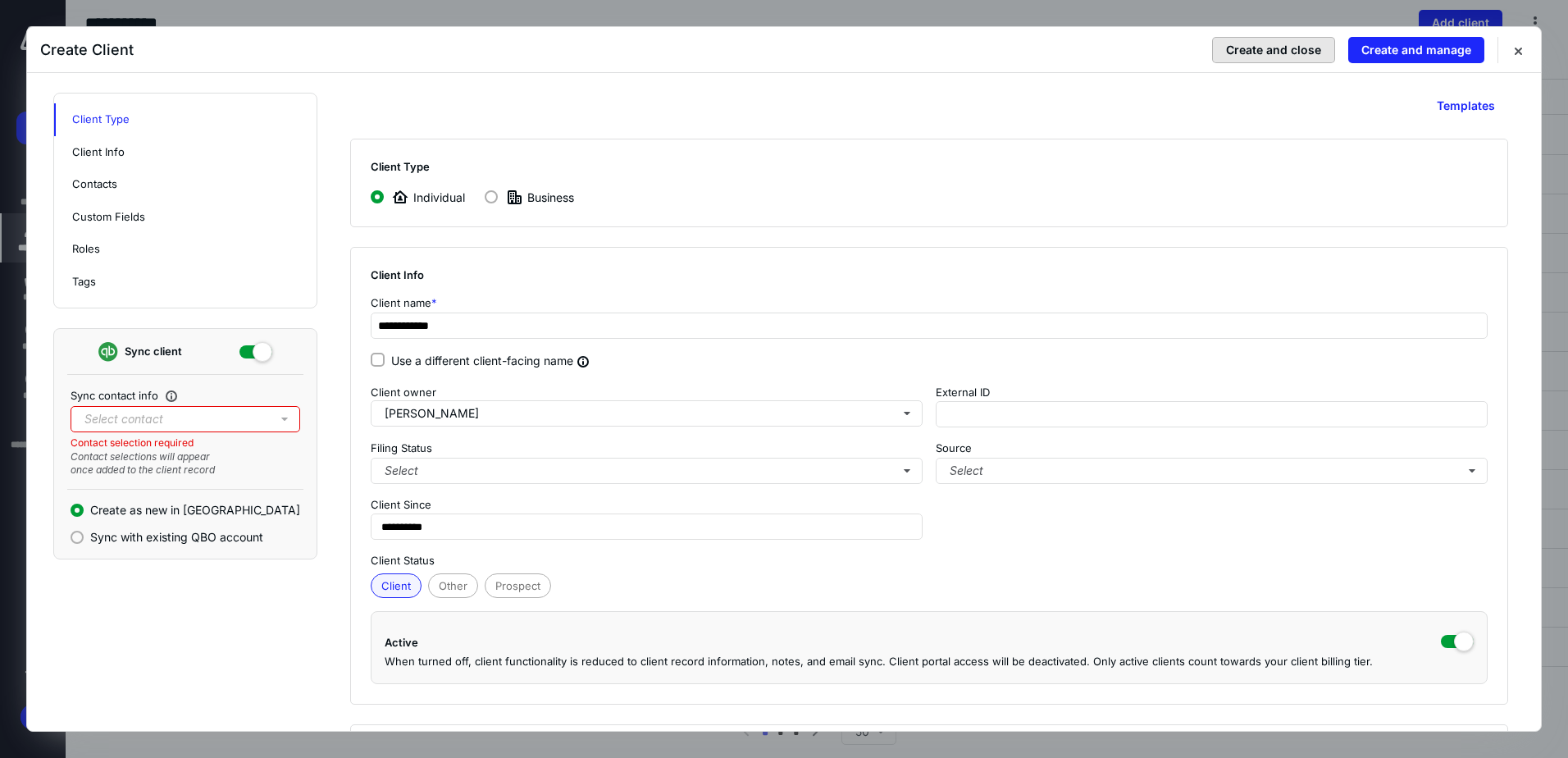 click on "Create and close" at bounding box center [1274, 50] 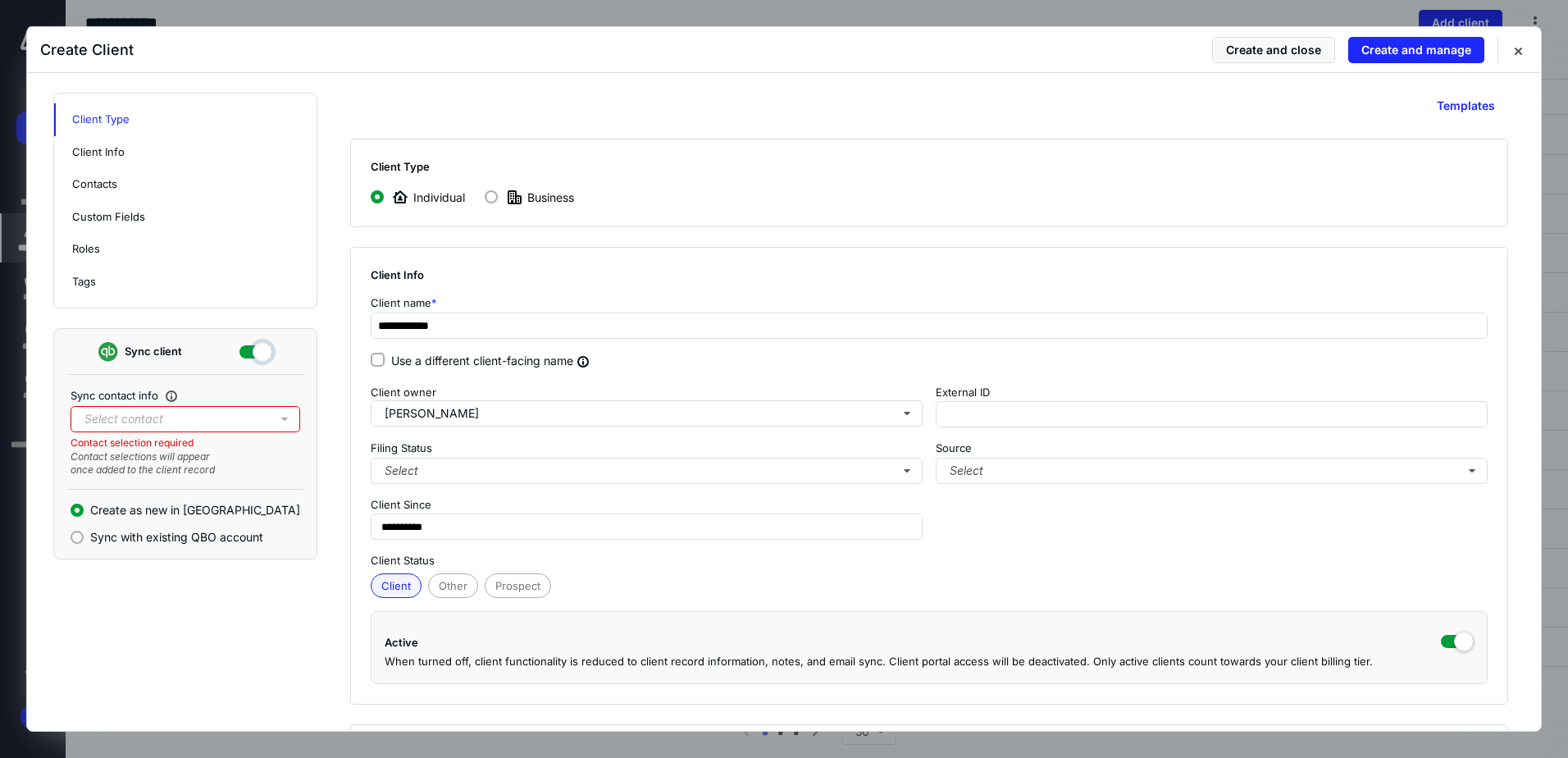 click at bounding box center (256, 349) 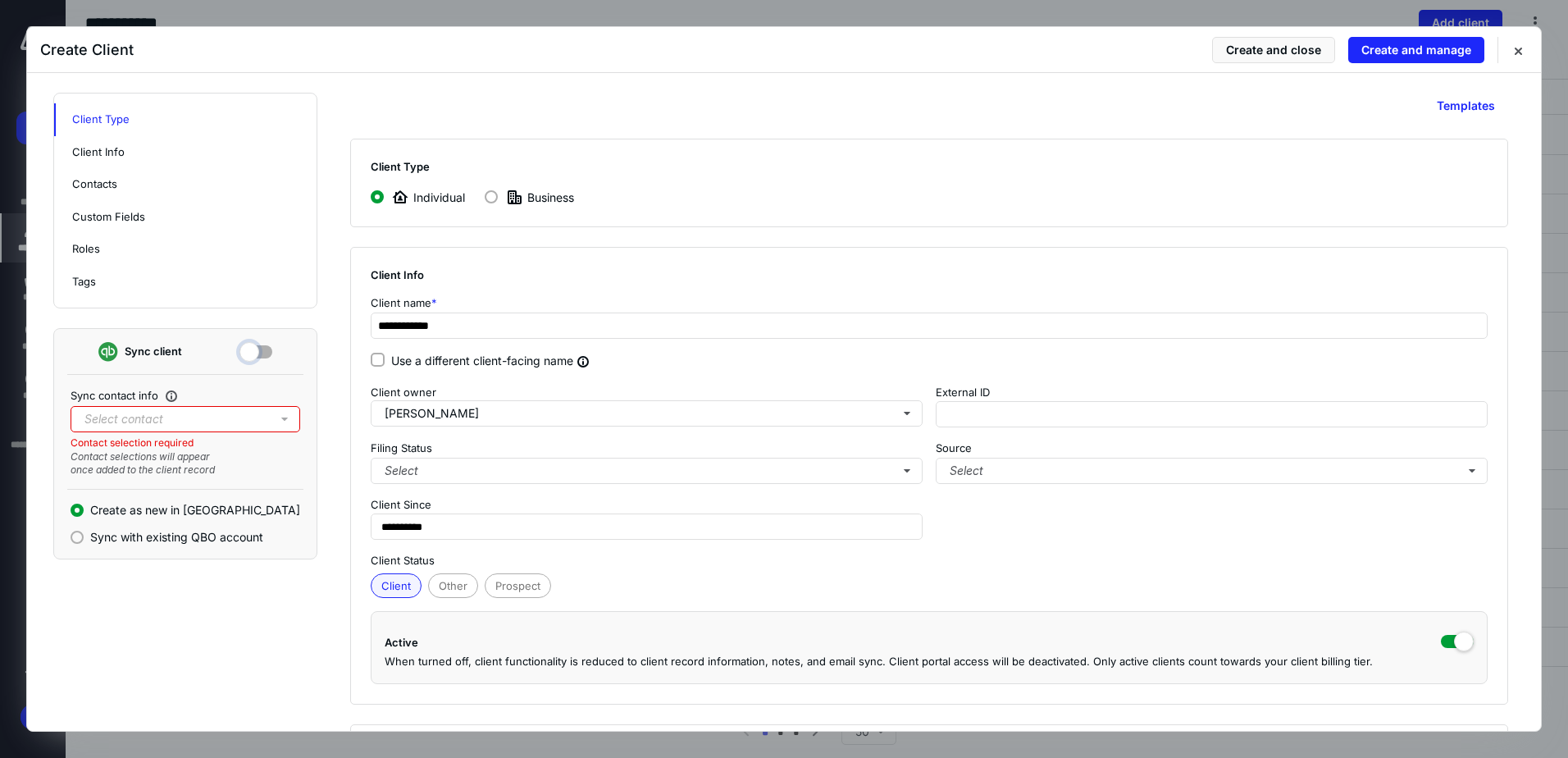 checkbox on "false" 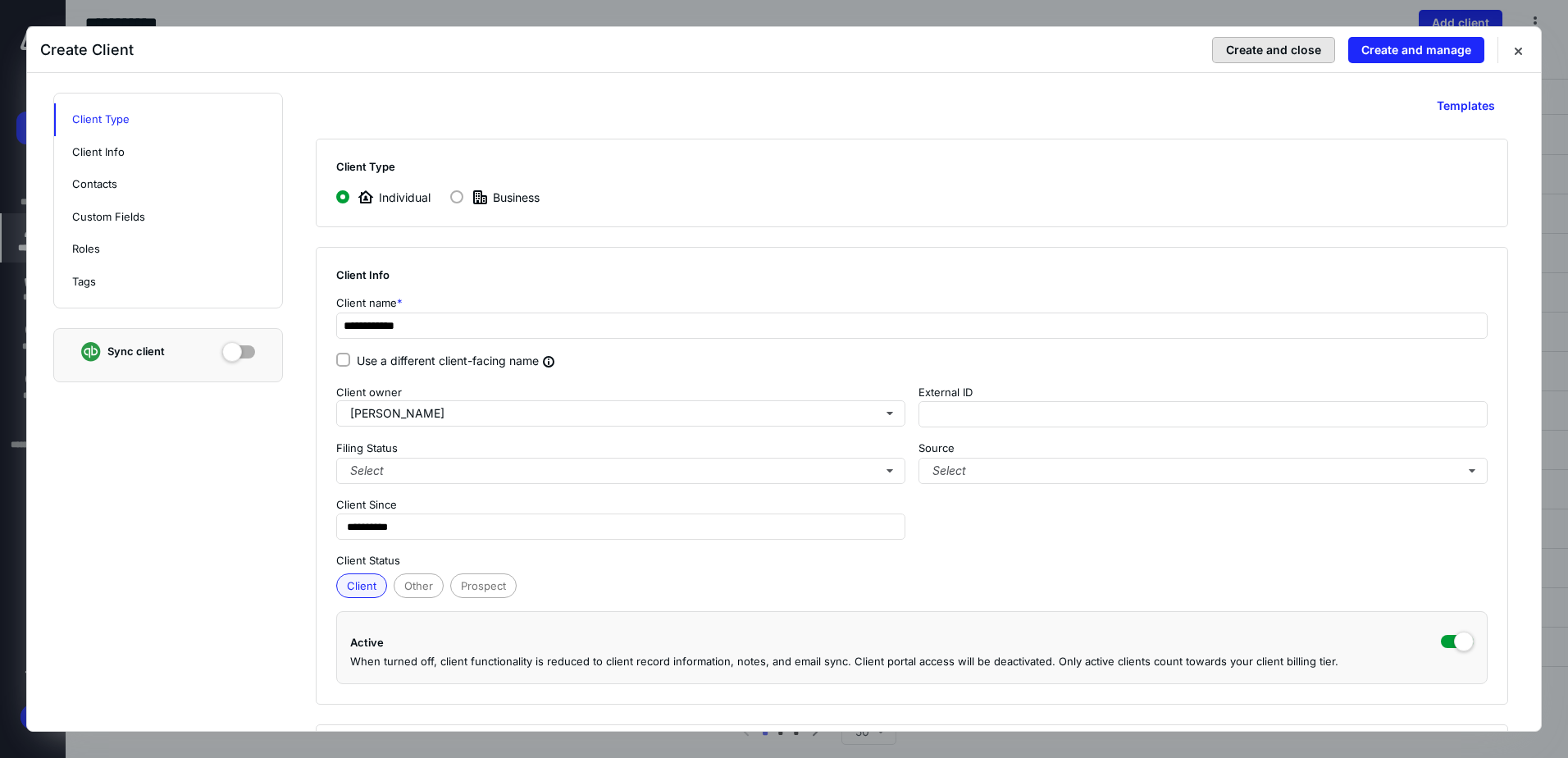 click on "Create and close" at bounding box center (1274, 50) 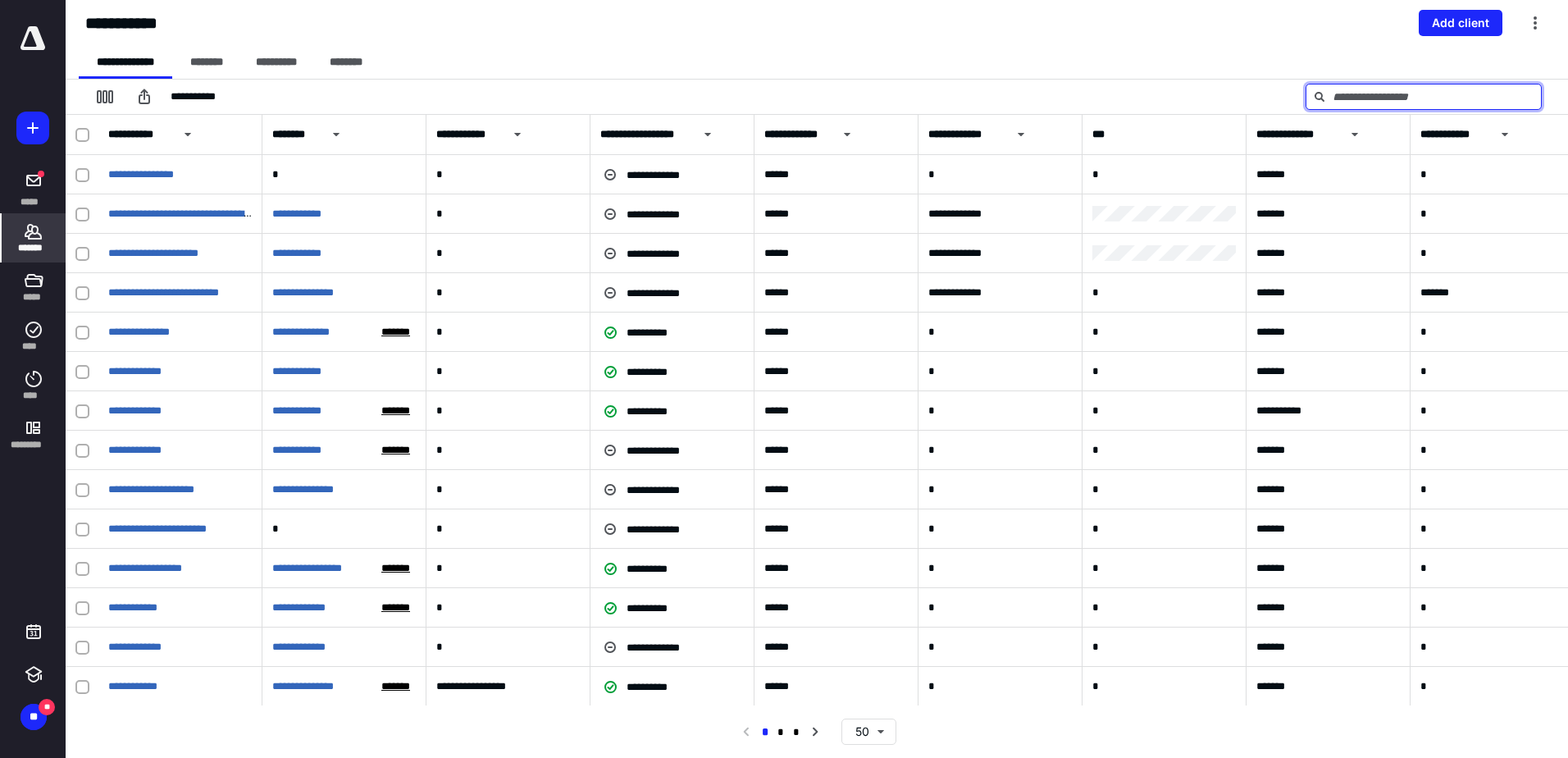 click at bounding box center (1424, 97) 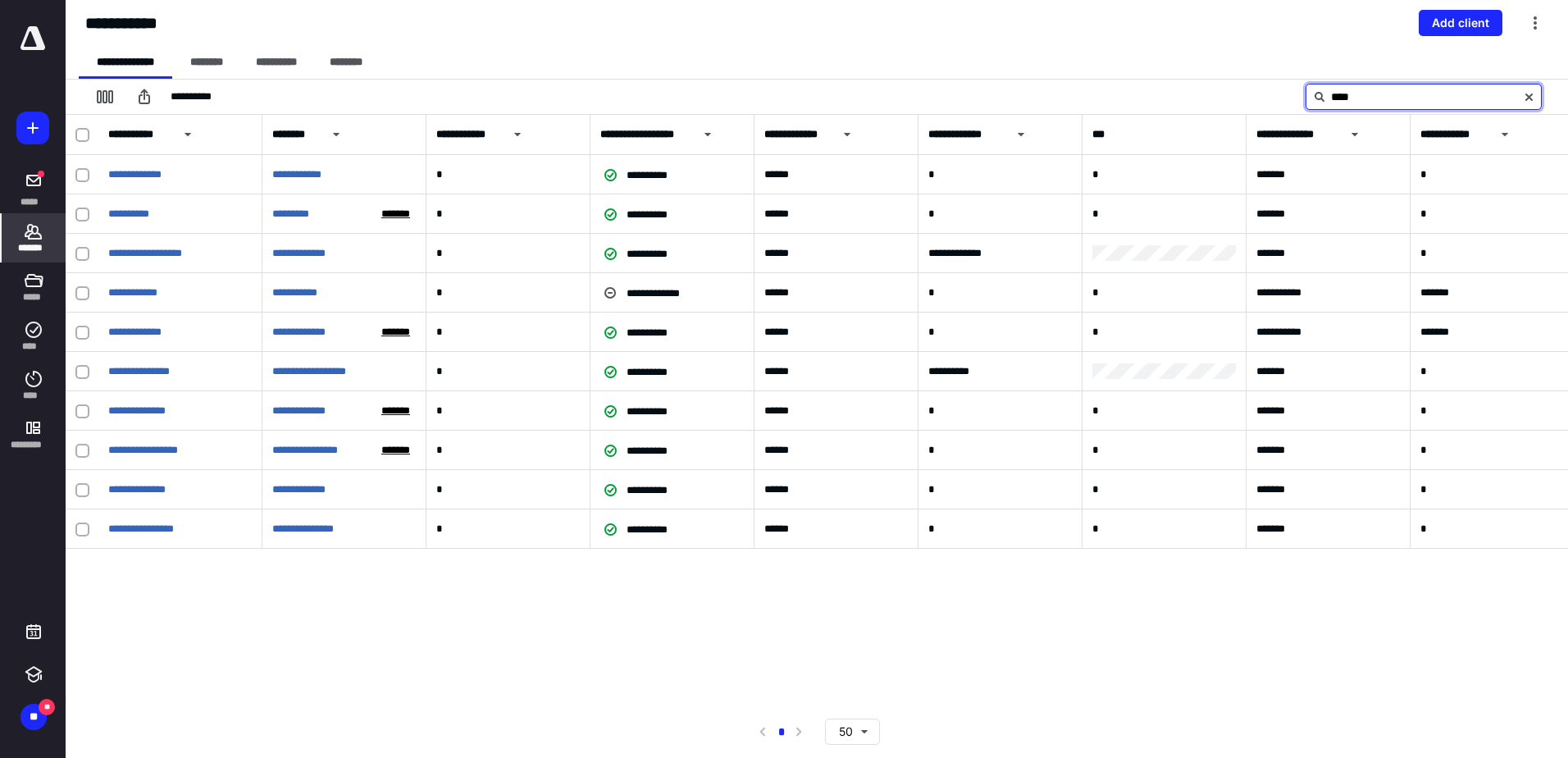 type on "****" 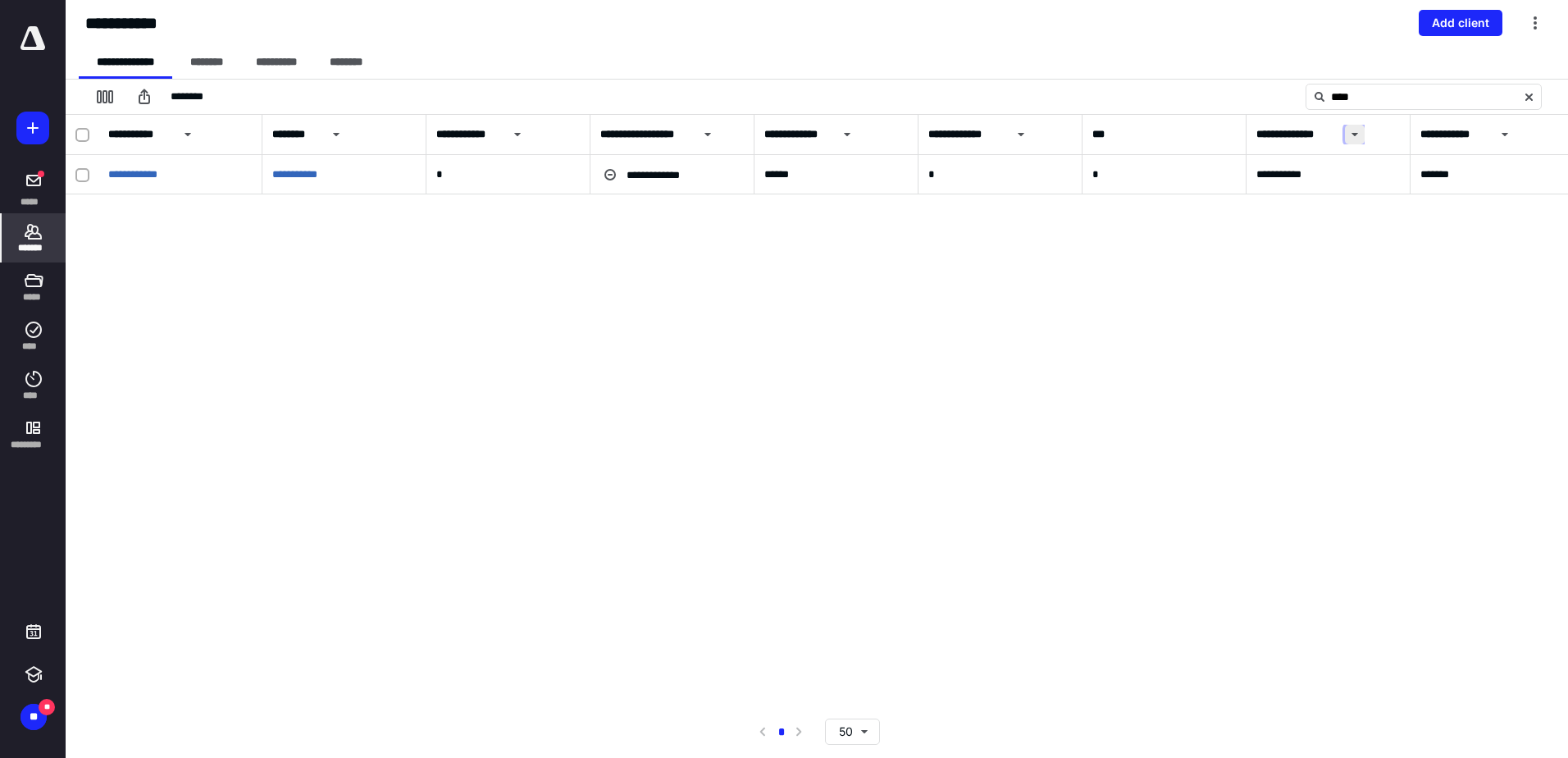 click at bounding box center [1355, 135] 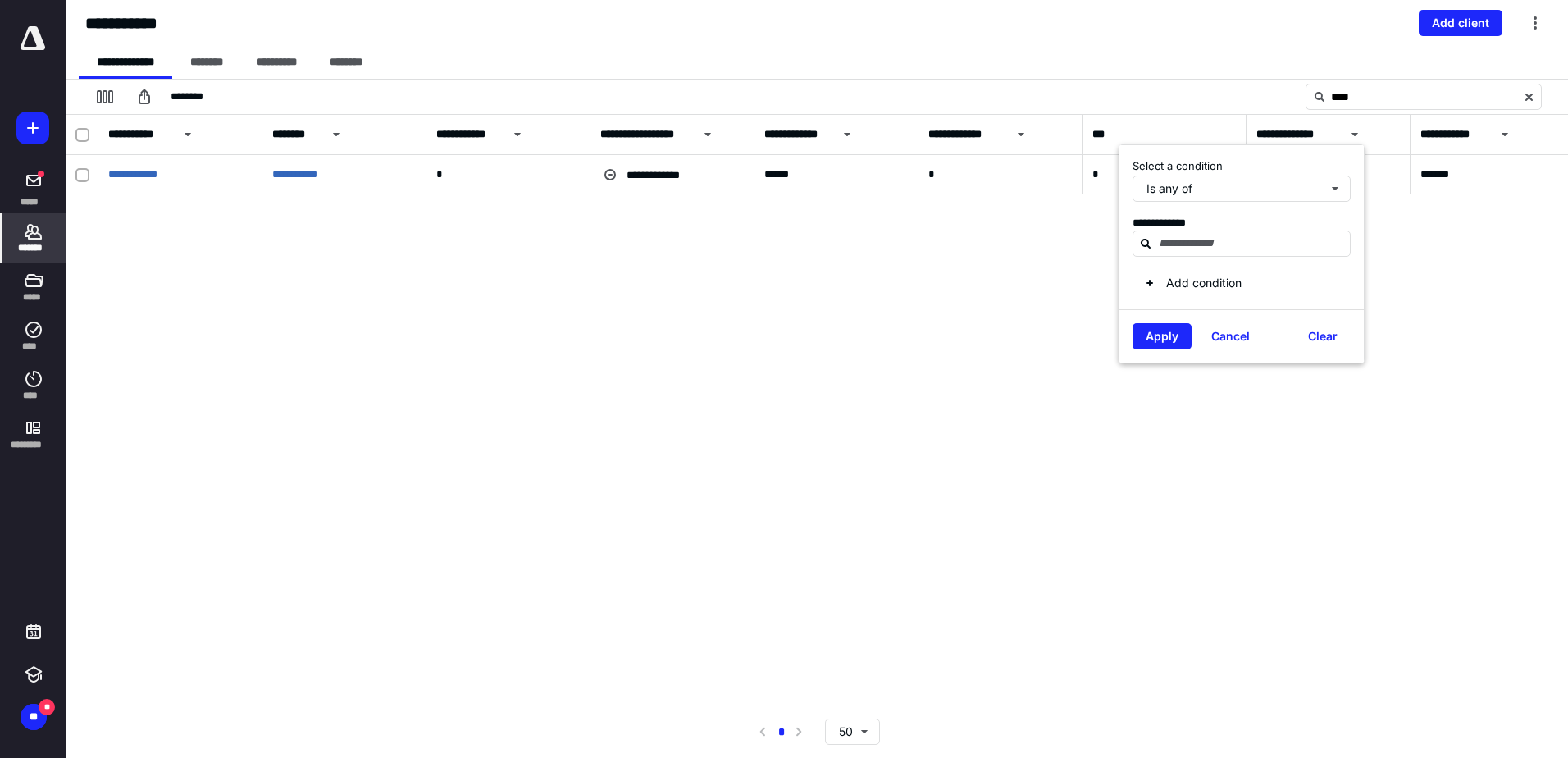 click on "**********" at bounding box center (817, 410) 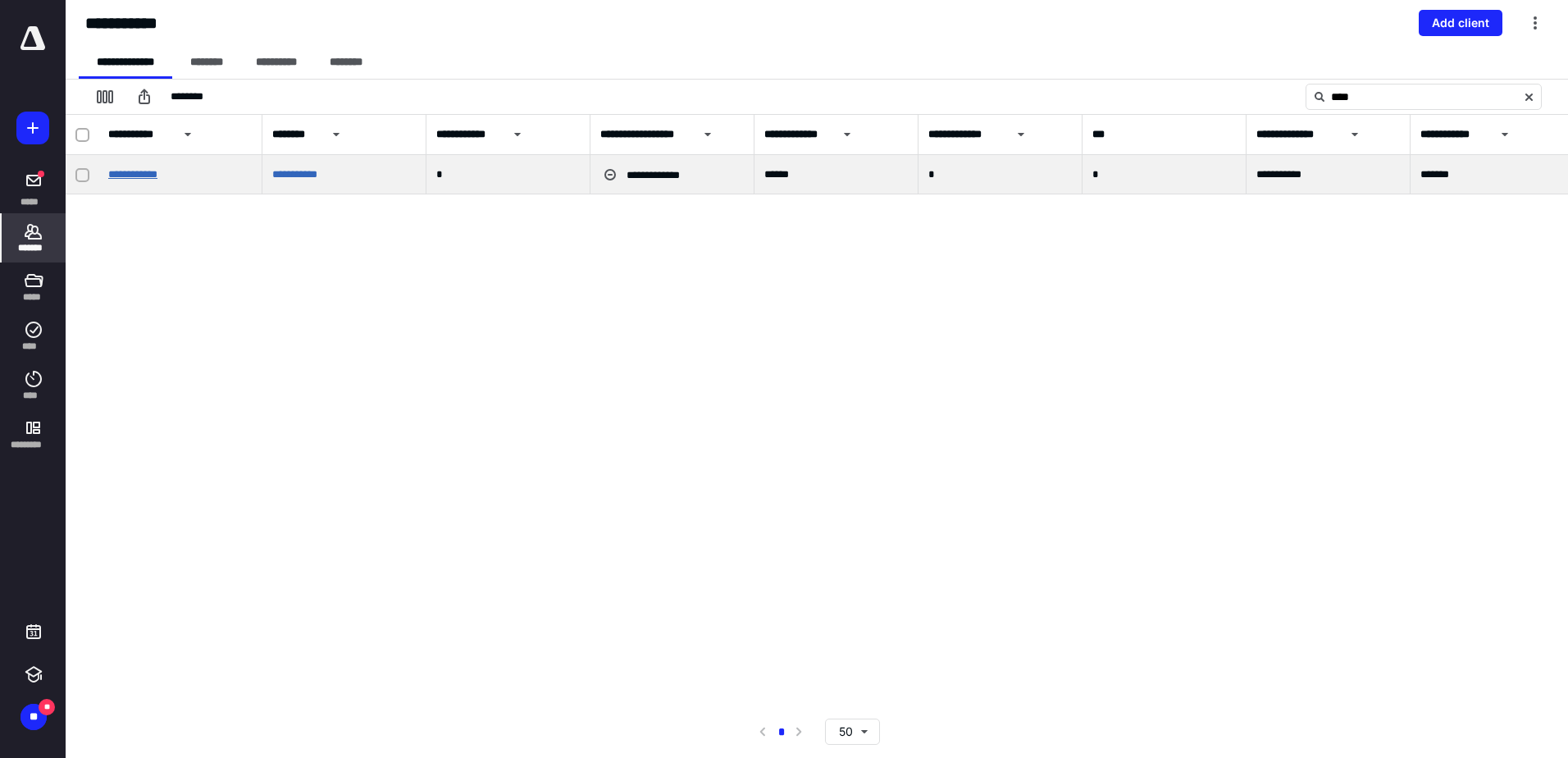click on "**********" at bounding box center (133, 174) 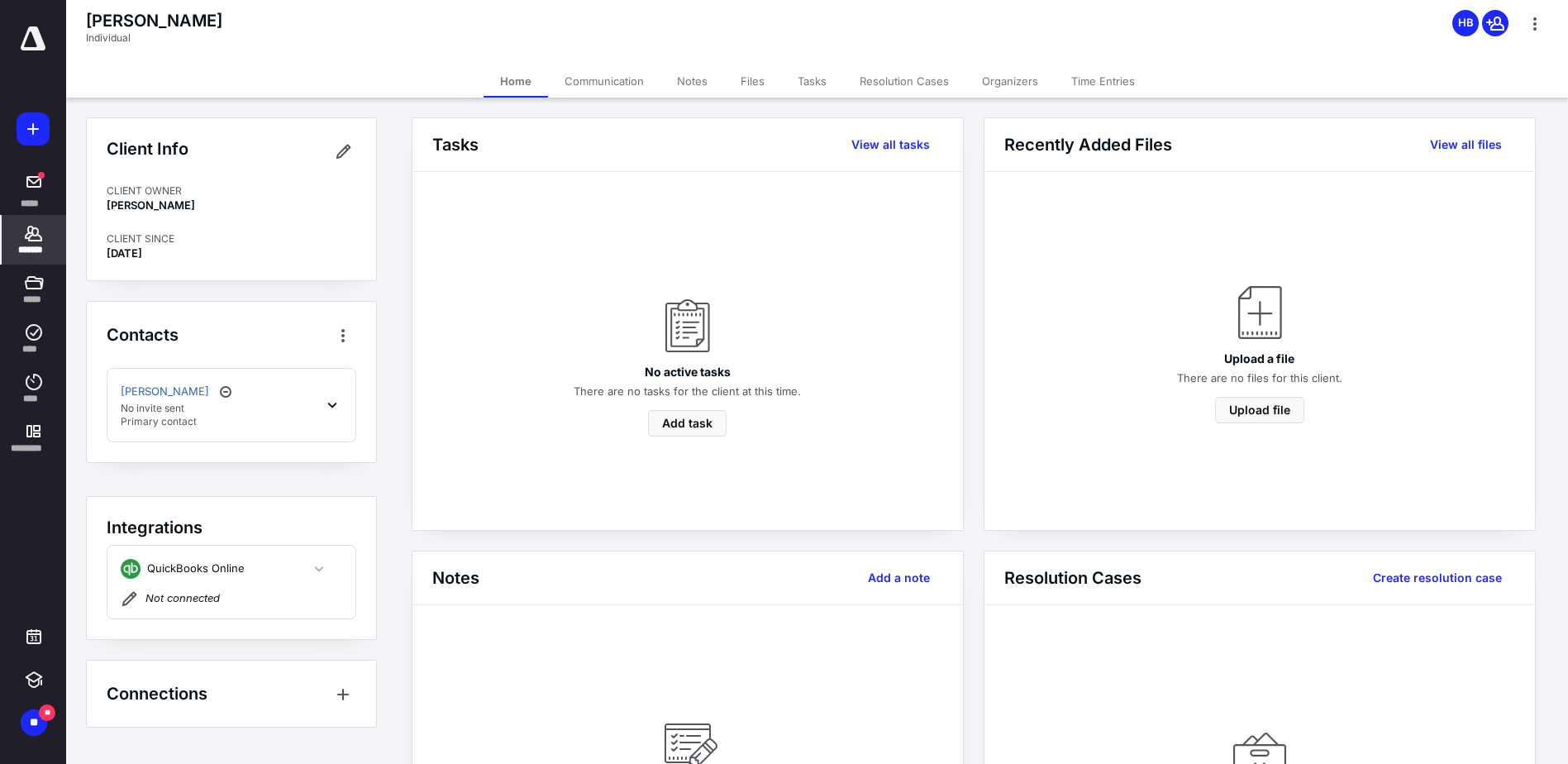 click 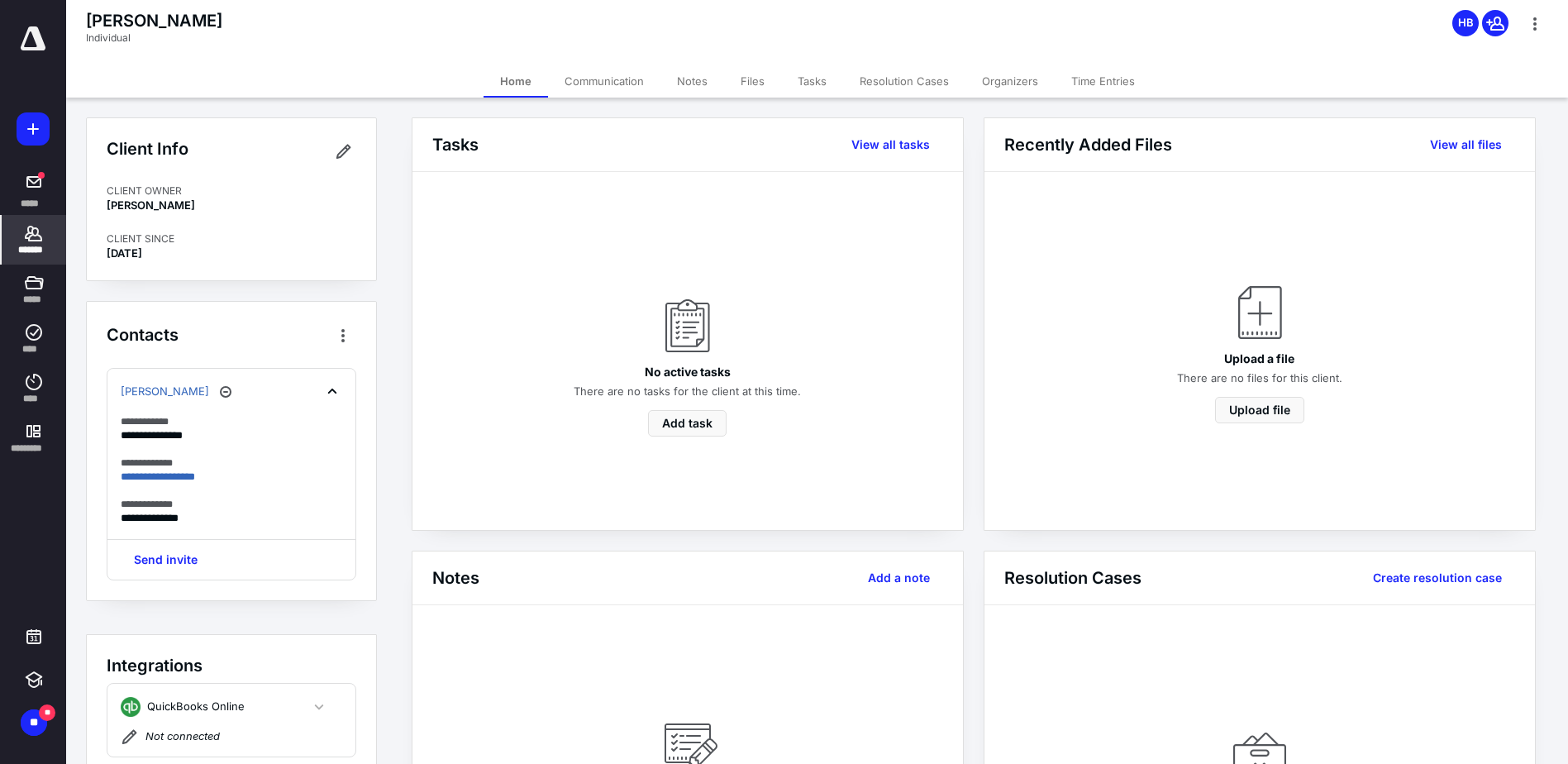 click on "Communication" at bounding box center (604, 81) 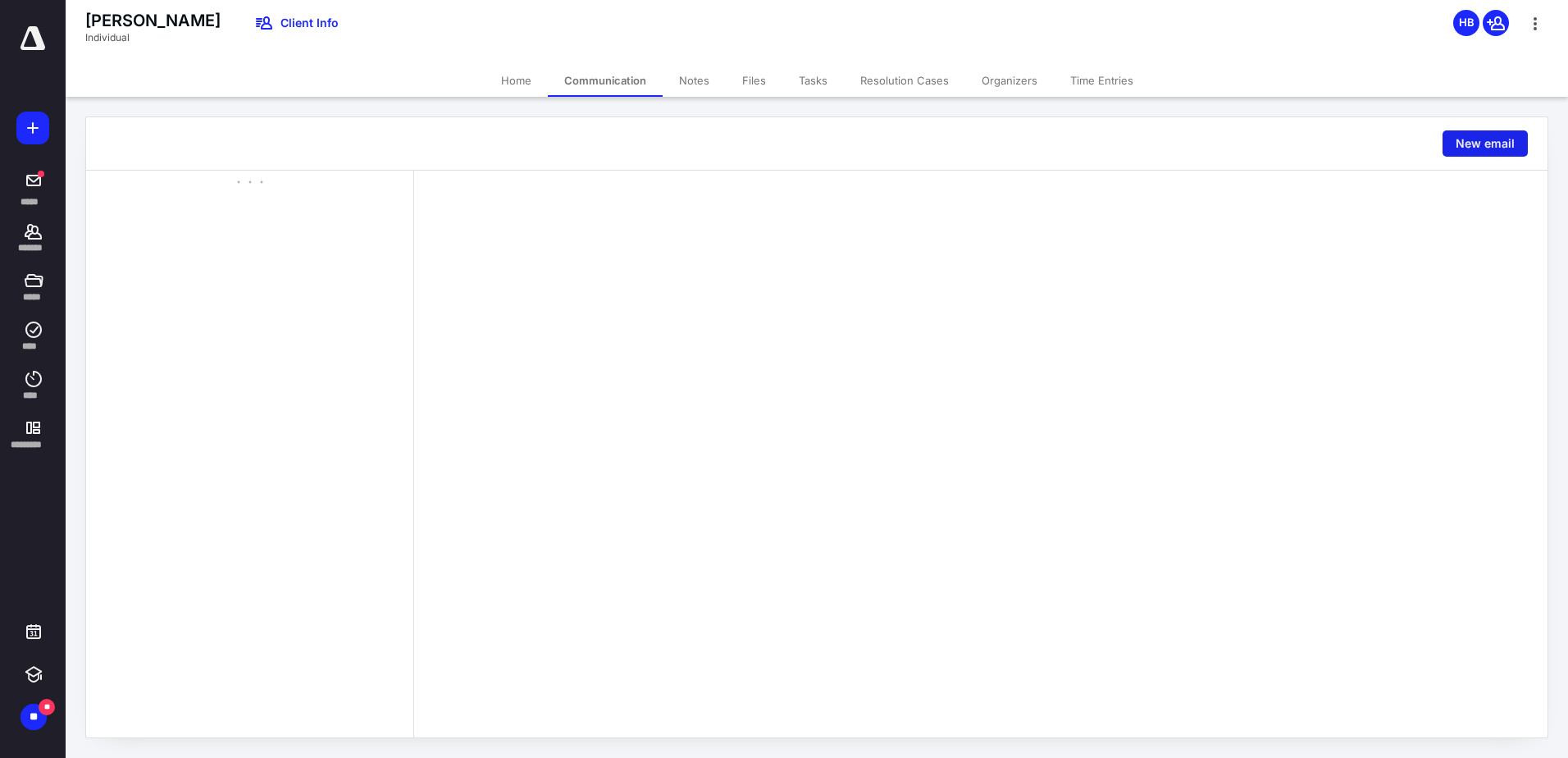 click on "New email" at bounding box center (1485, 144) 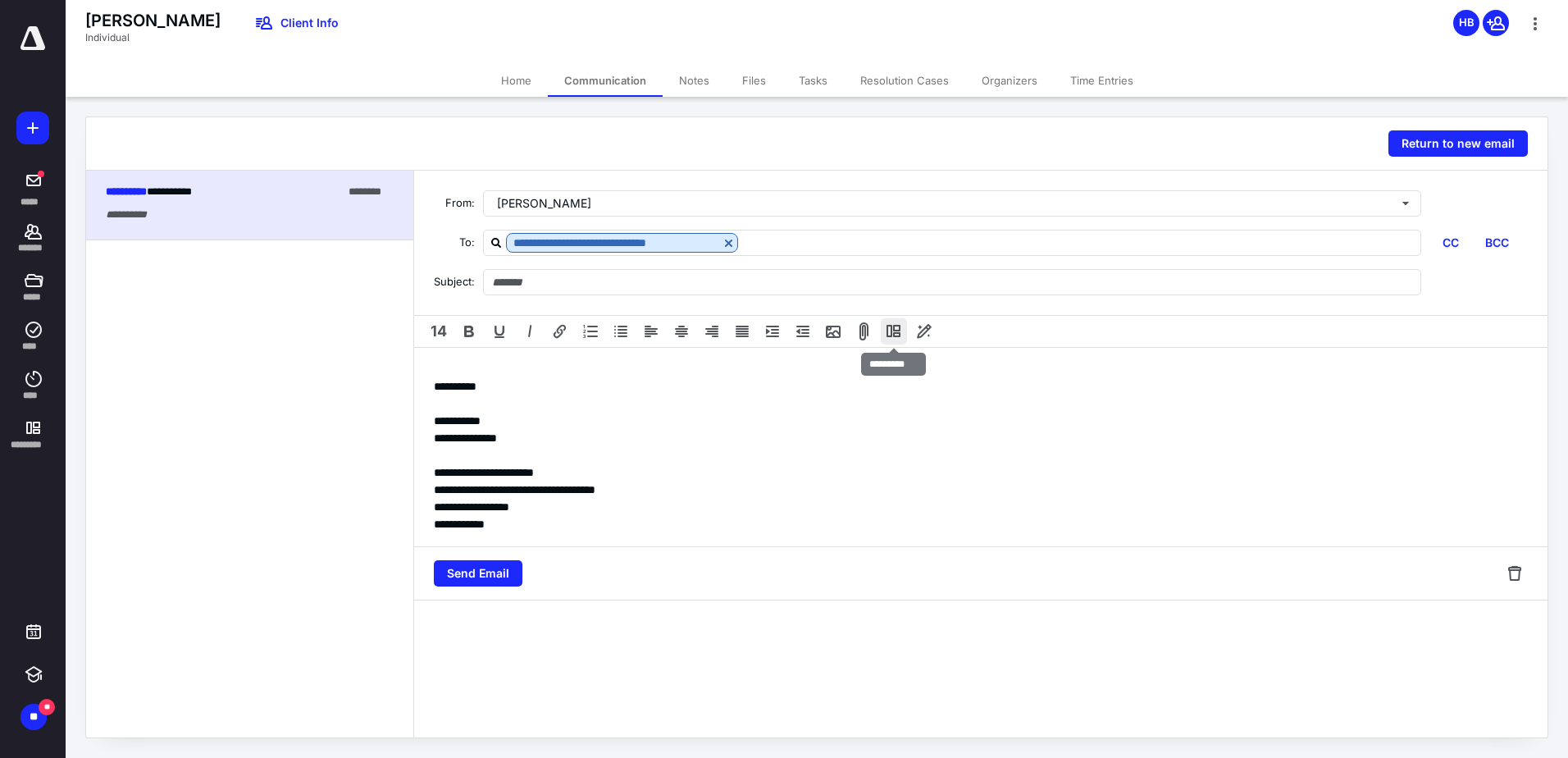 click at bounding box center (894, 331) 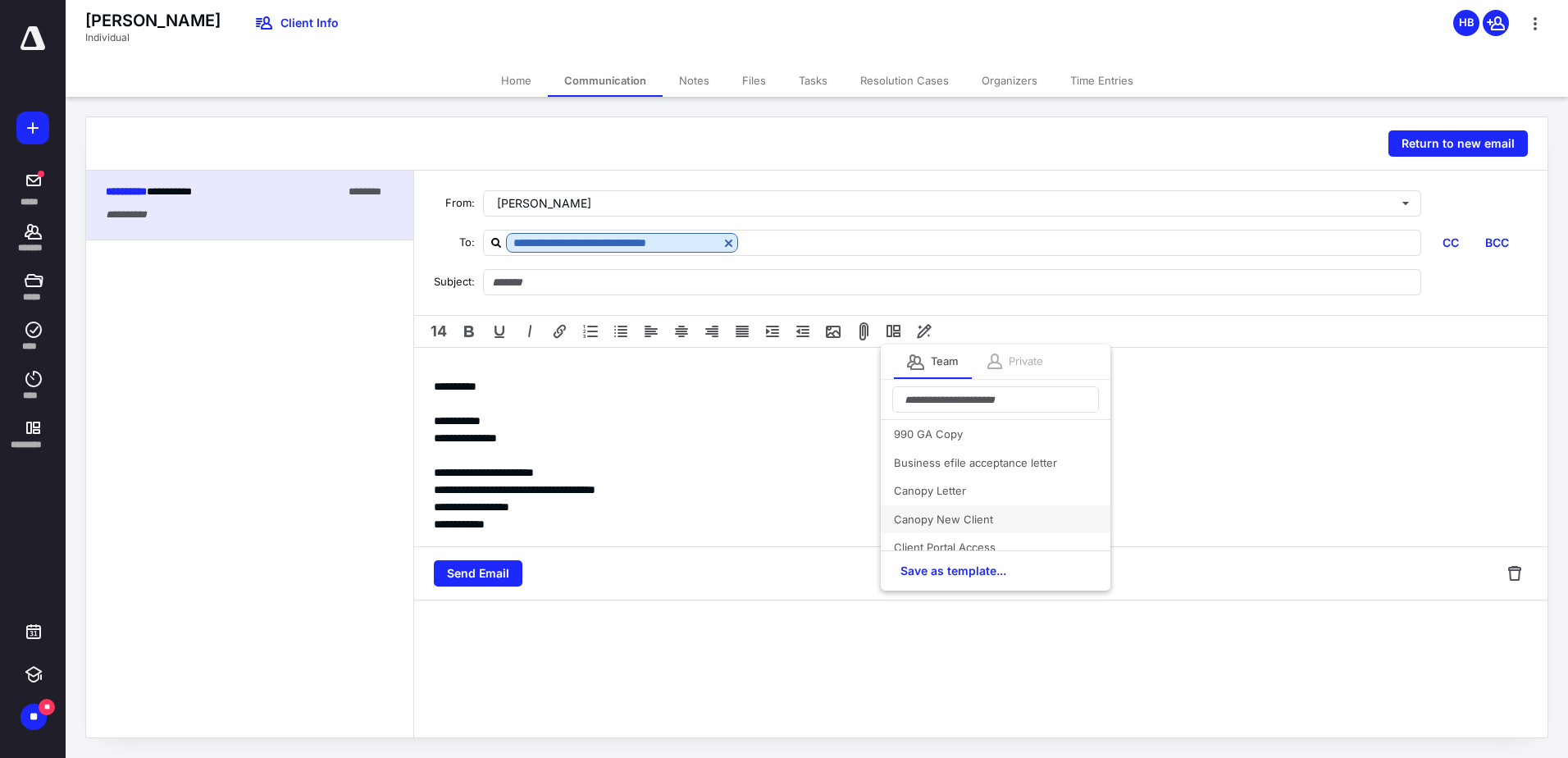 scroll, scrollTop: 82, scrollLeft: 0, axis: vertical 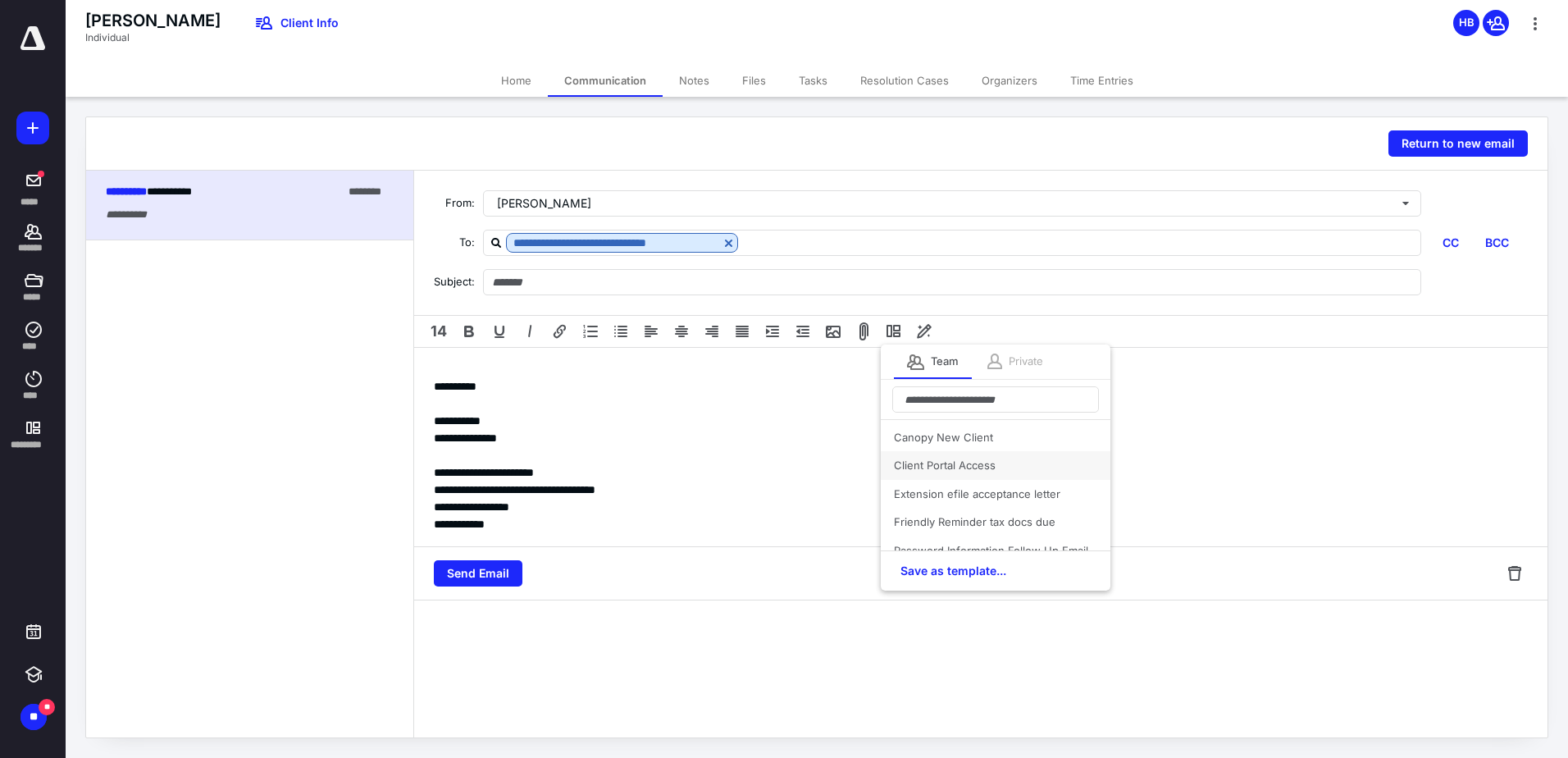 click on "Client Portal Access" at bounding box center [996, 465] 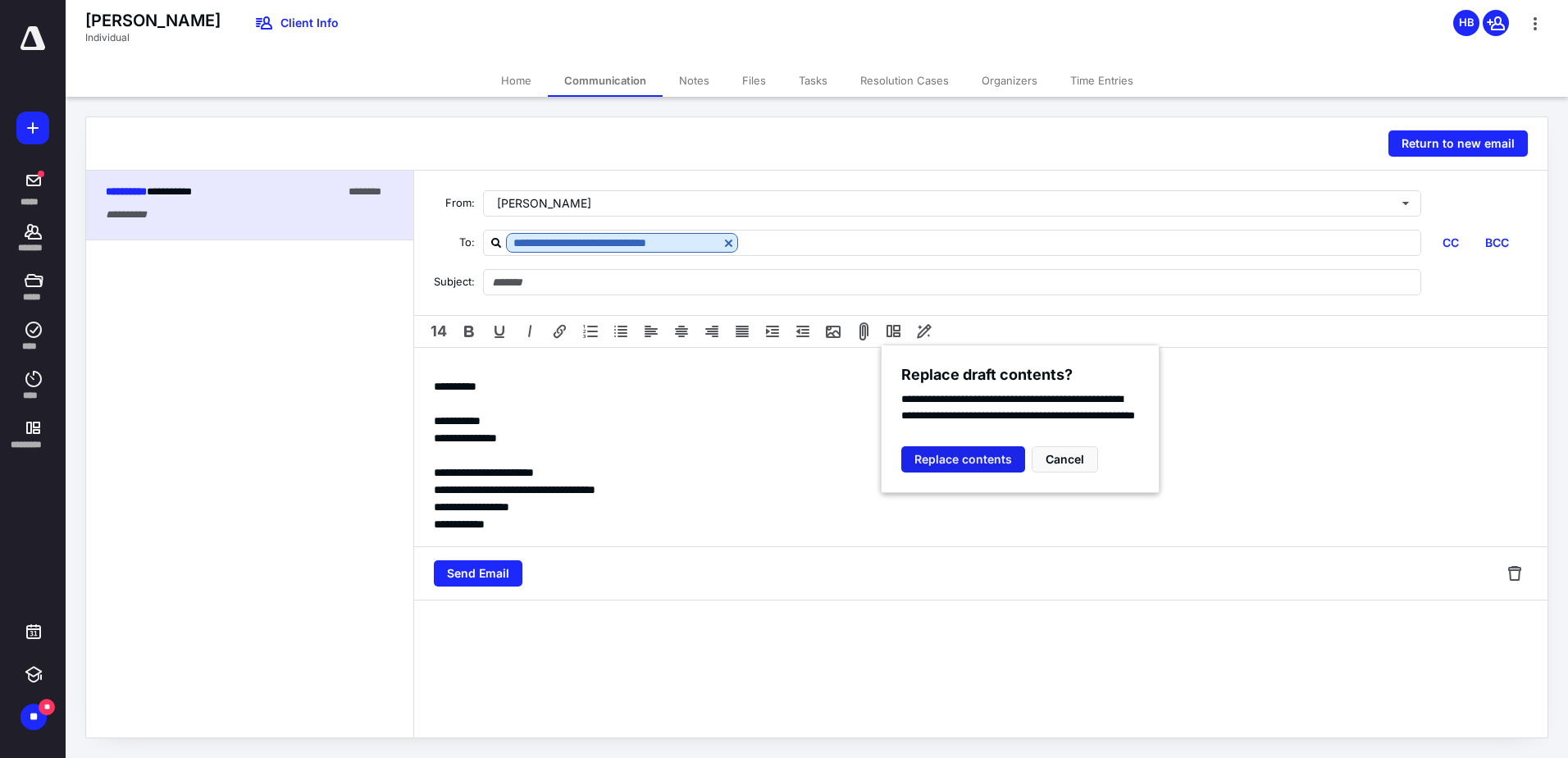 click on "Replace contents" at bounding box center (963, 459) 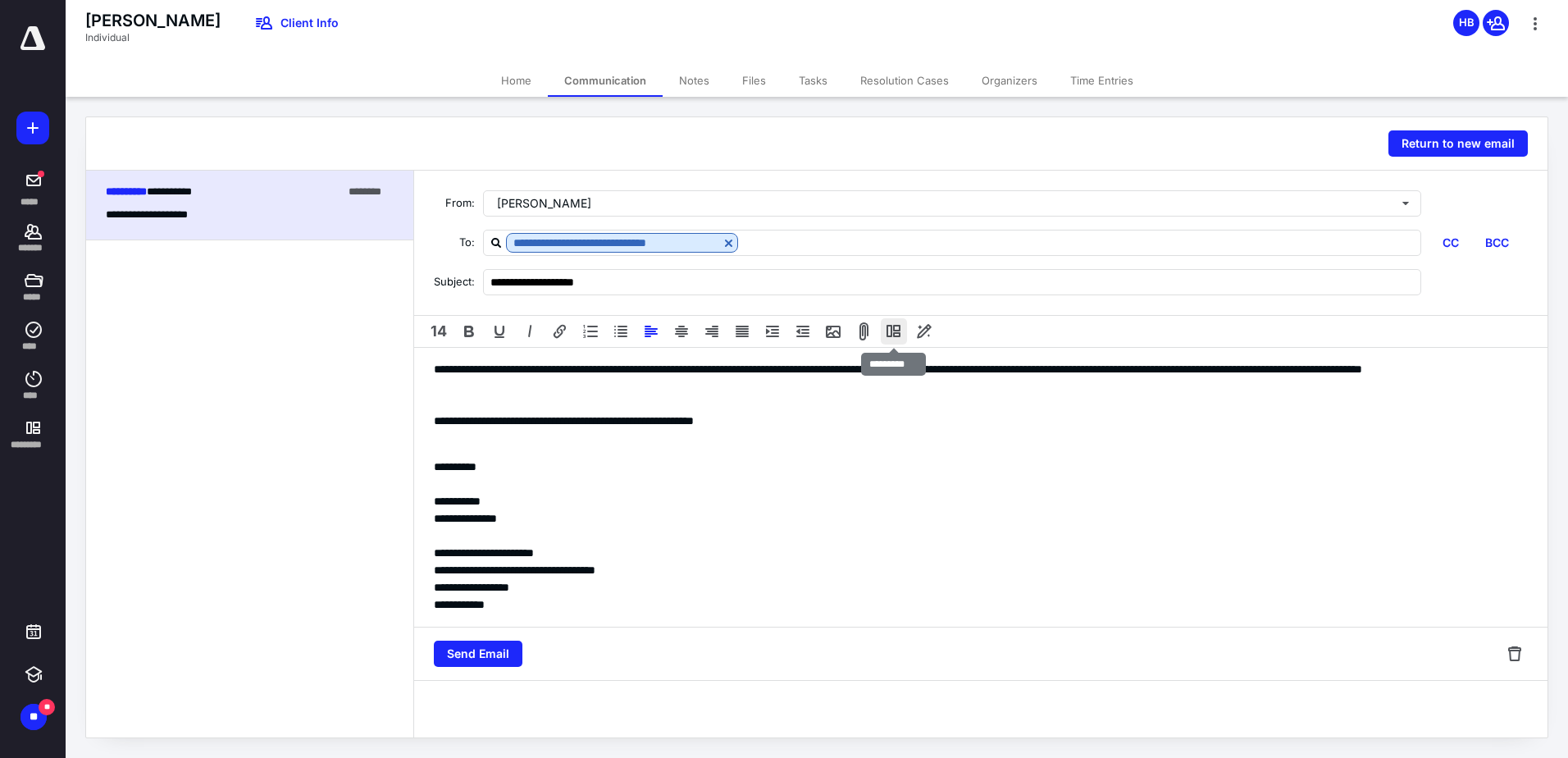 click at bounding box center (894, 331) 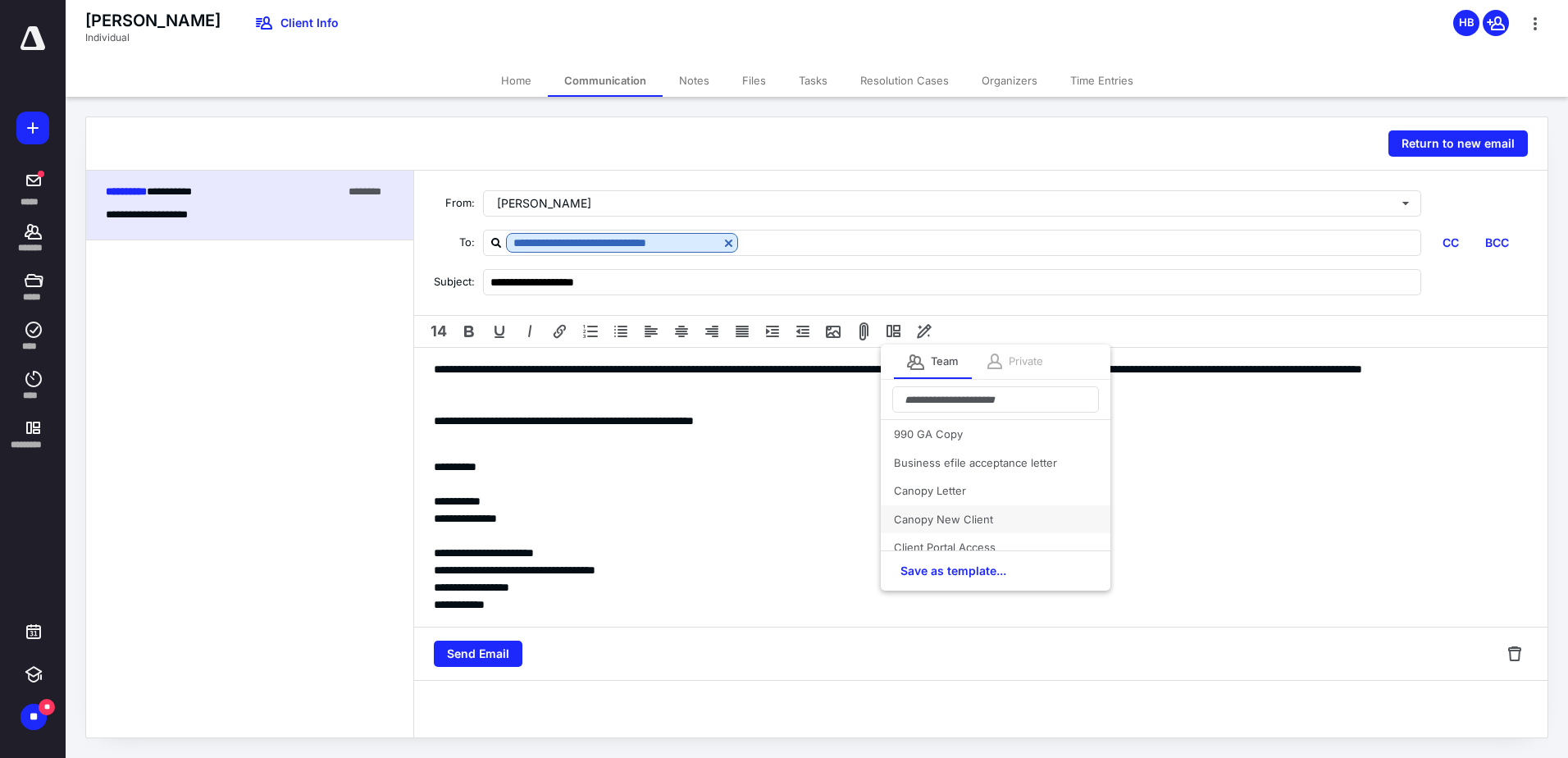 click on "Canopy New Client" at bounding box center (996, 519) 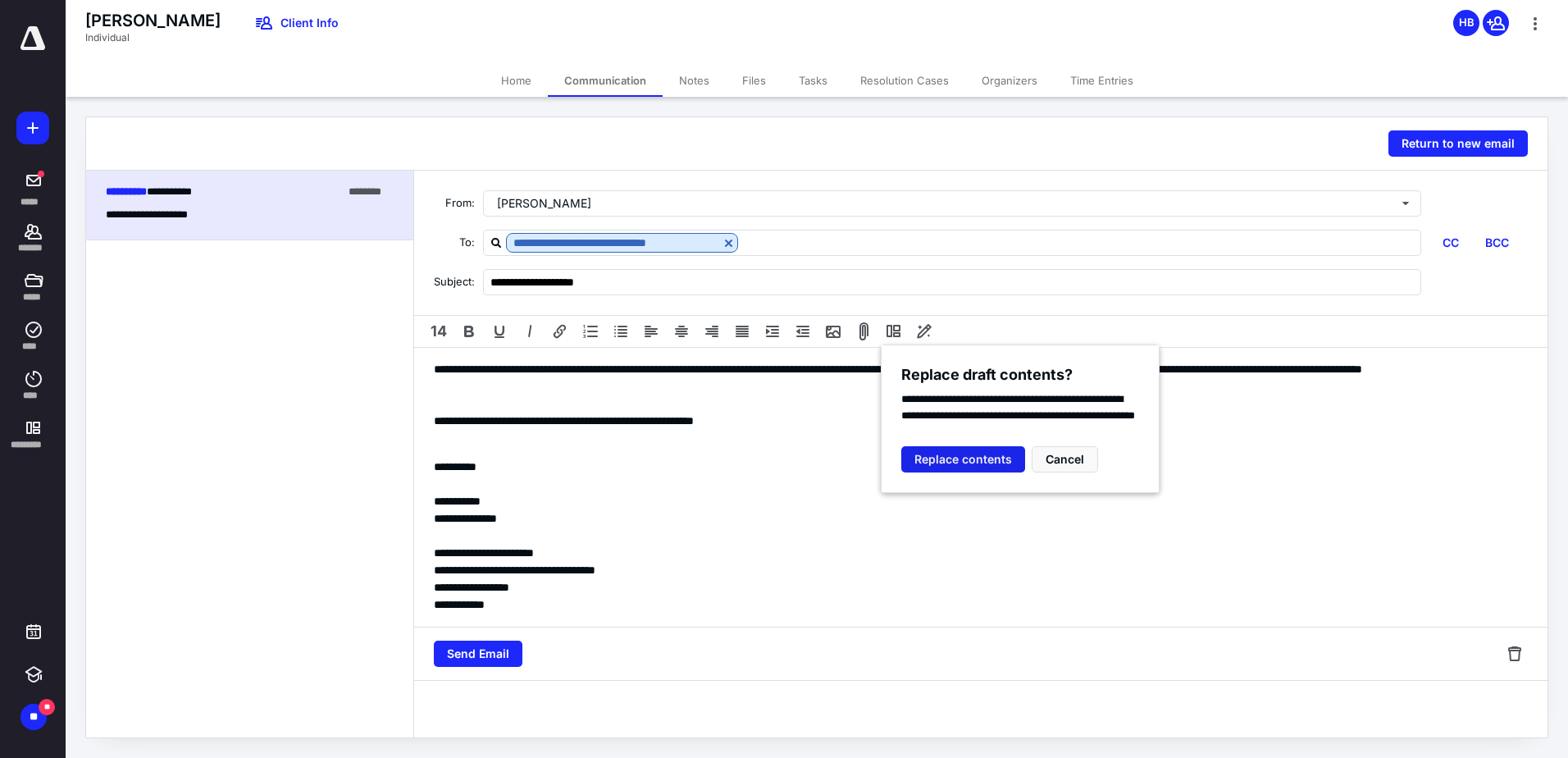 click on "Replace contents" at bounding box center (963, 459) 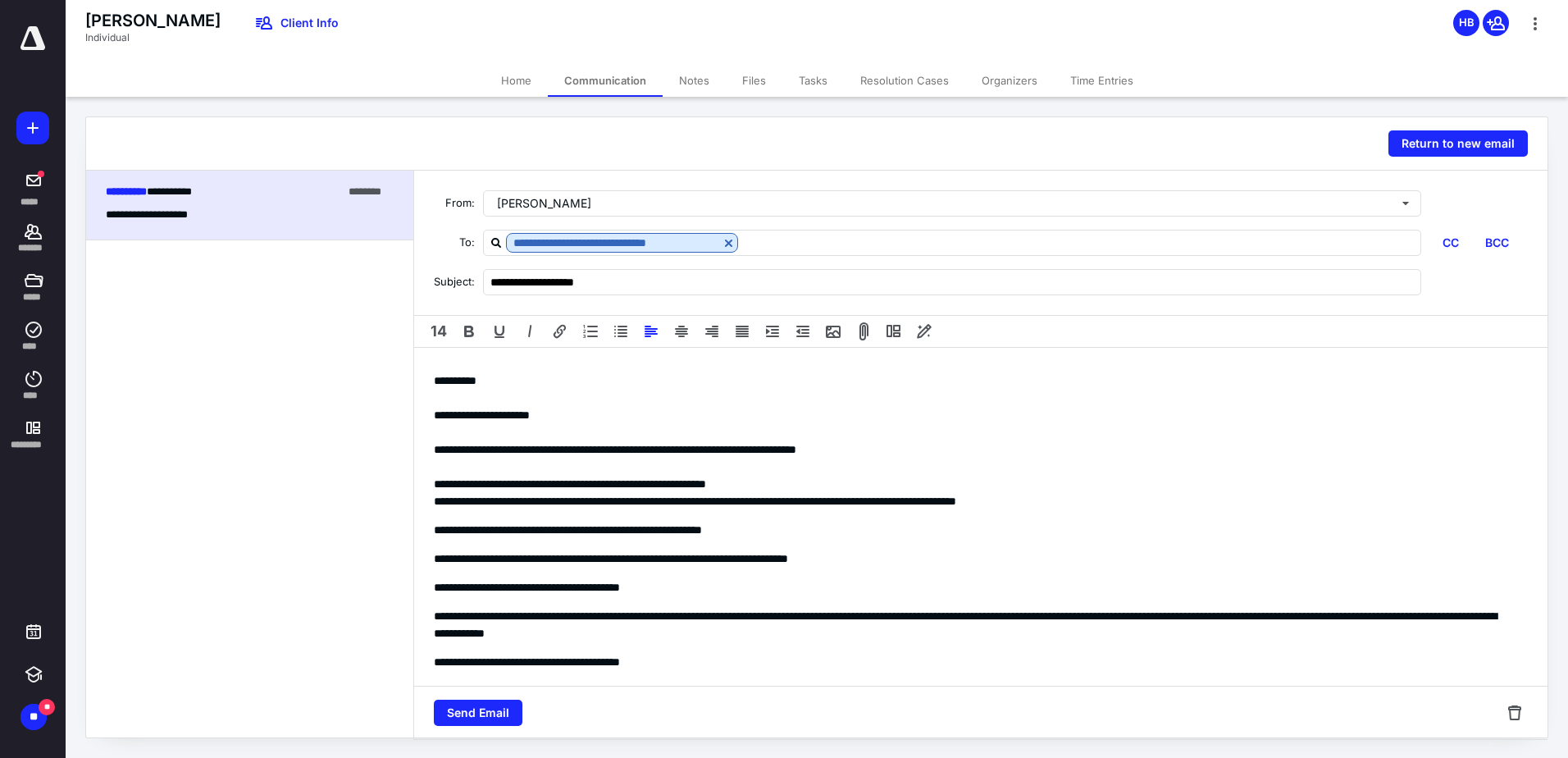 type on "**********" 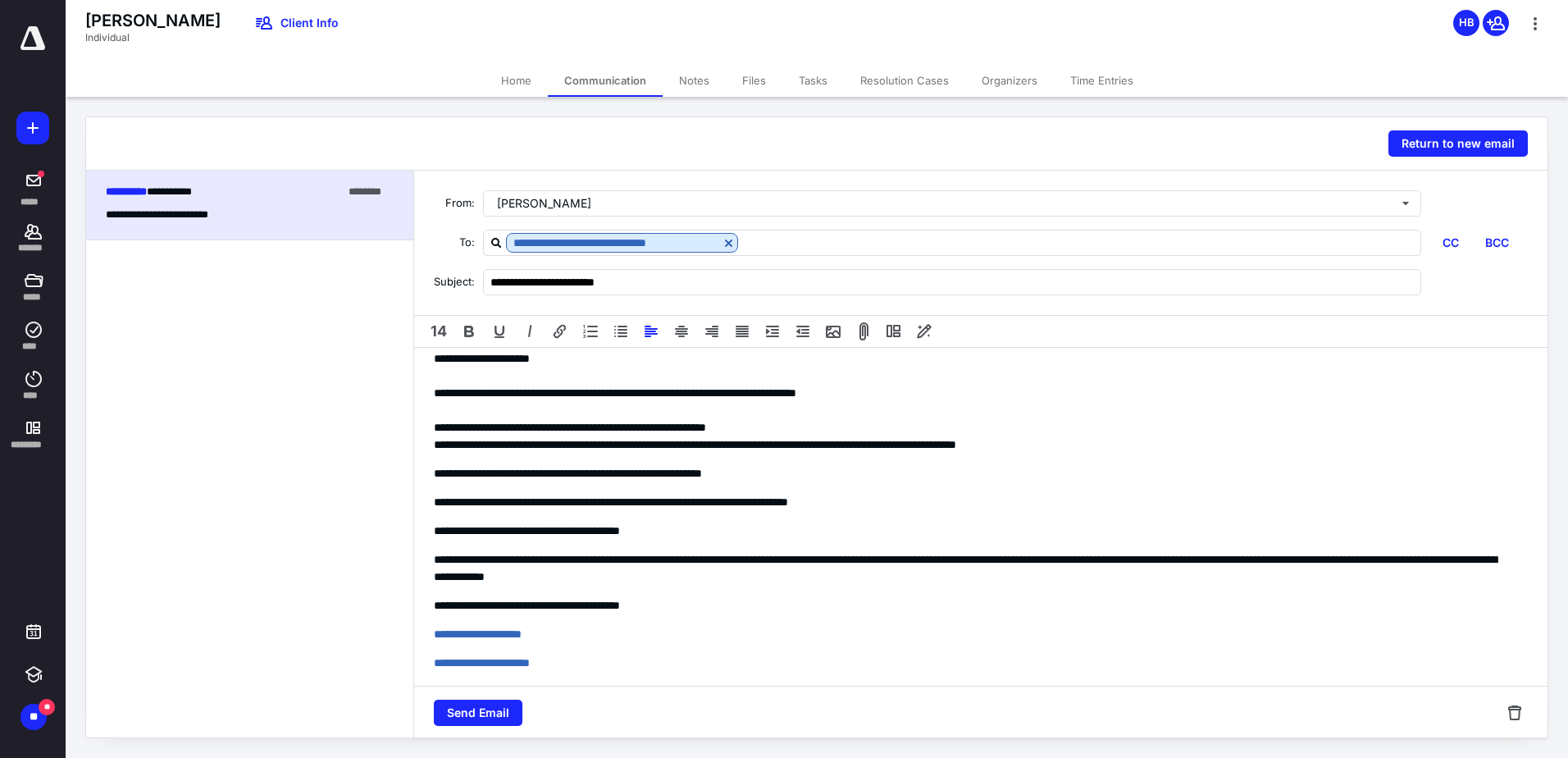 scroll, scrollTop: 82, scrollLeft: 0, axis: vertical 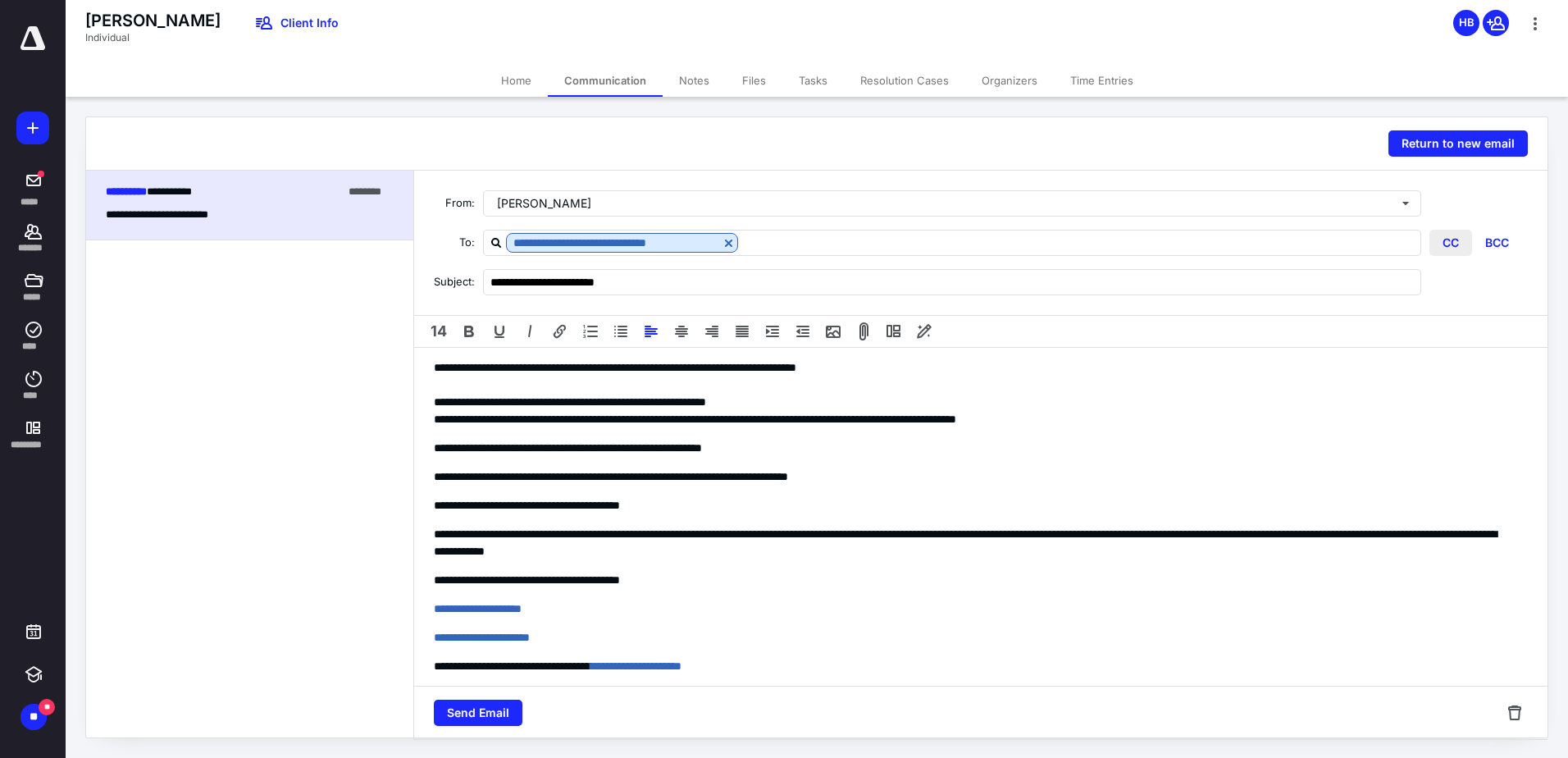 click on "CC" at bounding box center (1451, 243) 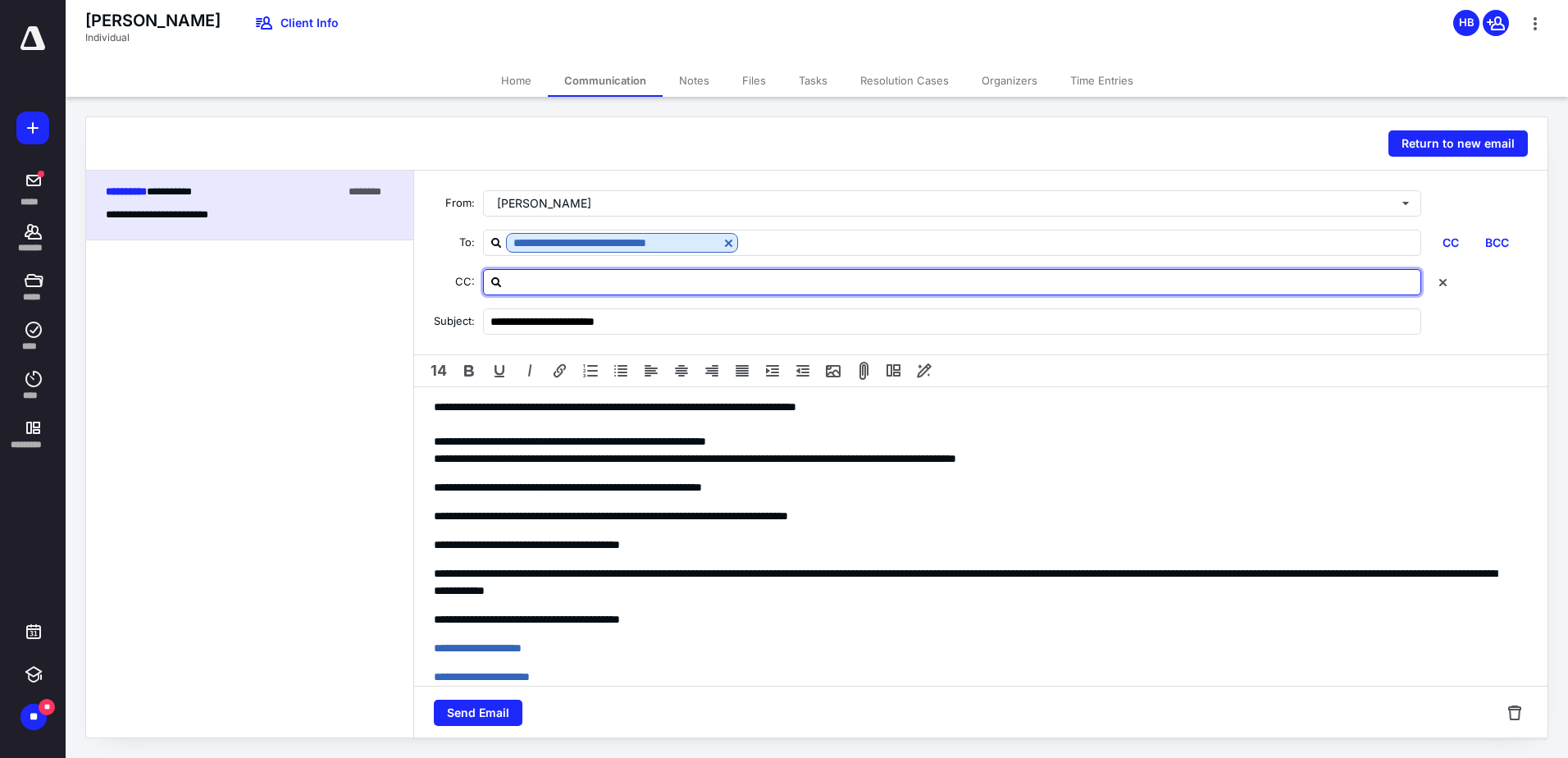 click at bounding box center [962, 281] 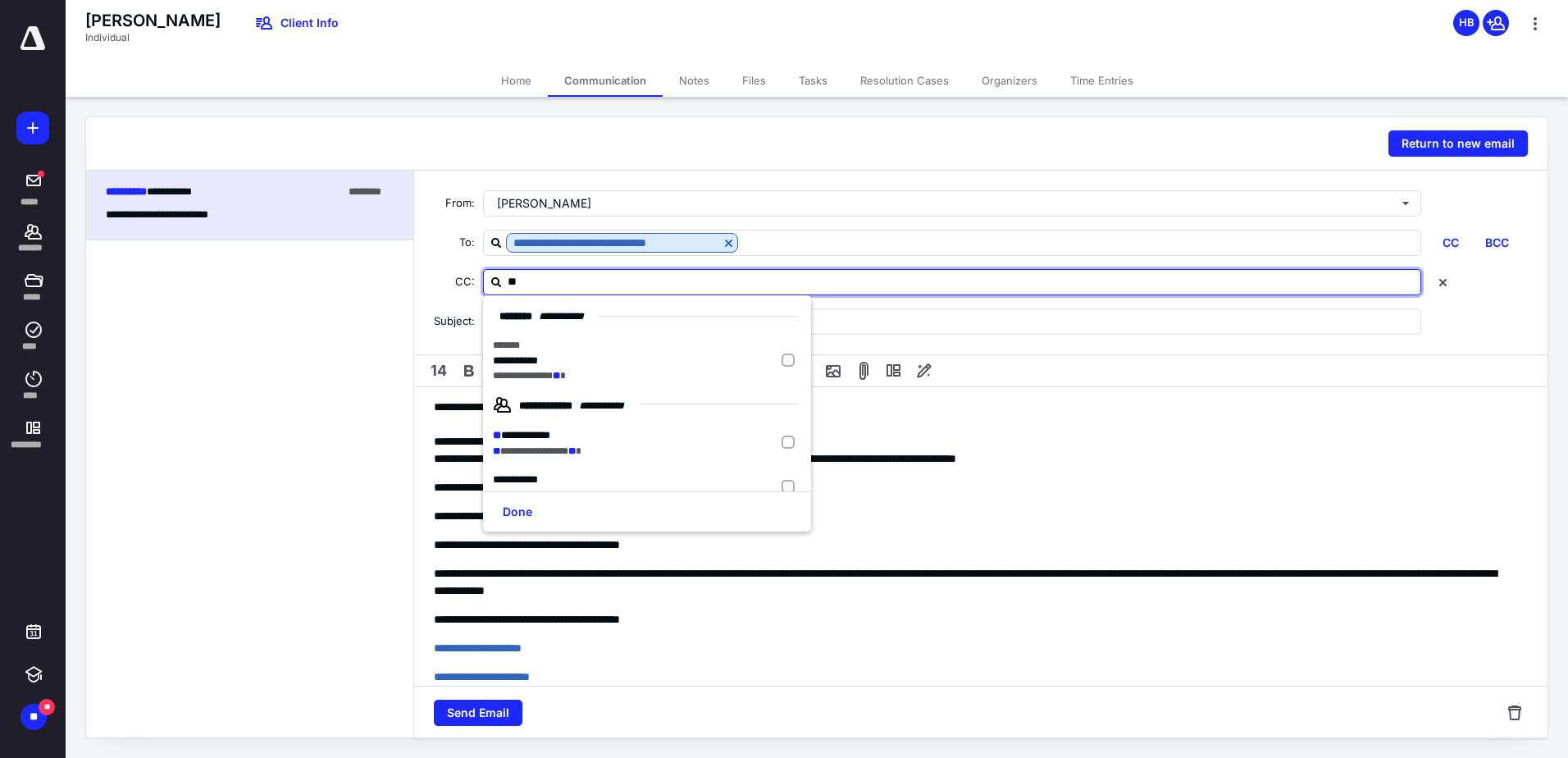 type on "***" 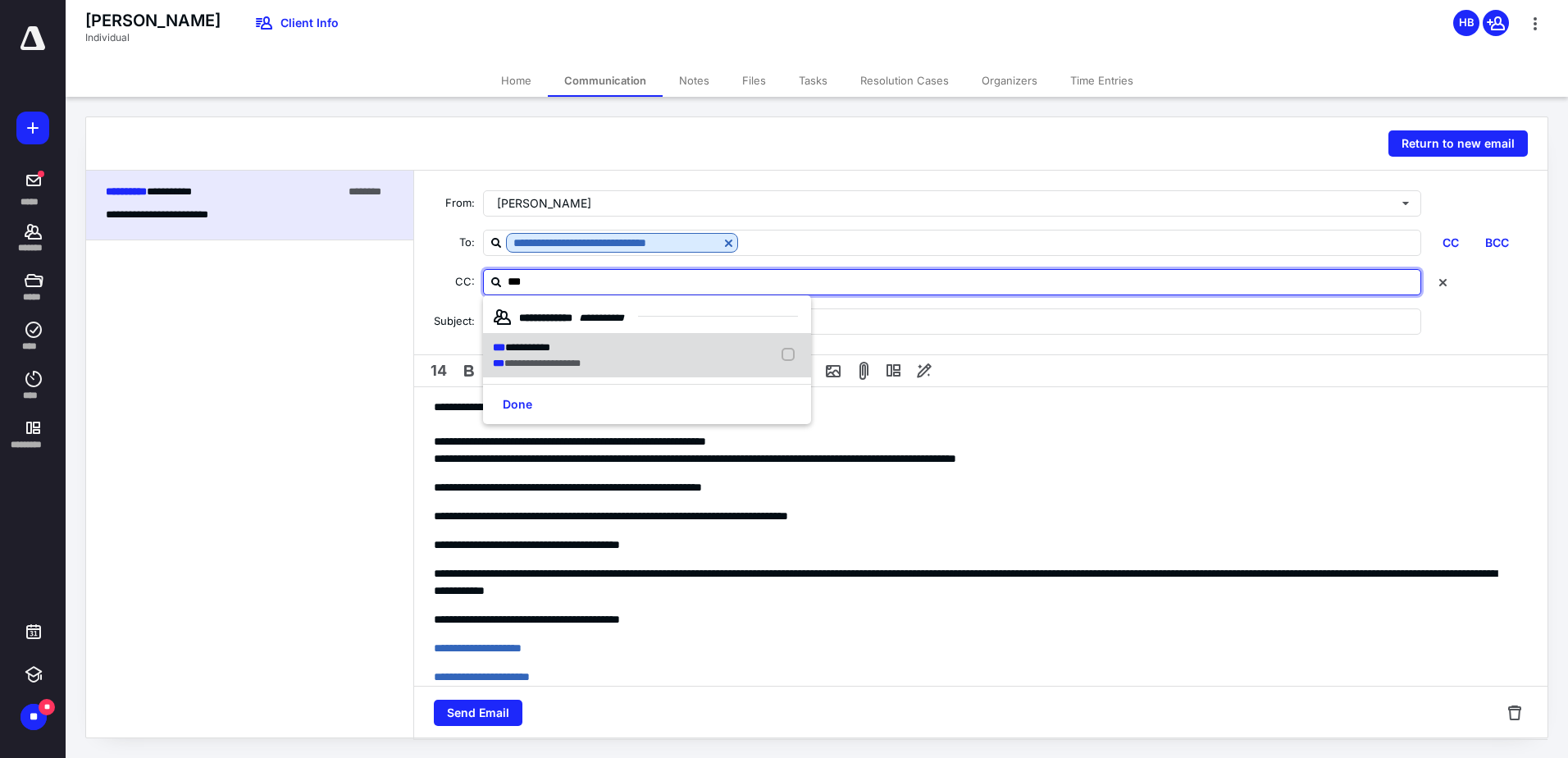click on "**********" at bounding box center (542, 363) 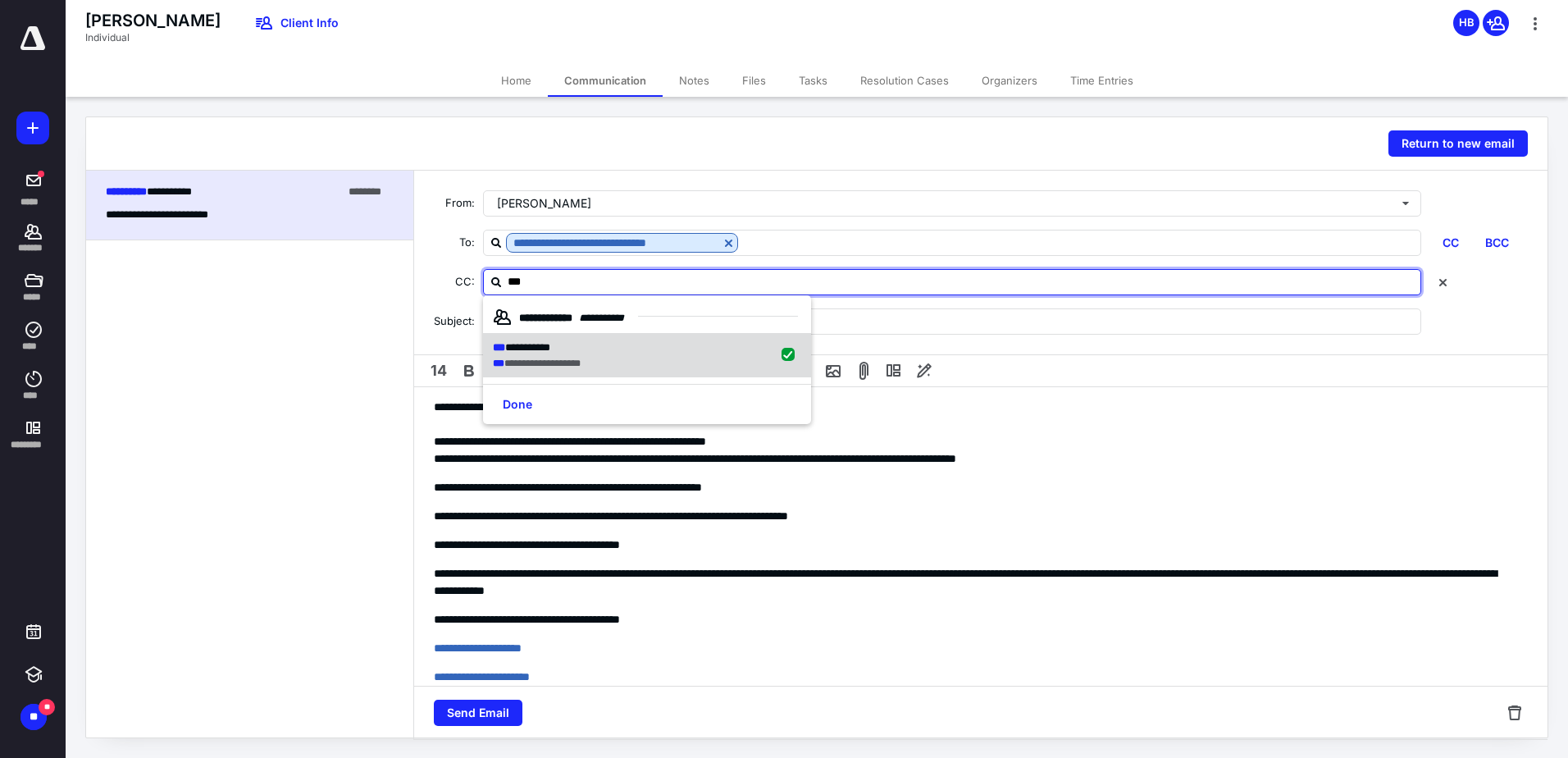 checkbox on "true" 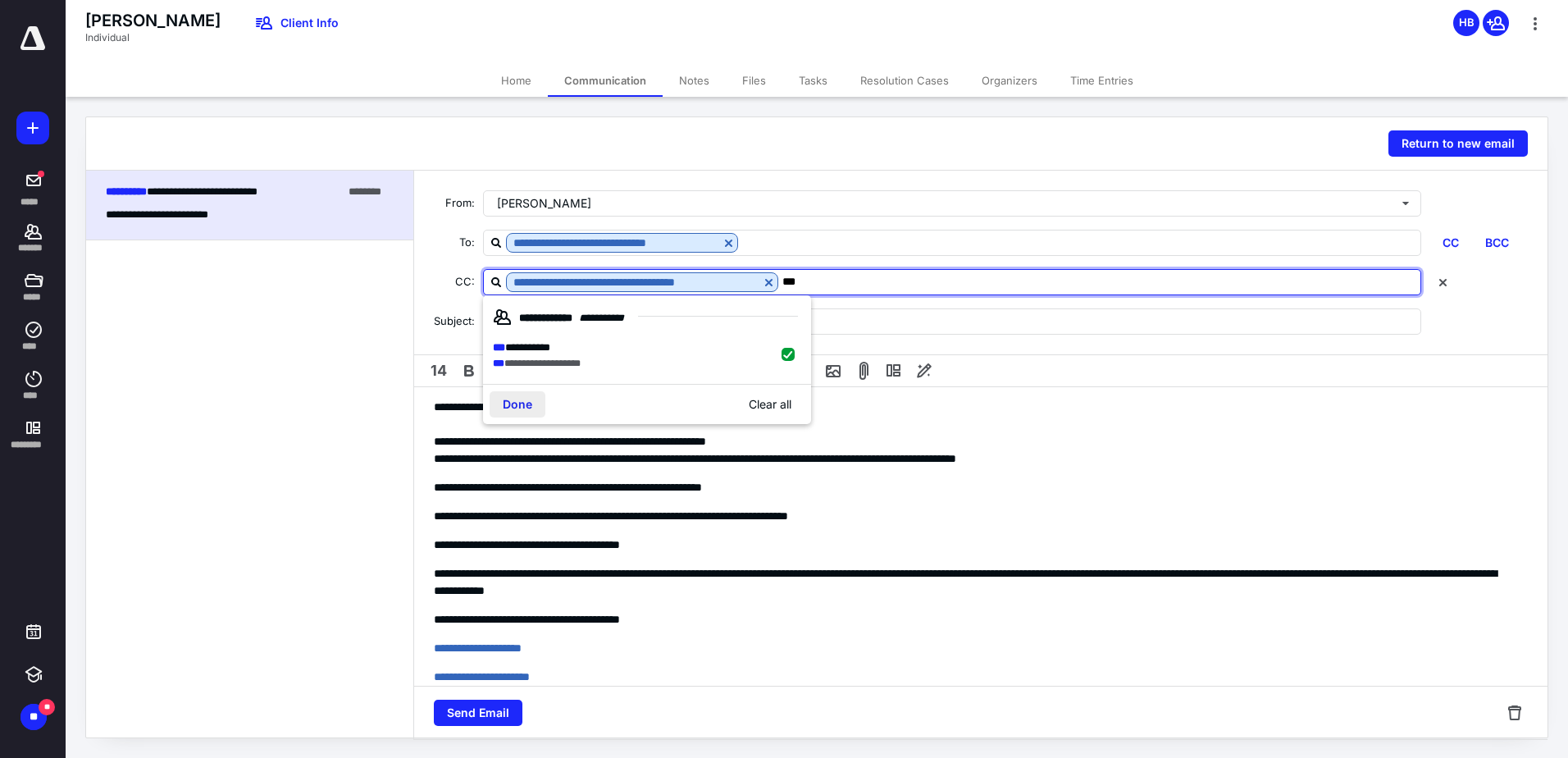 type on "***" 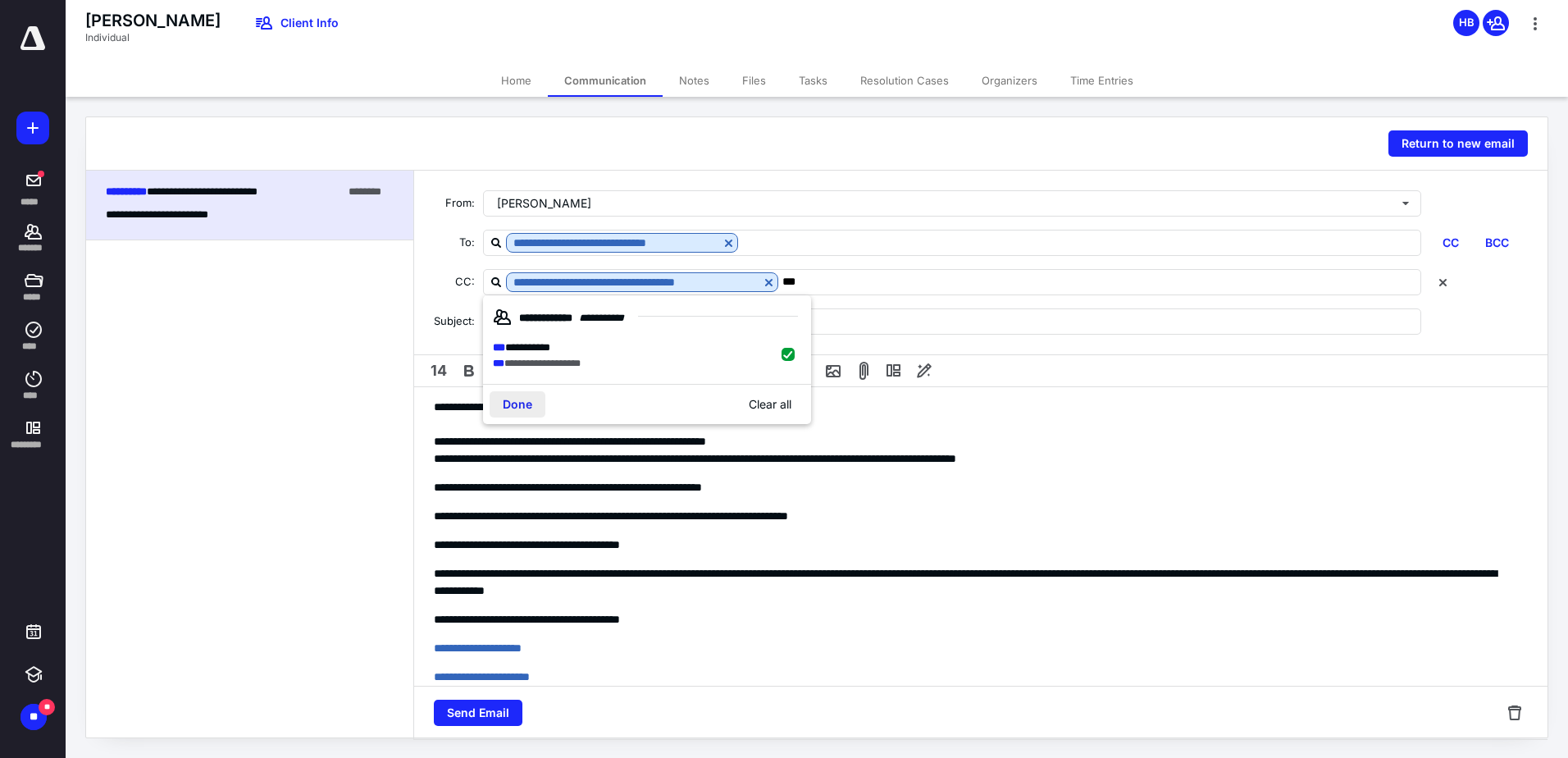 click on "Done" at bounding box center (517, 404) 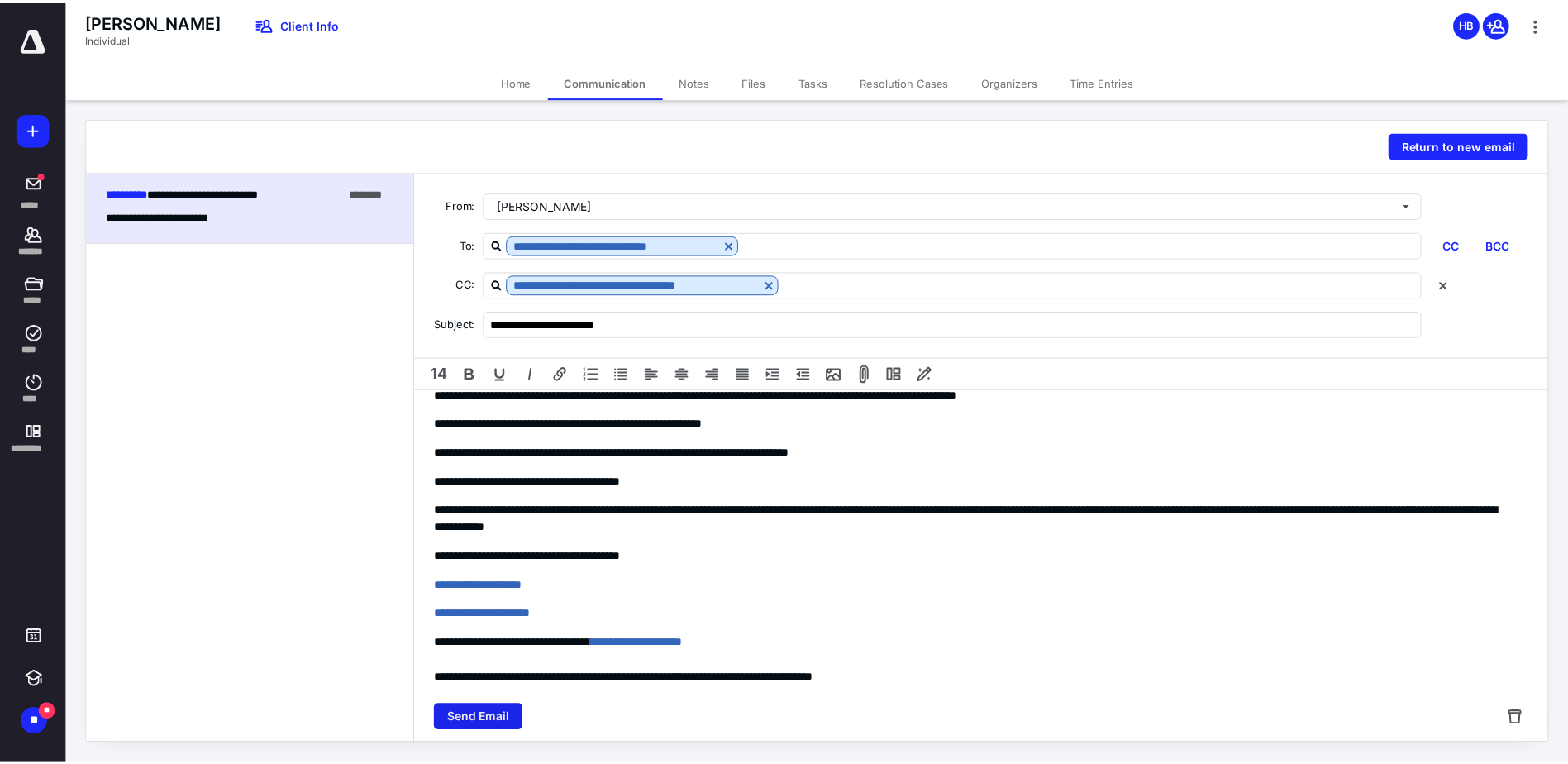 scroll, scrollTop: 165, scrollLeft: 0, axis: vertical 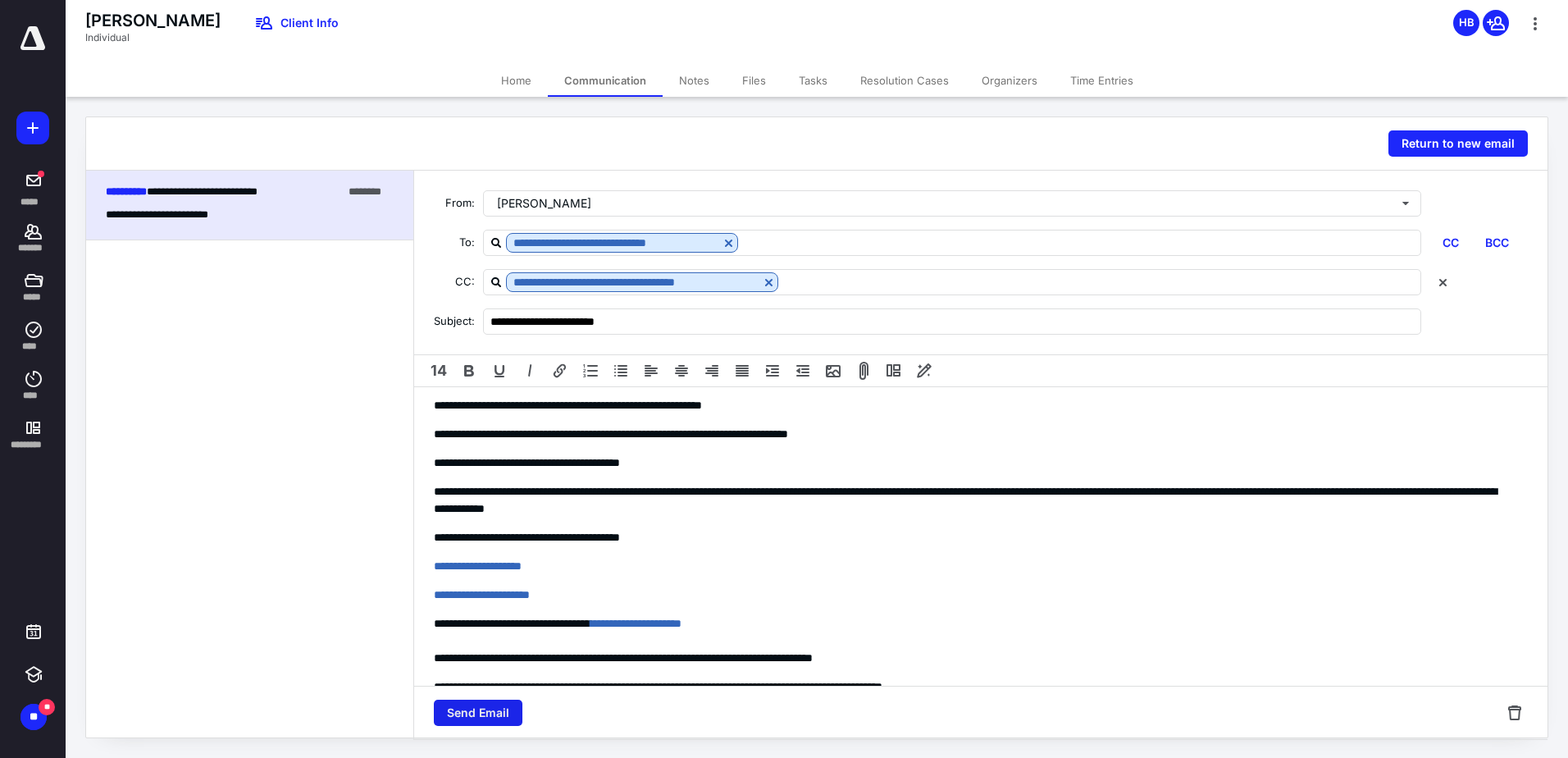 click on "Send Email" at bounding box center (478, 713) 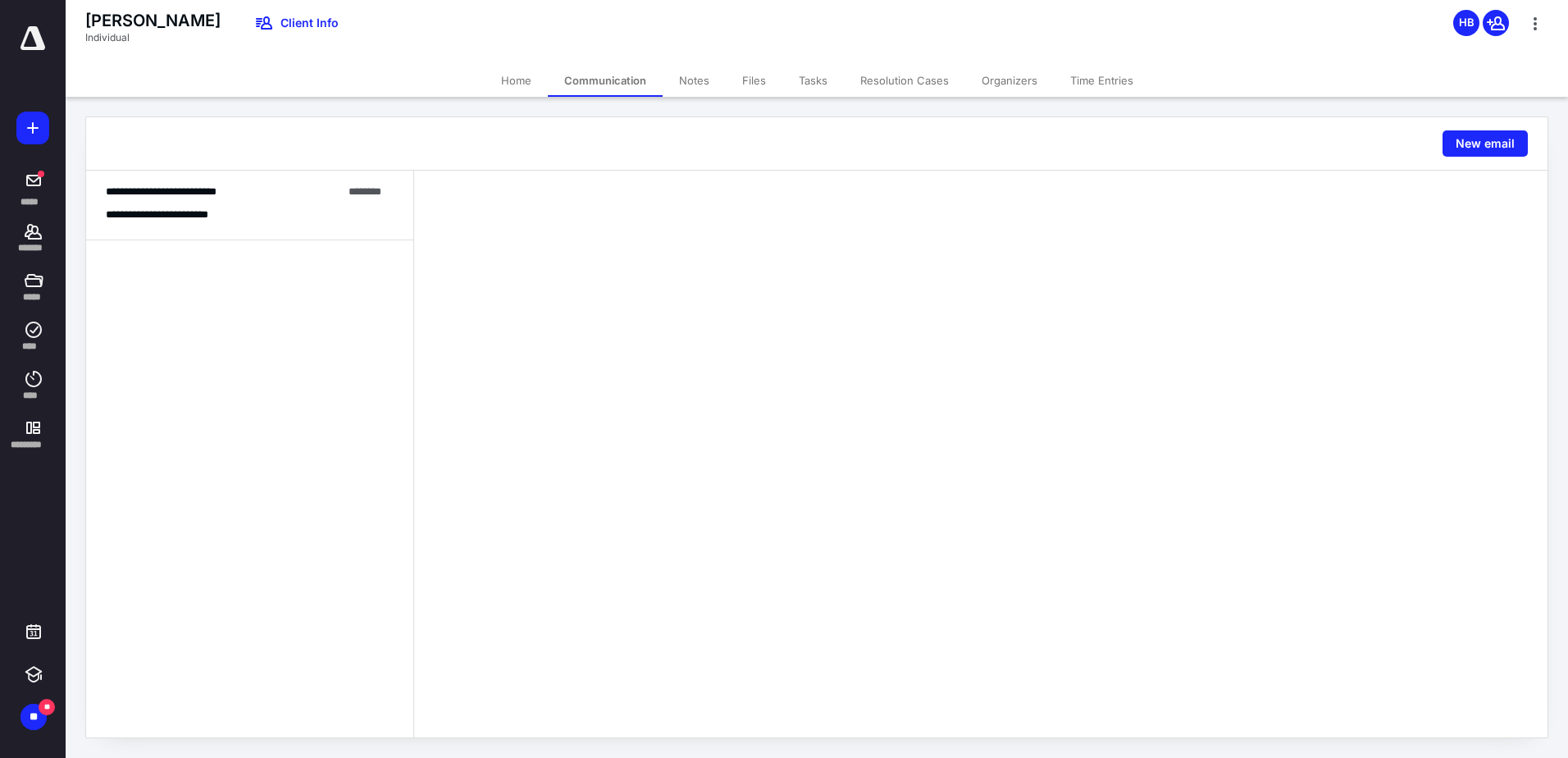 click on "Home" at bounding box center (516, 80) 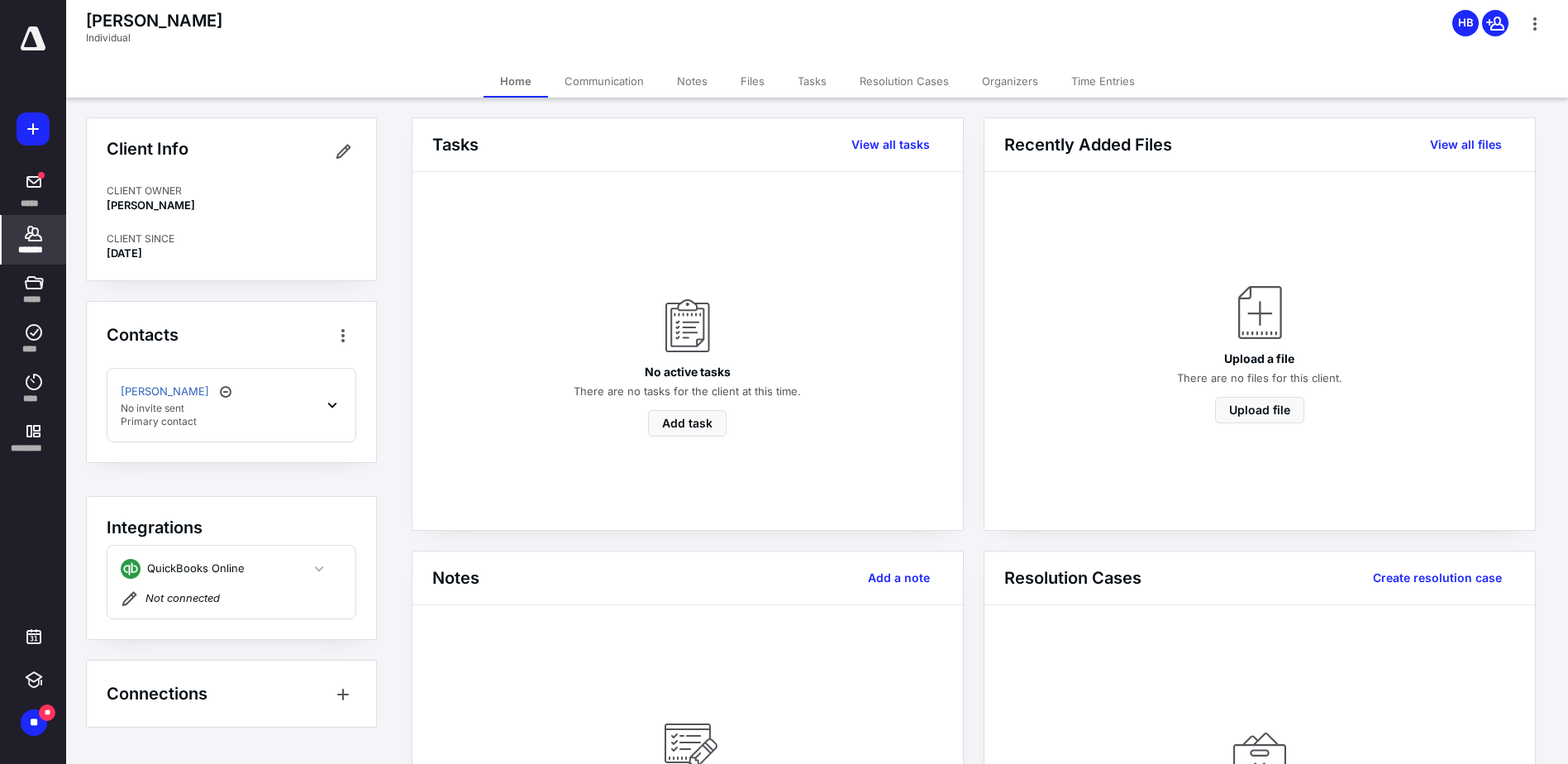 click 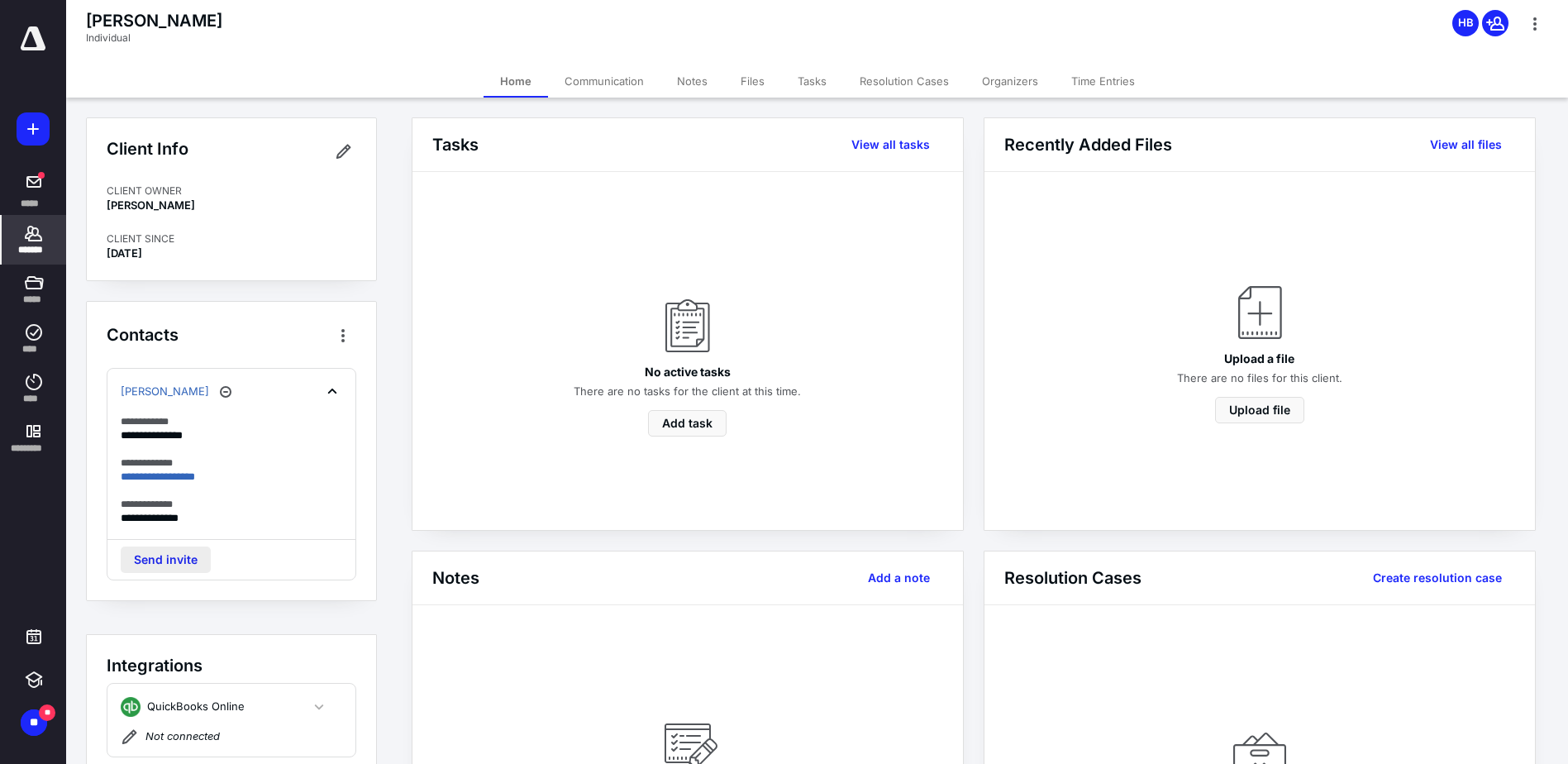 click on "Send invite" at bounding box center [165, 560] 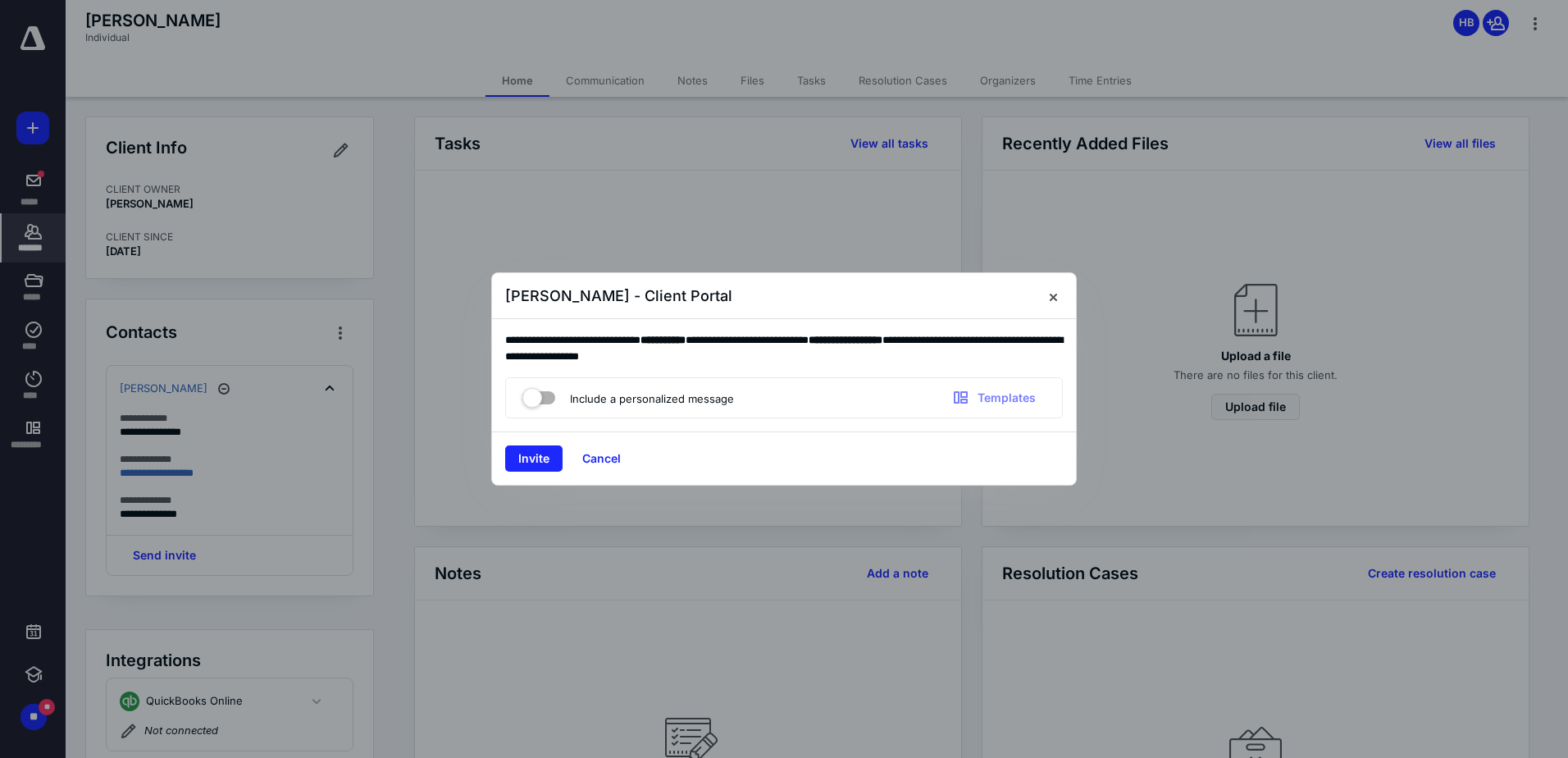 click at bounding box center [539, 395] 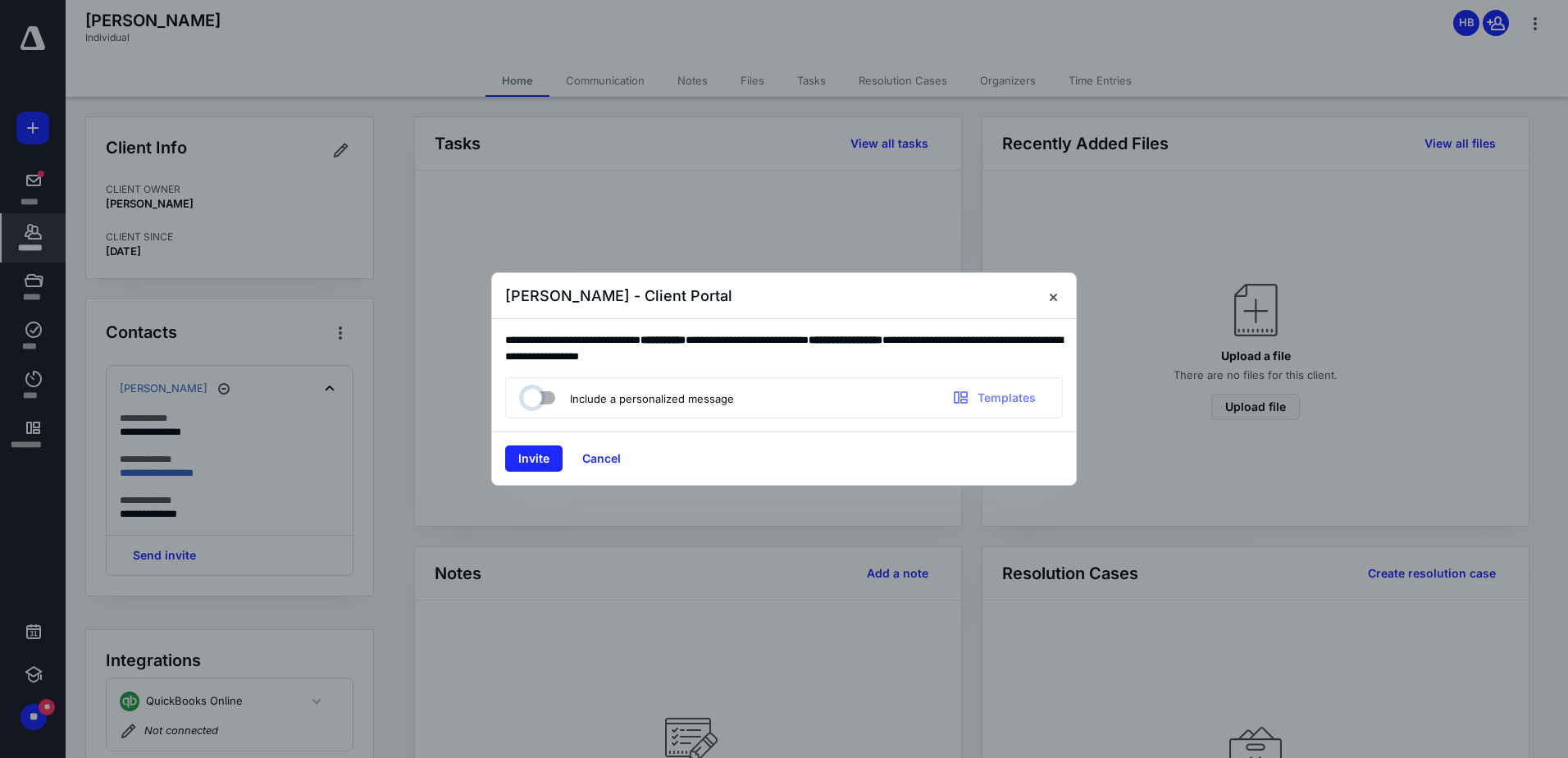 click at bounding box center [531, 395] 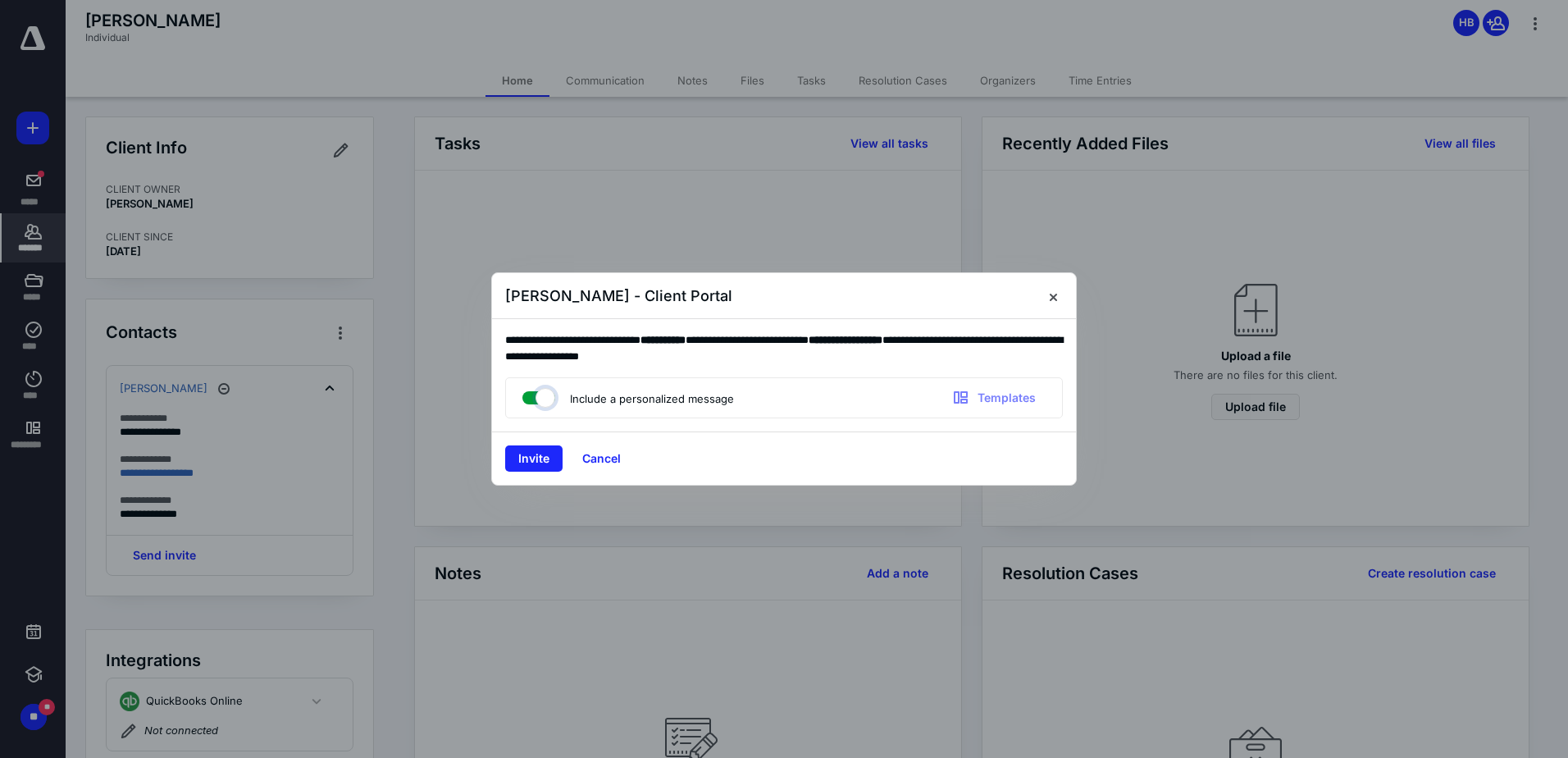 checkbox on "true" 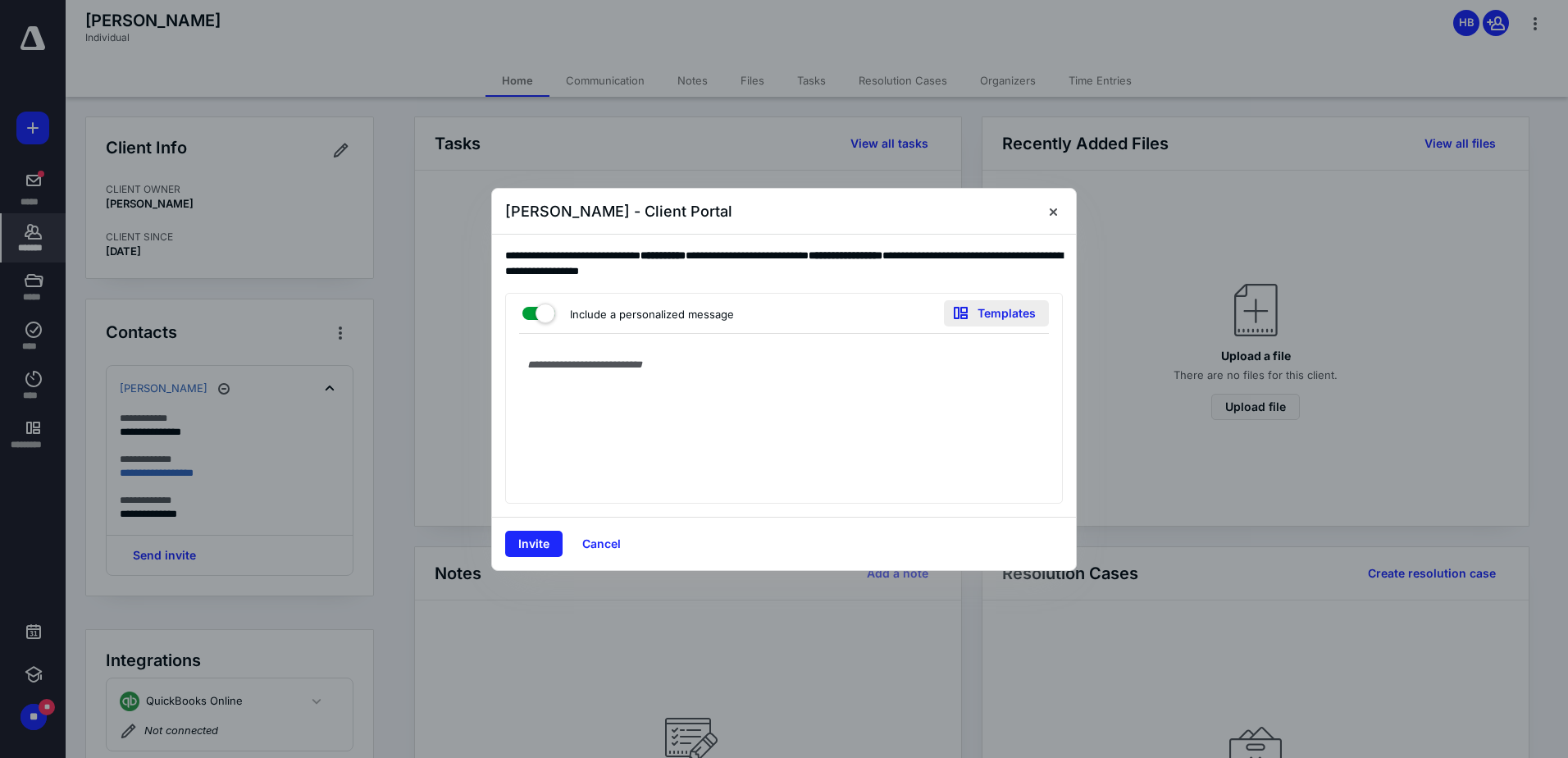 click on "Templates" at bounding box center (996, 313) 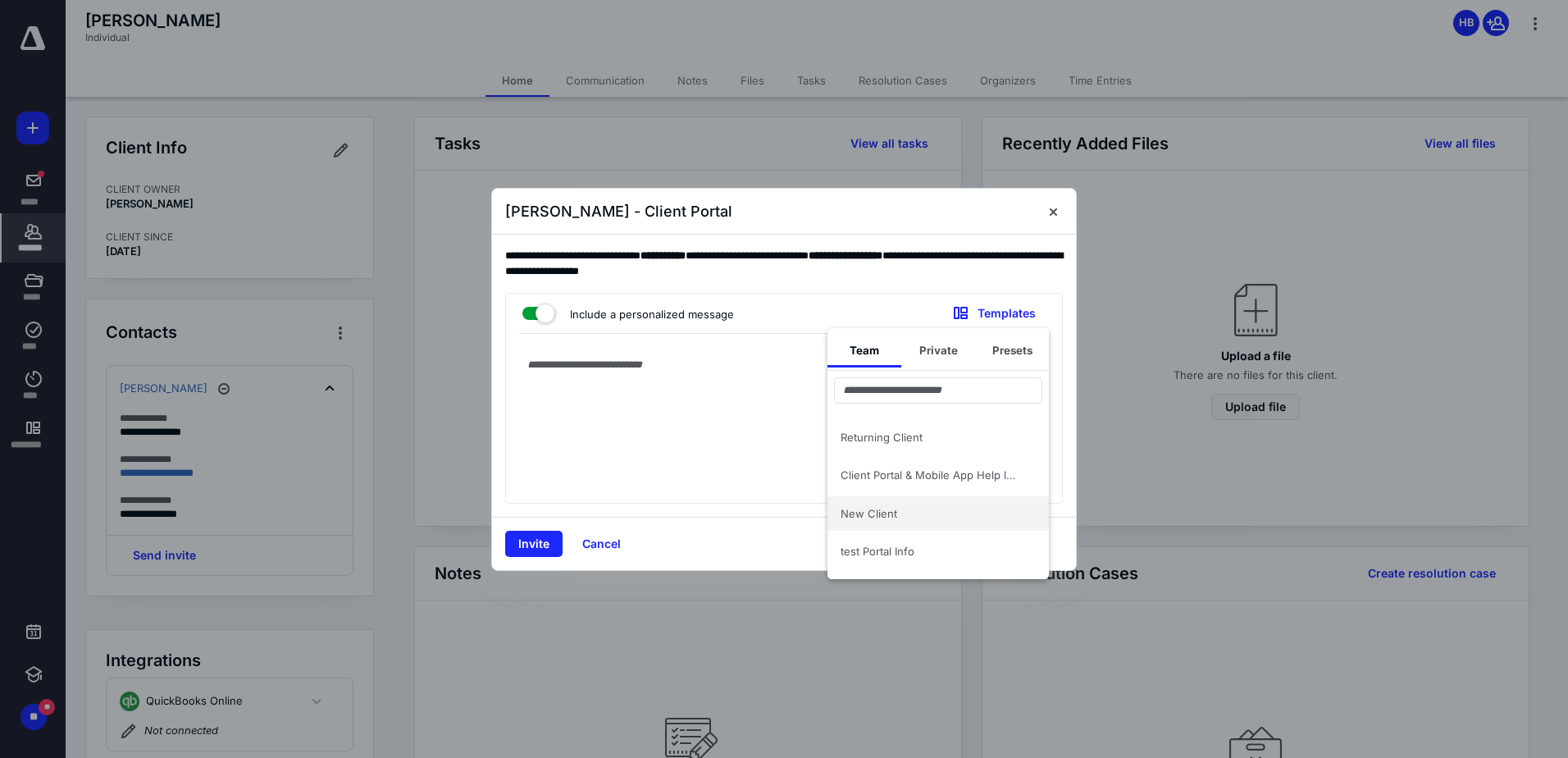 click on "New Client" at bounding box center [928, 514] 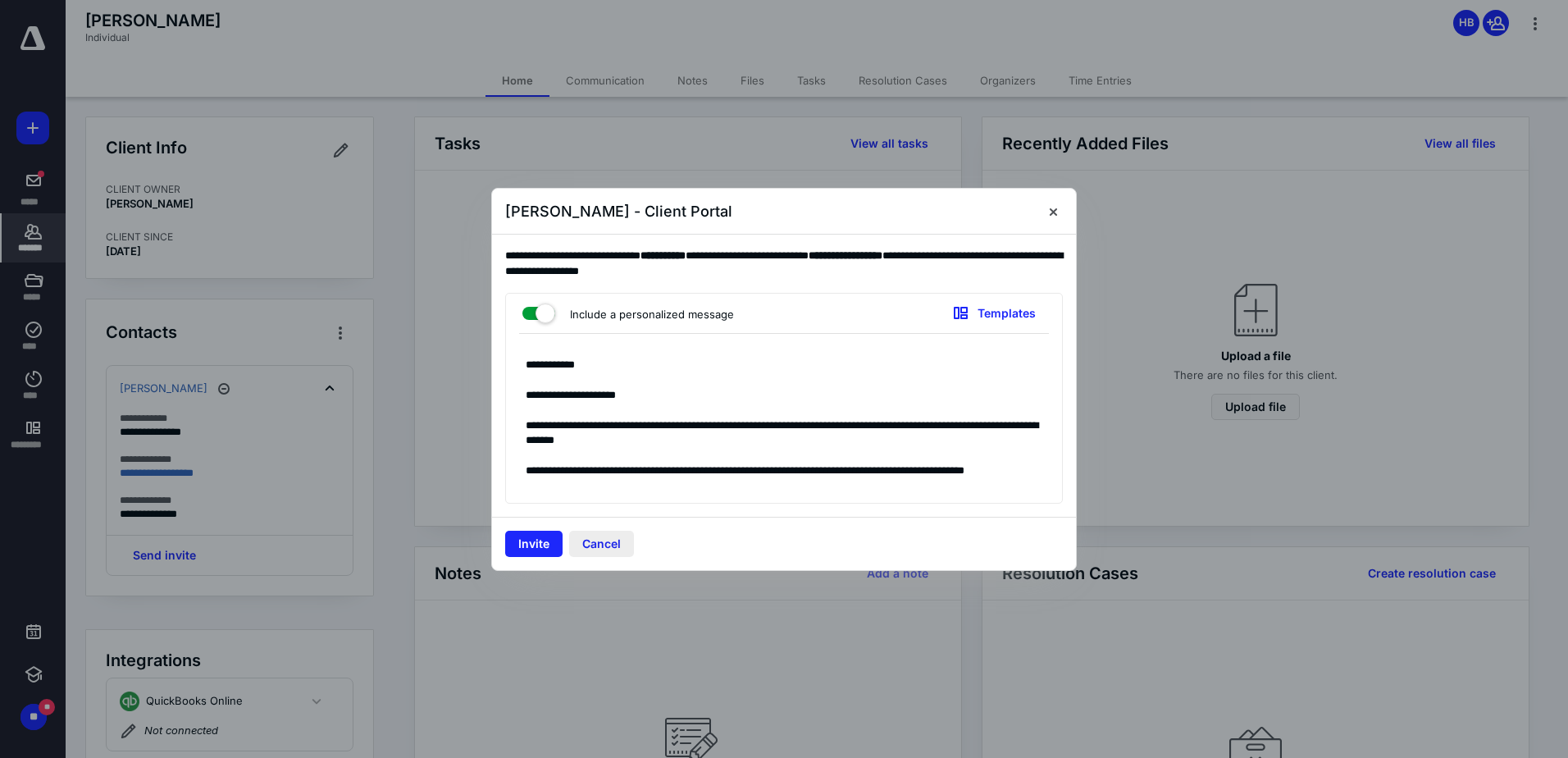 click on "Cancel" at bounding box center (601, 544) 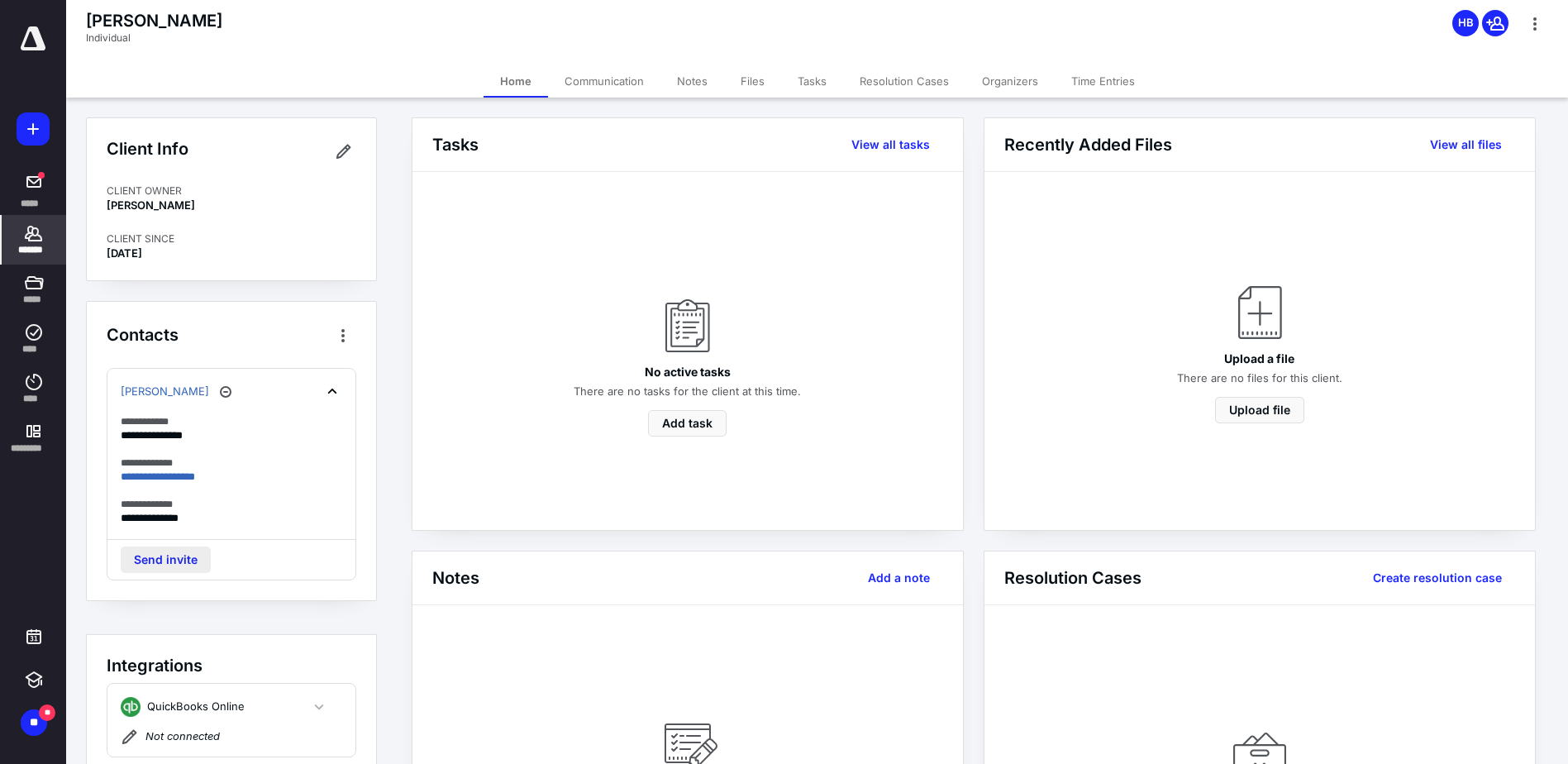 click on "Send invite" at bounding box center (165, 560) 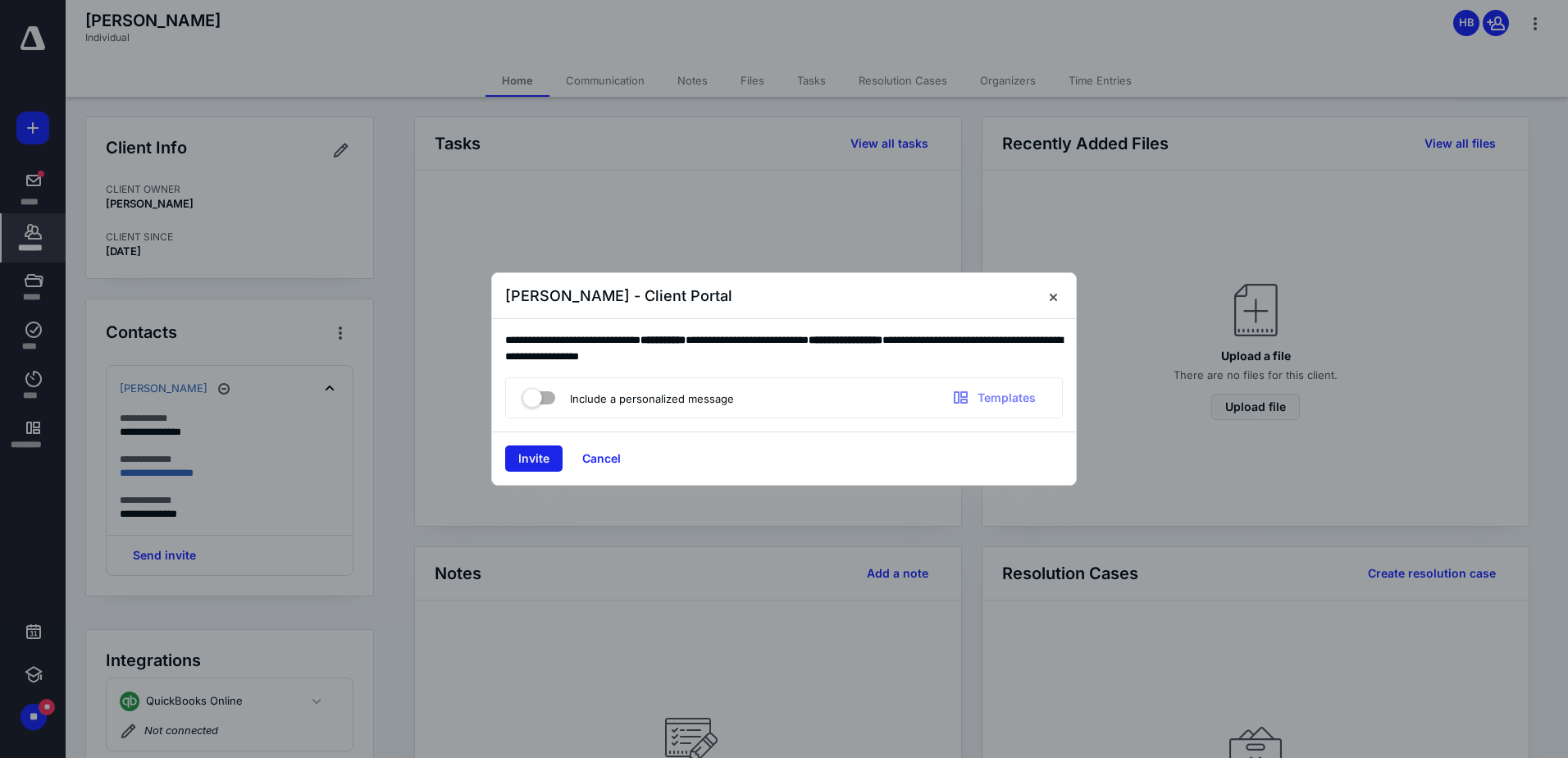 click on "Invite" at bounding box center (534, 459) 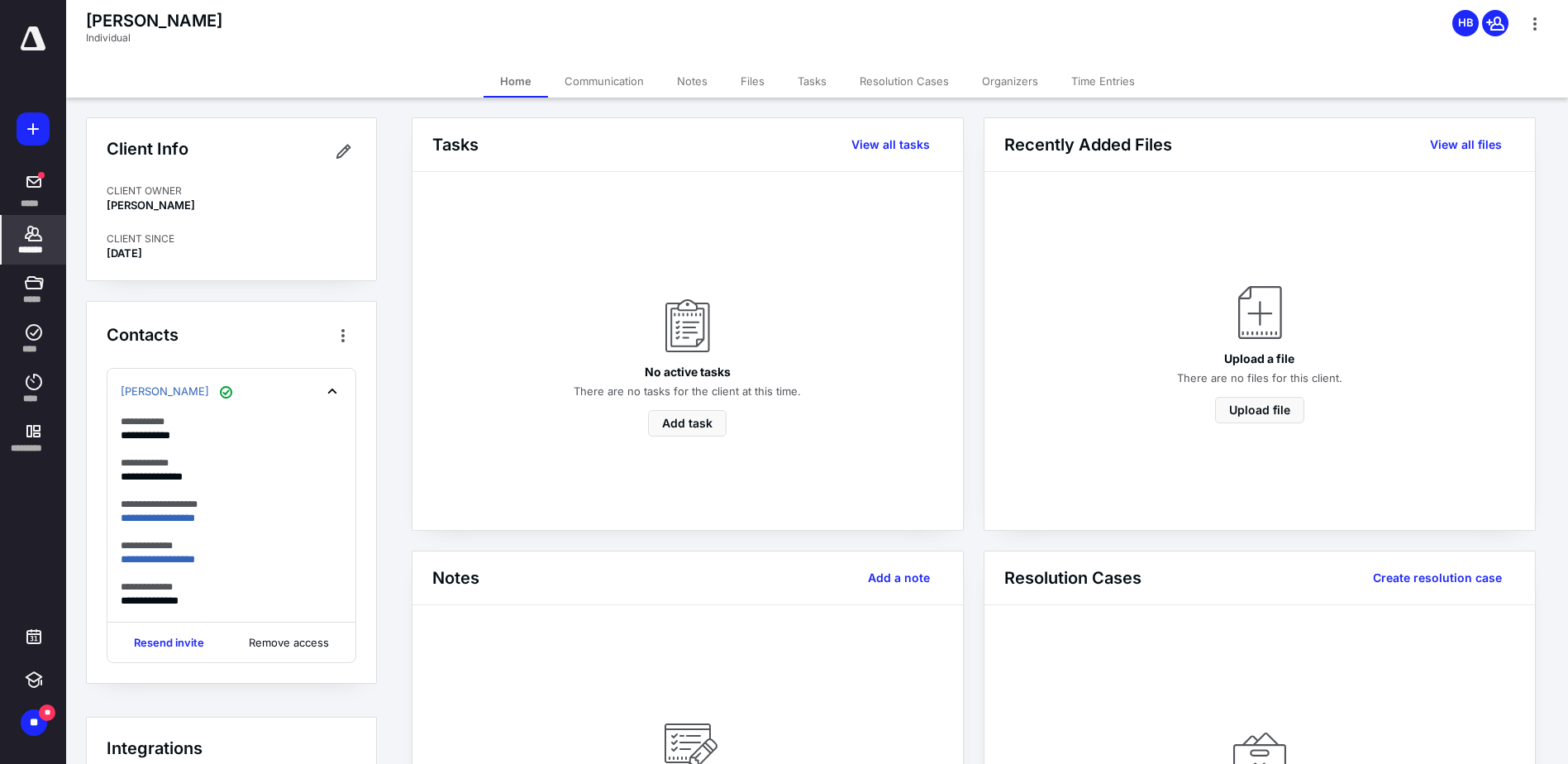 click 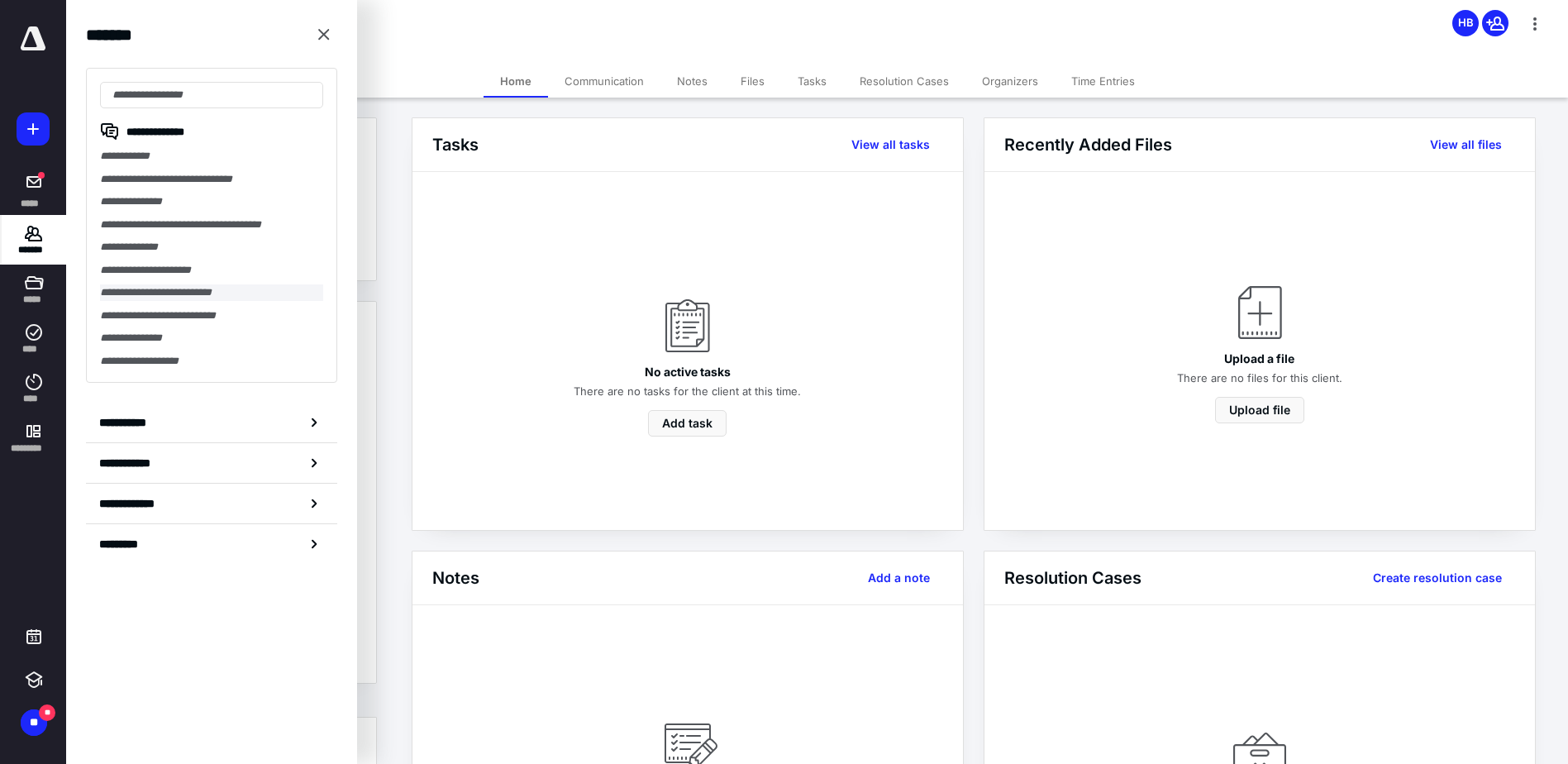 click on "**********" at bounding box center [212, 293] 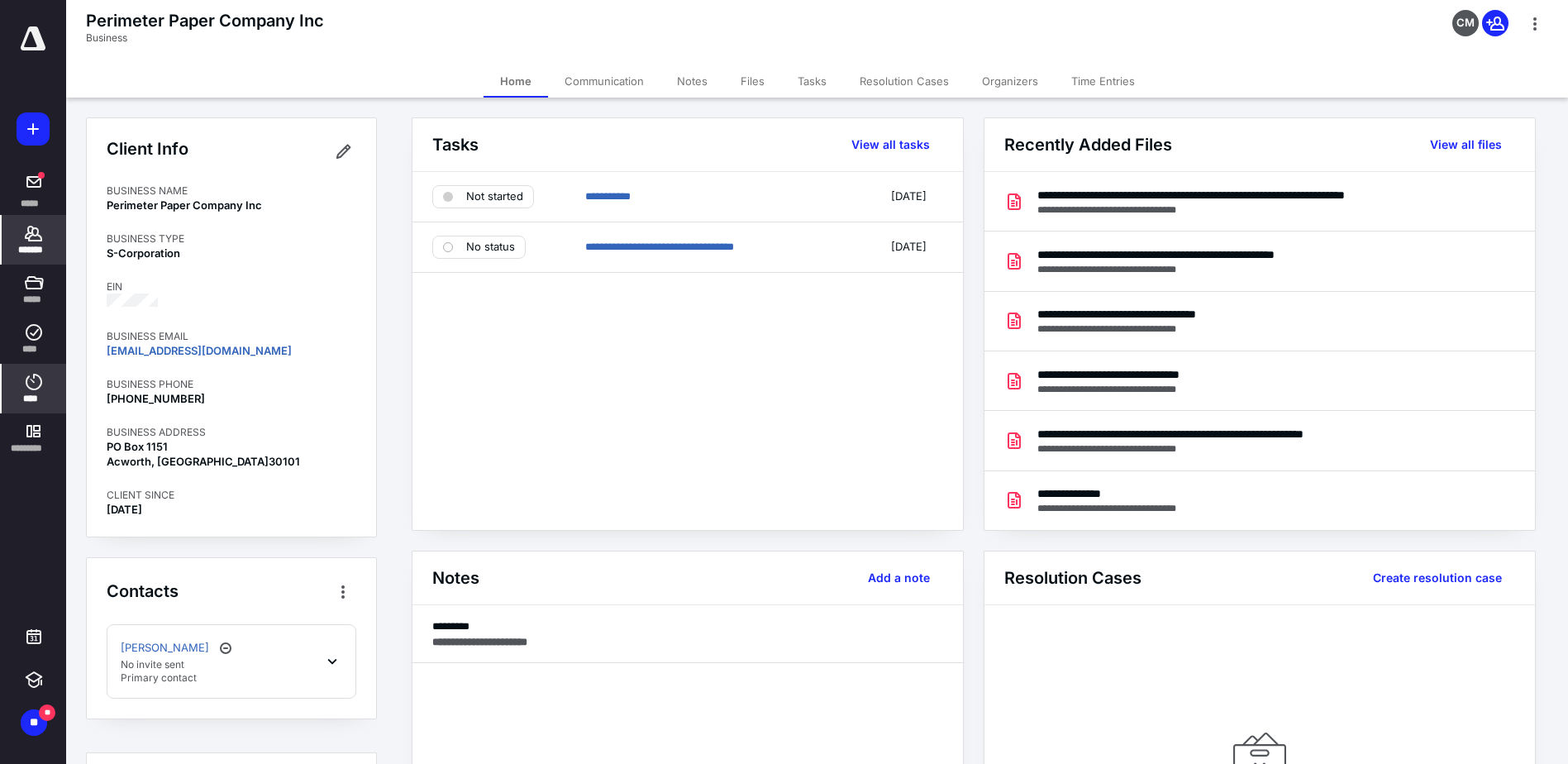 click 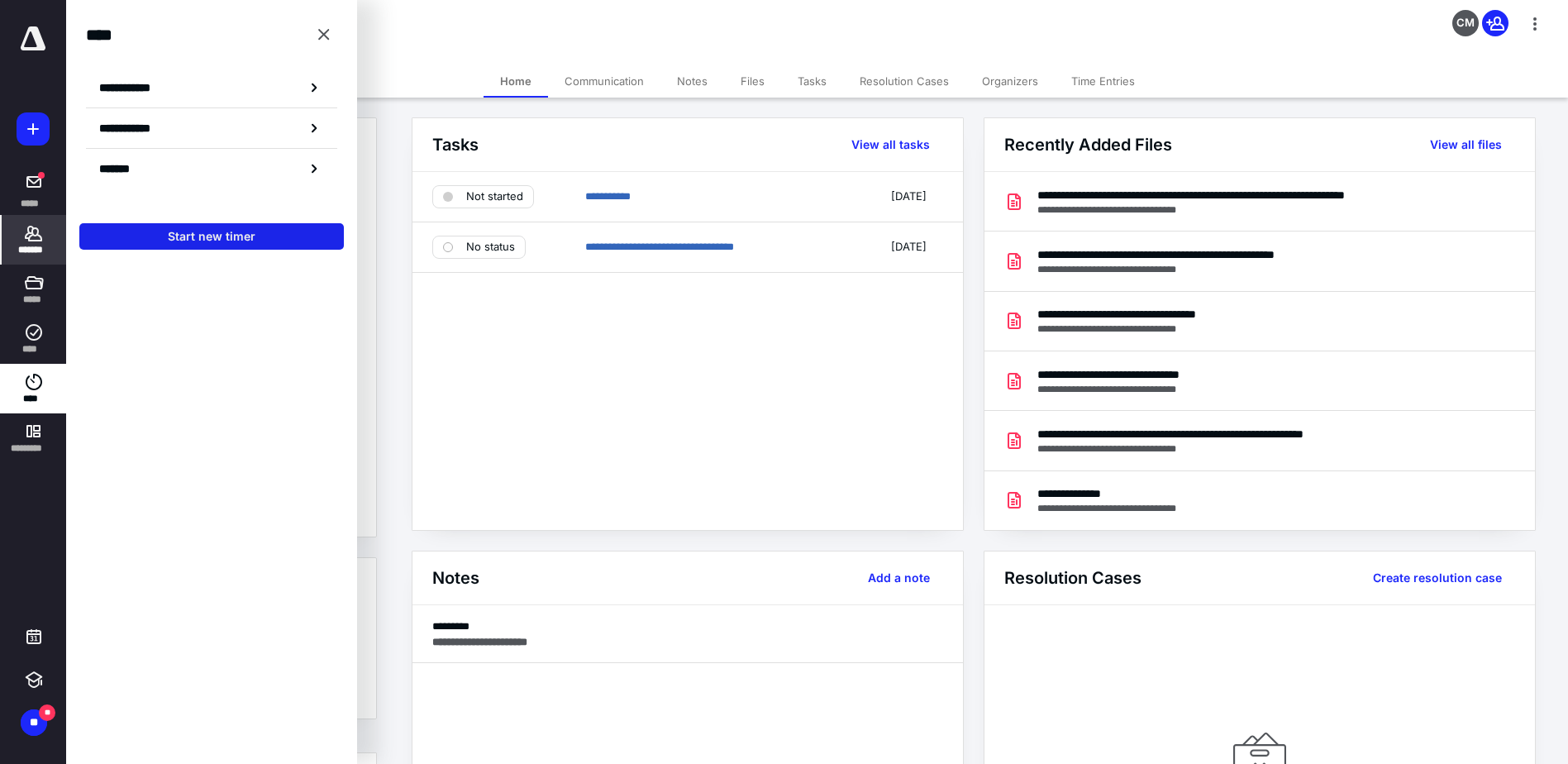 click on "Start new timer" at bounding box center [212, 236] 